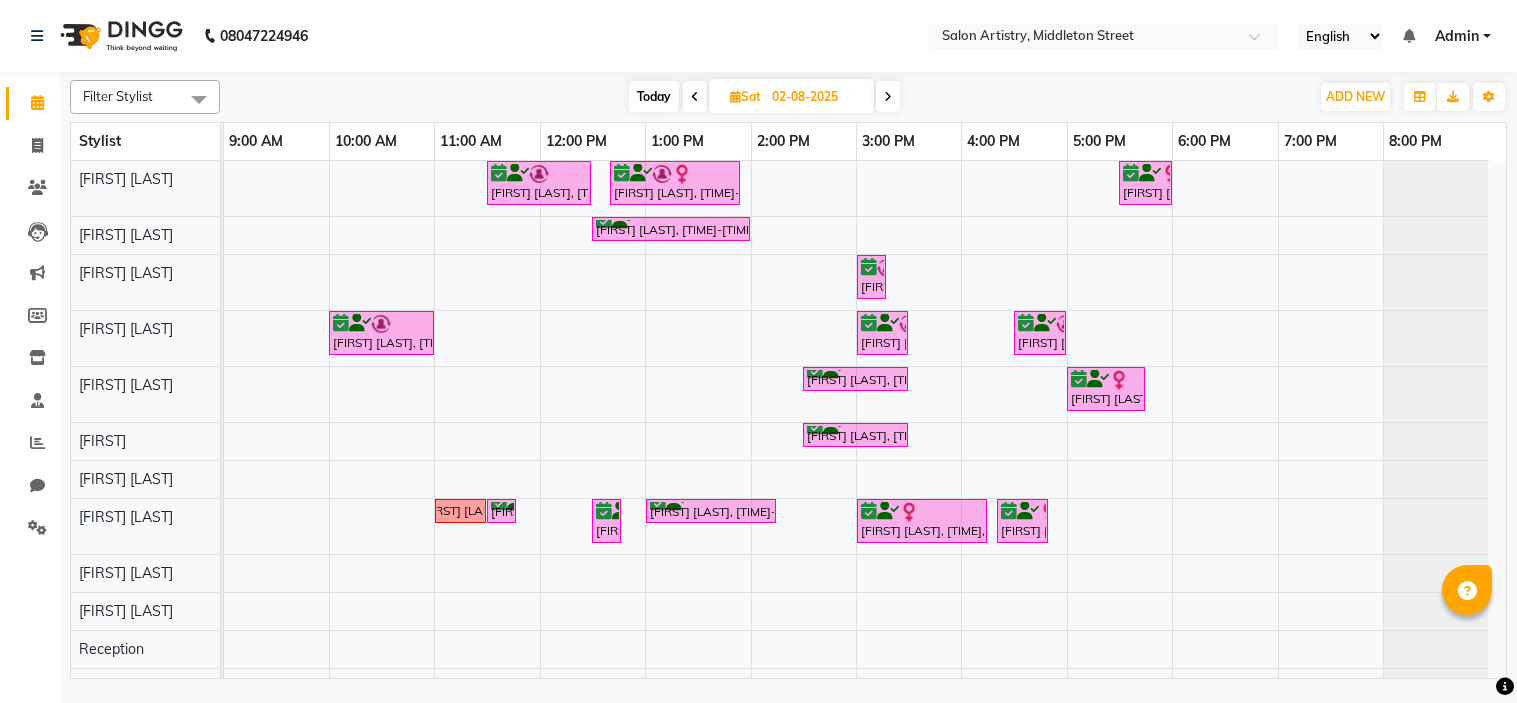 scroll, scrollTop: 0, scrollLeft: 0, axis: both 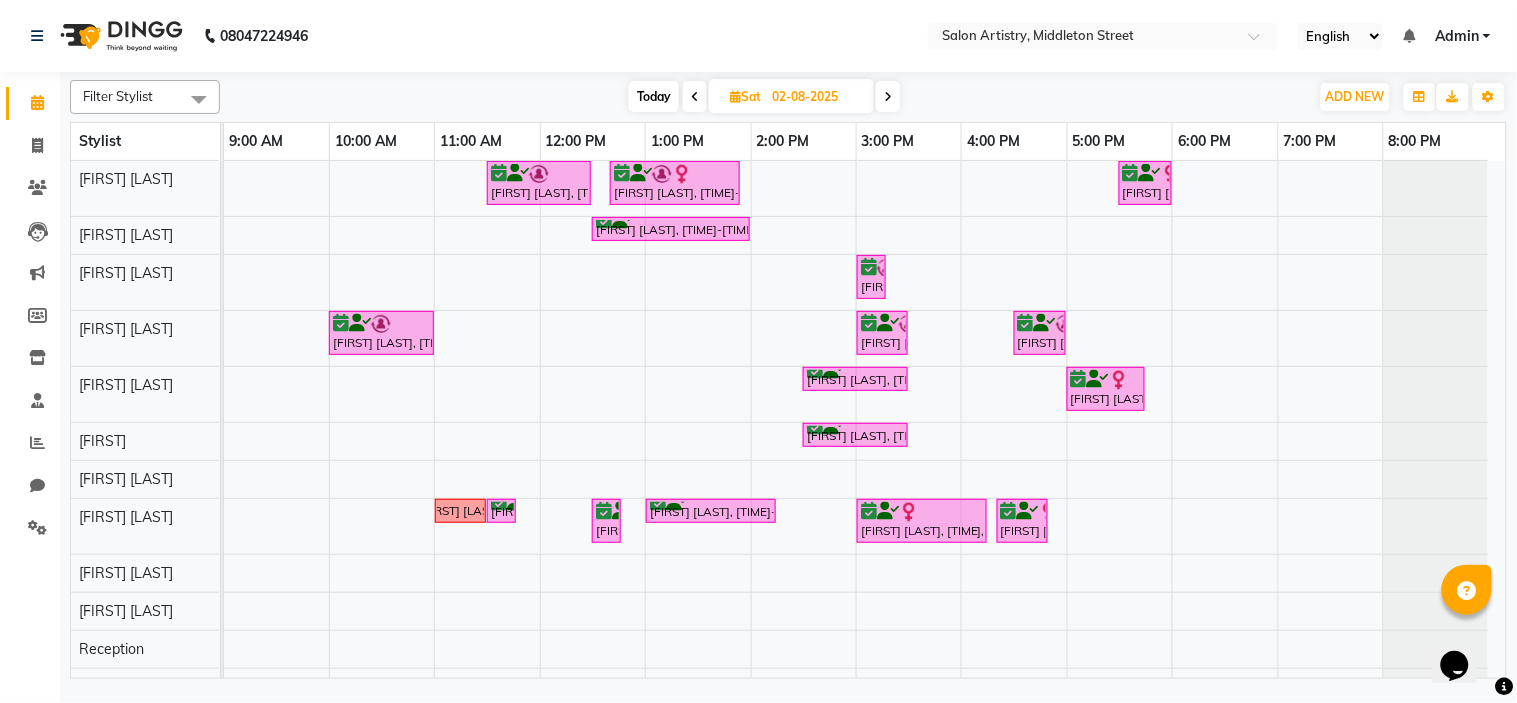 click on "[PHONE] Select Location ×  Salon Artistry, Middleton Street English ENGLISH Español العربية मराठी हिंदी ગુજરાતી தமிழ் 中文 Notifications nothing to show Admin Manage Profile Change Password Sign out  Version:3.15.11" 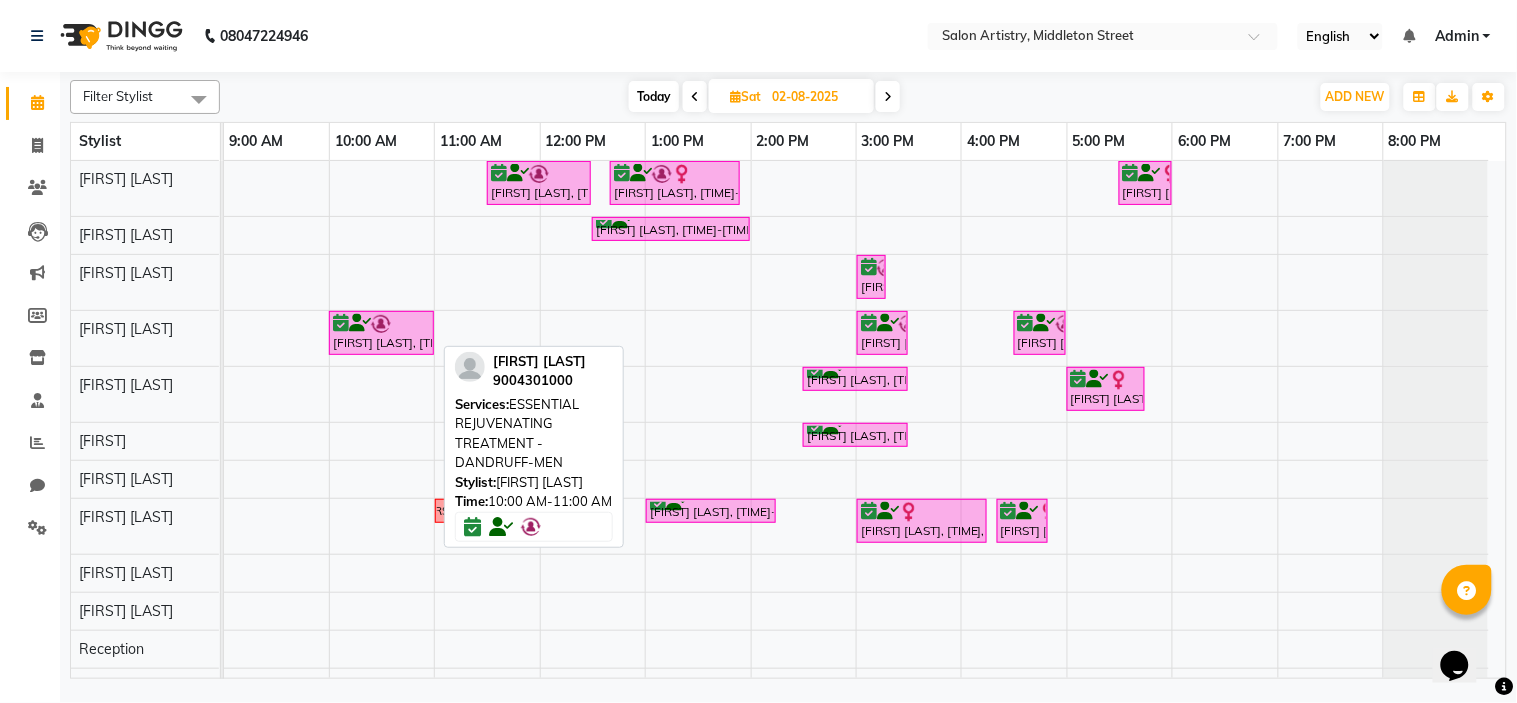 click at bounding box center [360, 323] 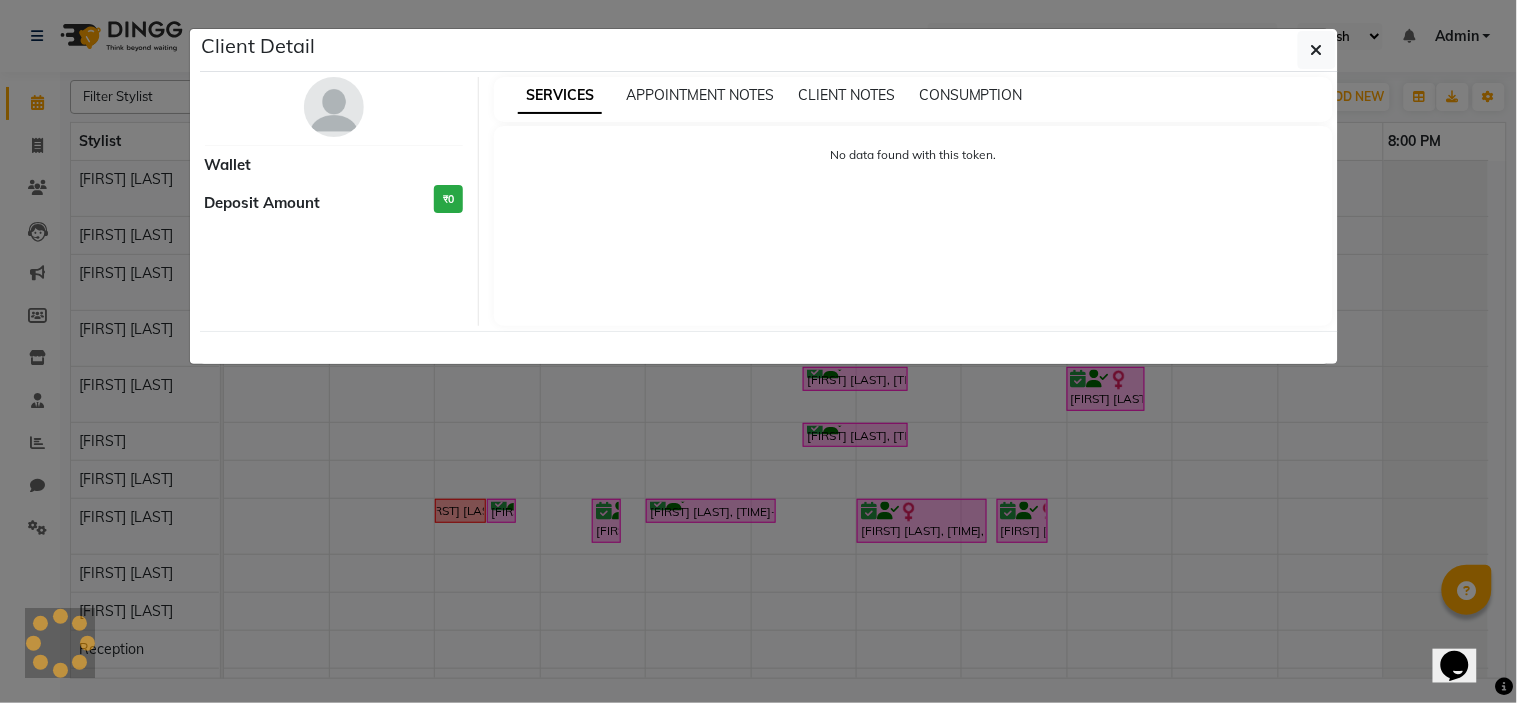 select on "6" 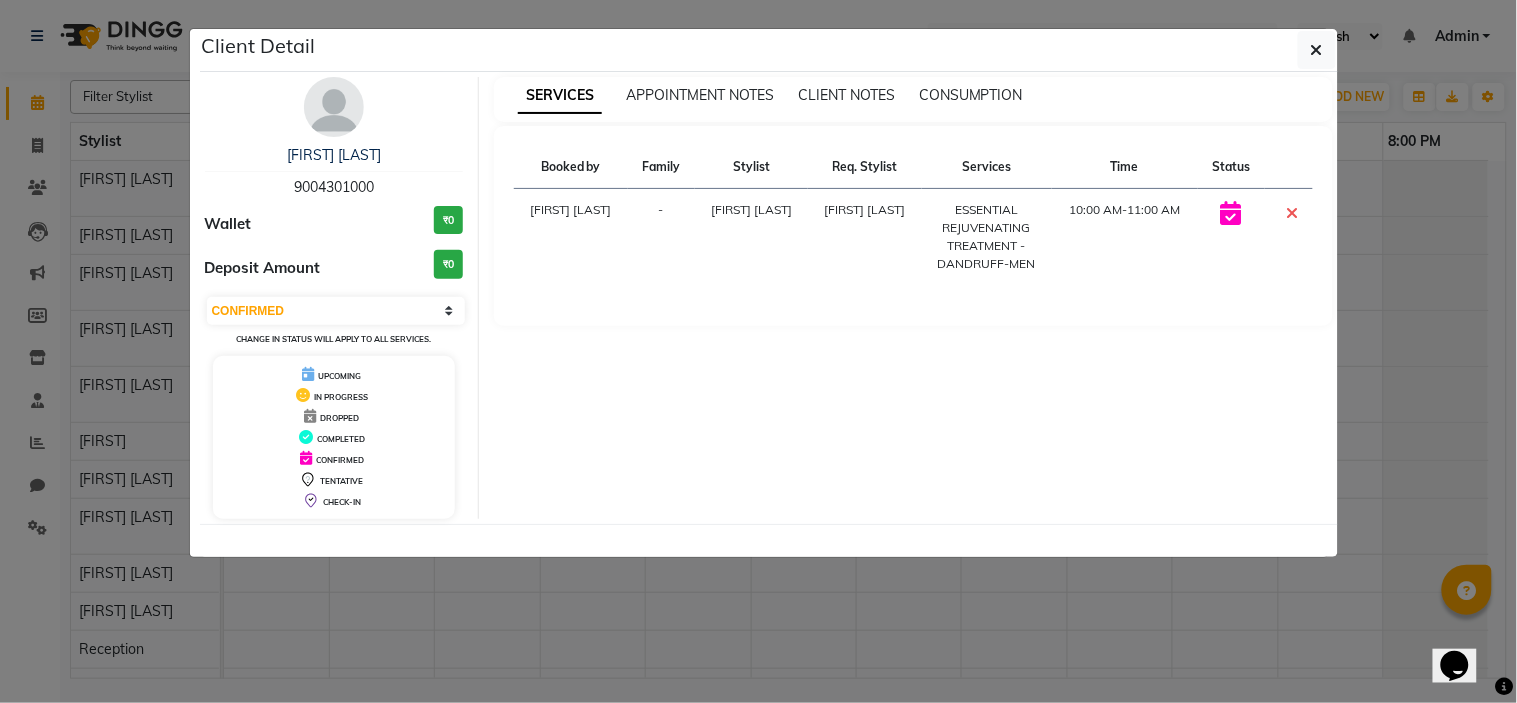 drag, startPoint x: 291, startPoint y: 183, endPoint x: 378, endPoint y: 194, distance: 87.69264 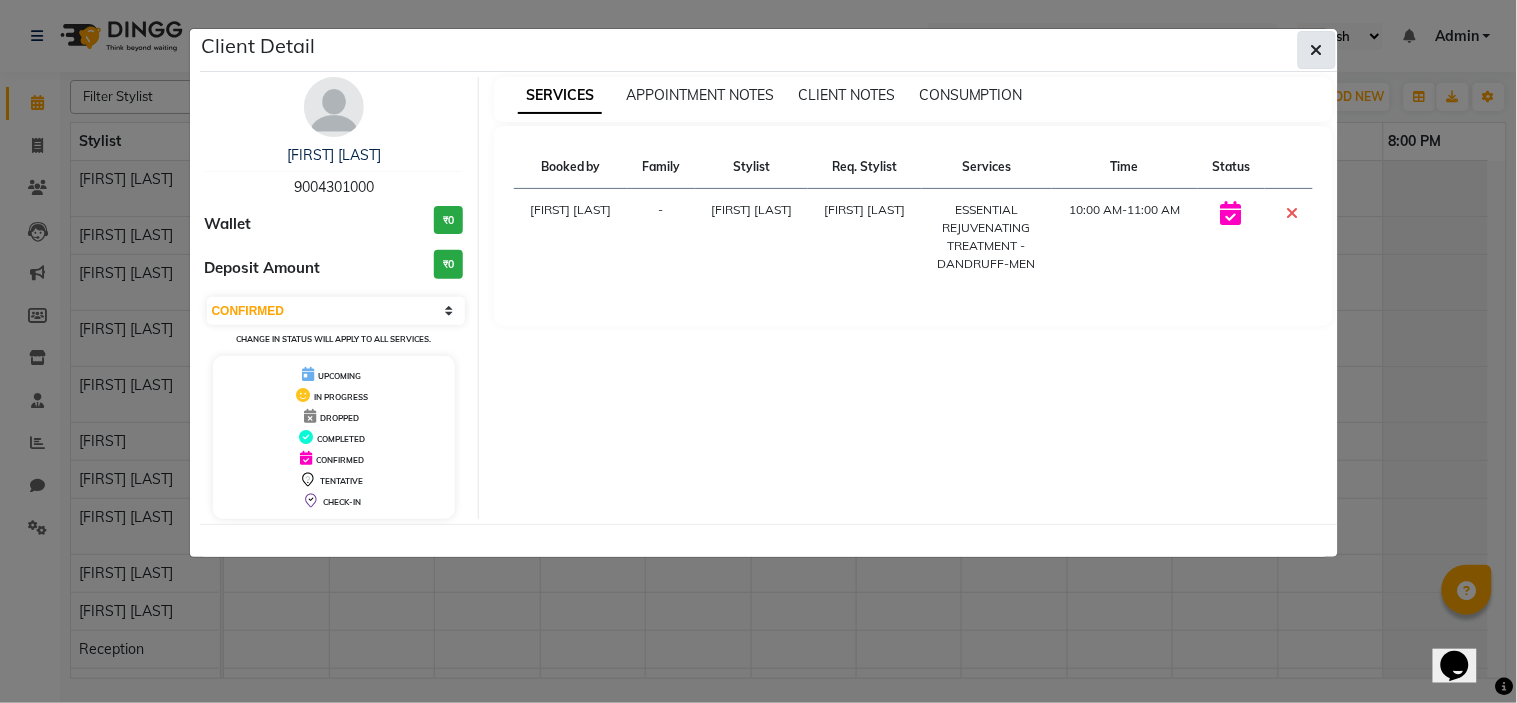 click 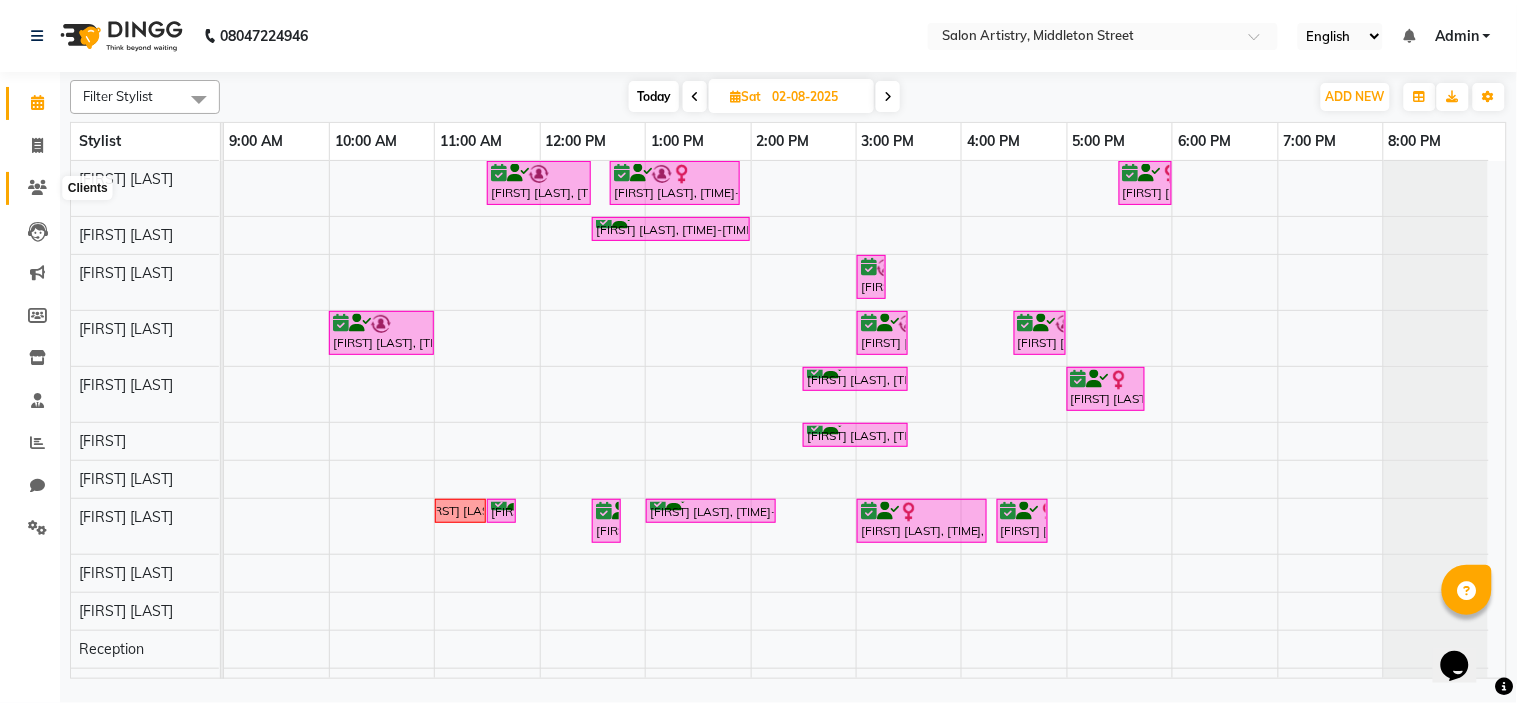 click 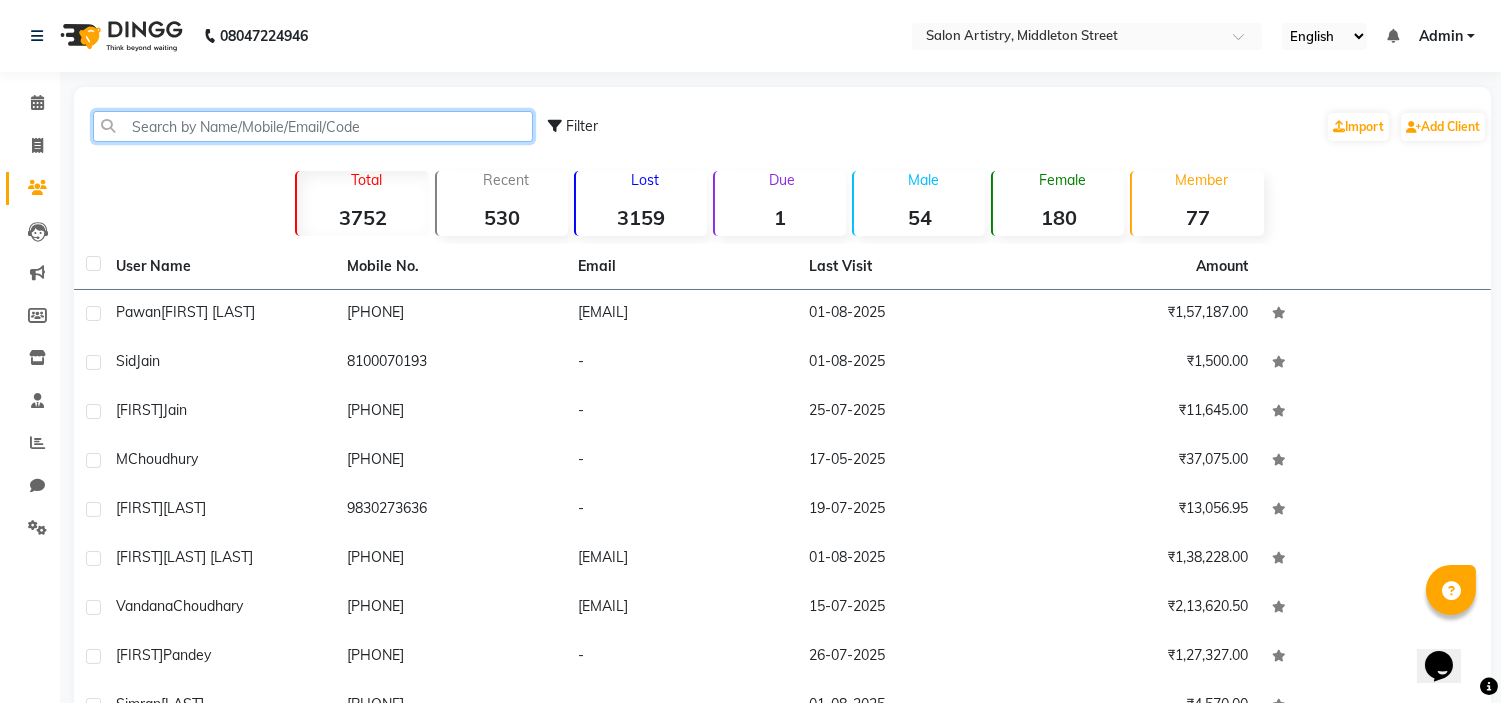 click 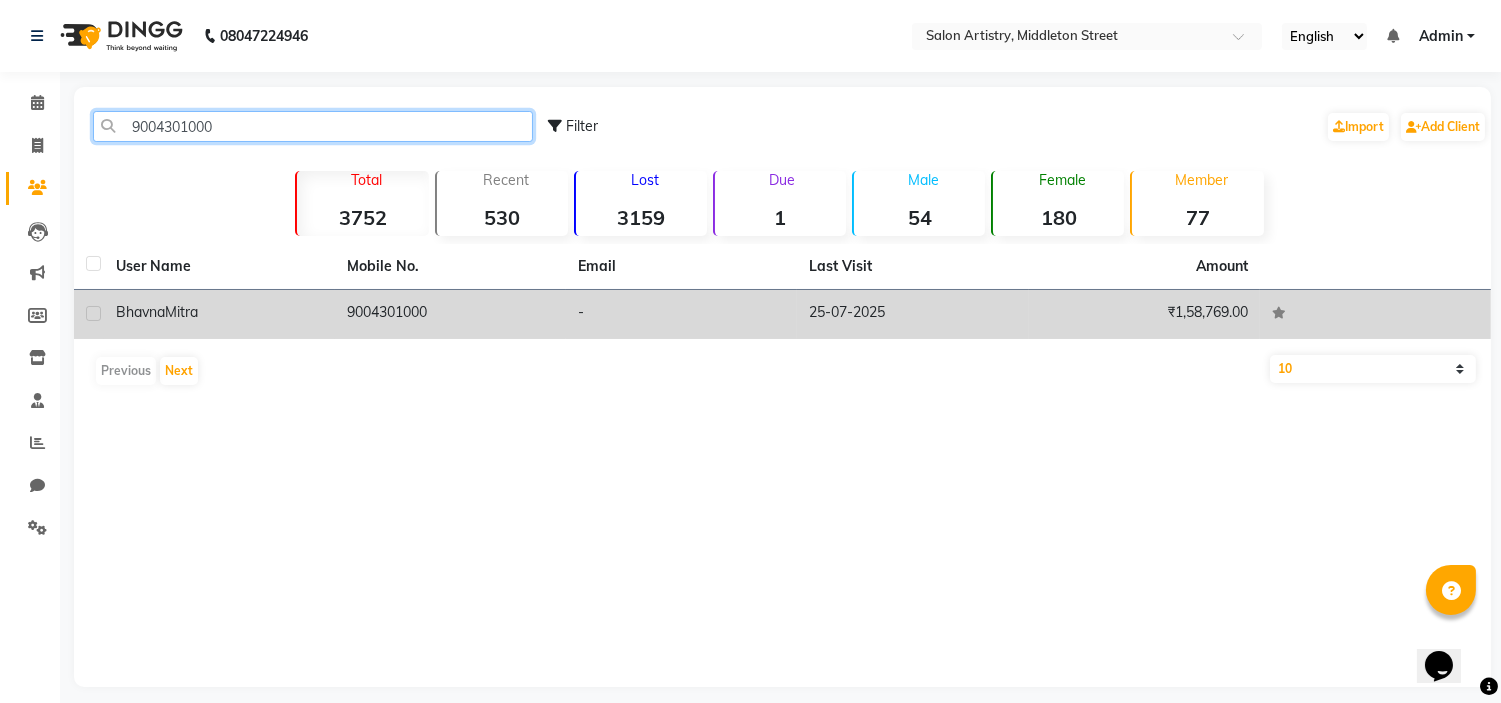 type on "9004301000" 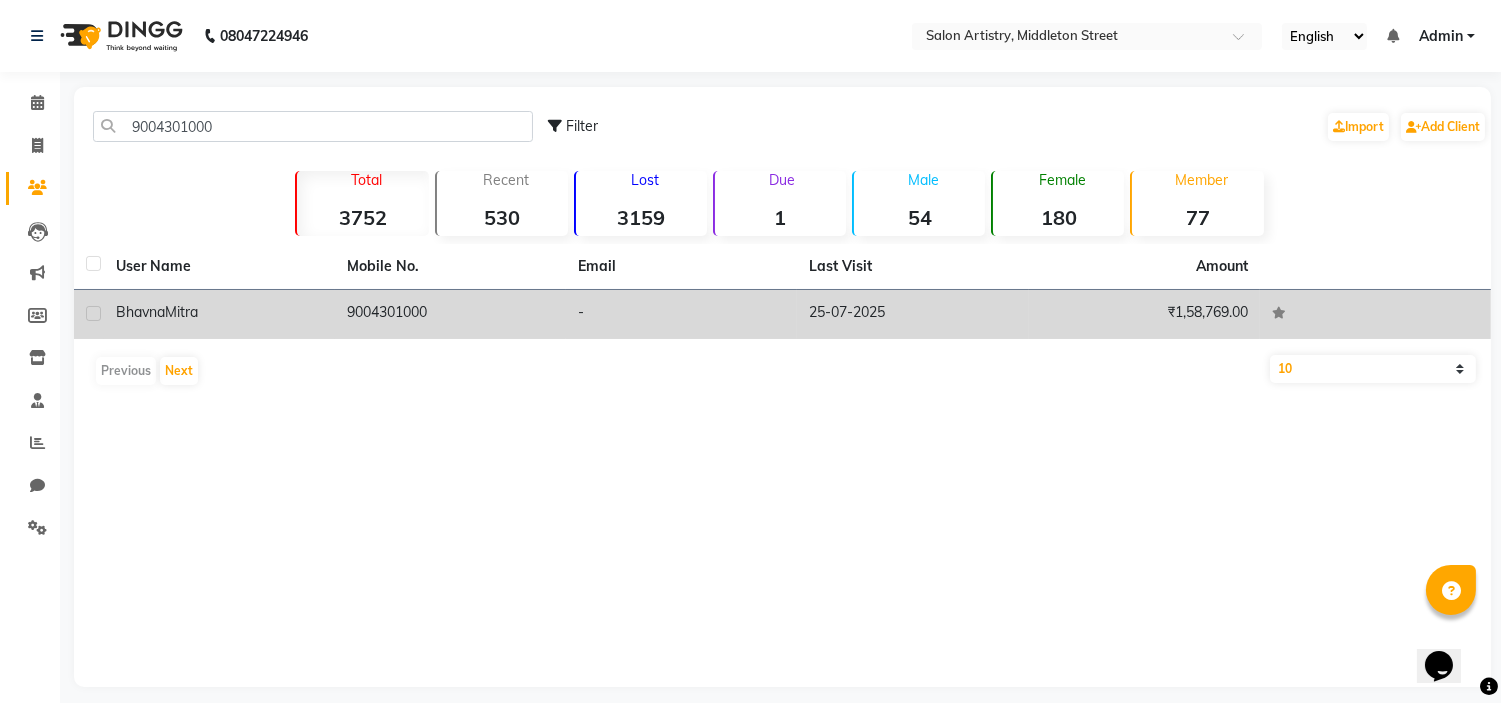 click on "Bhavna" 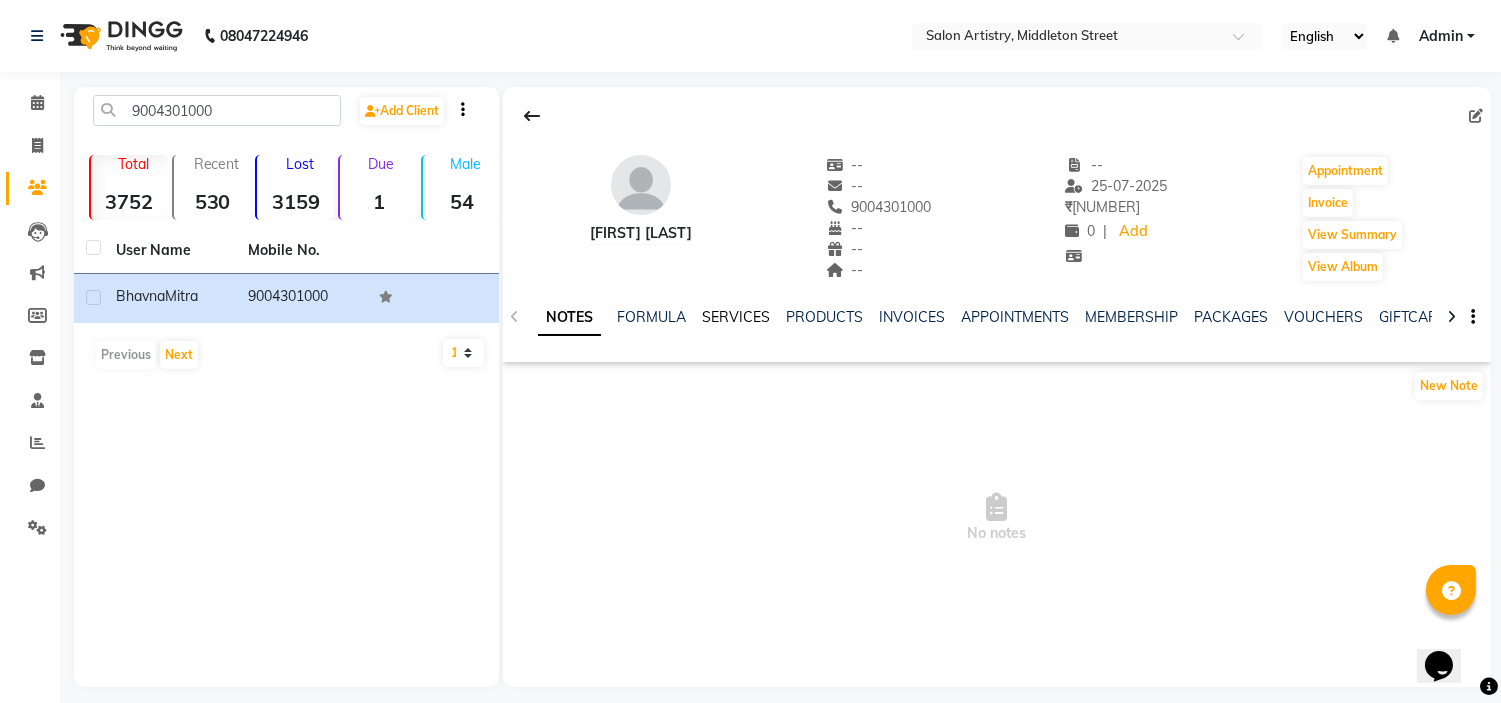 click on "SERVICES" 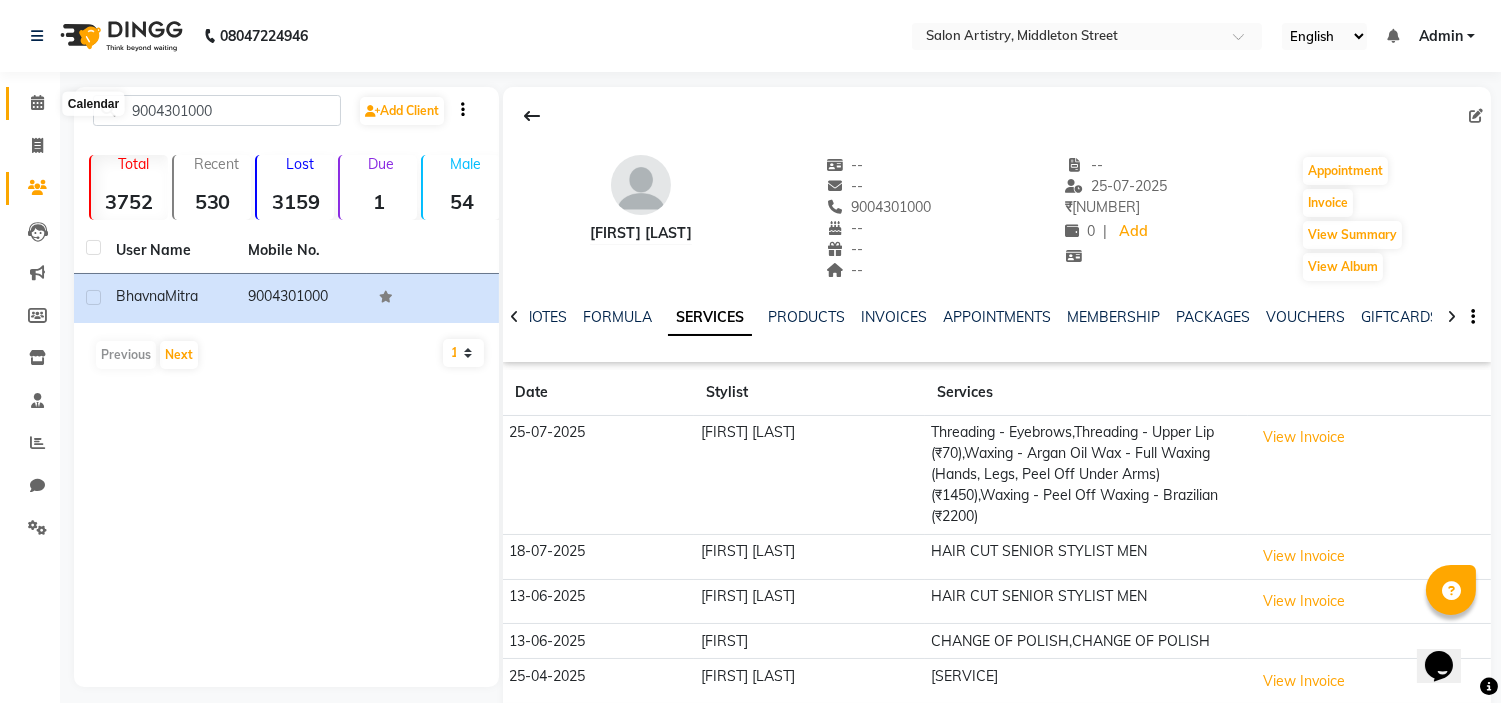 click 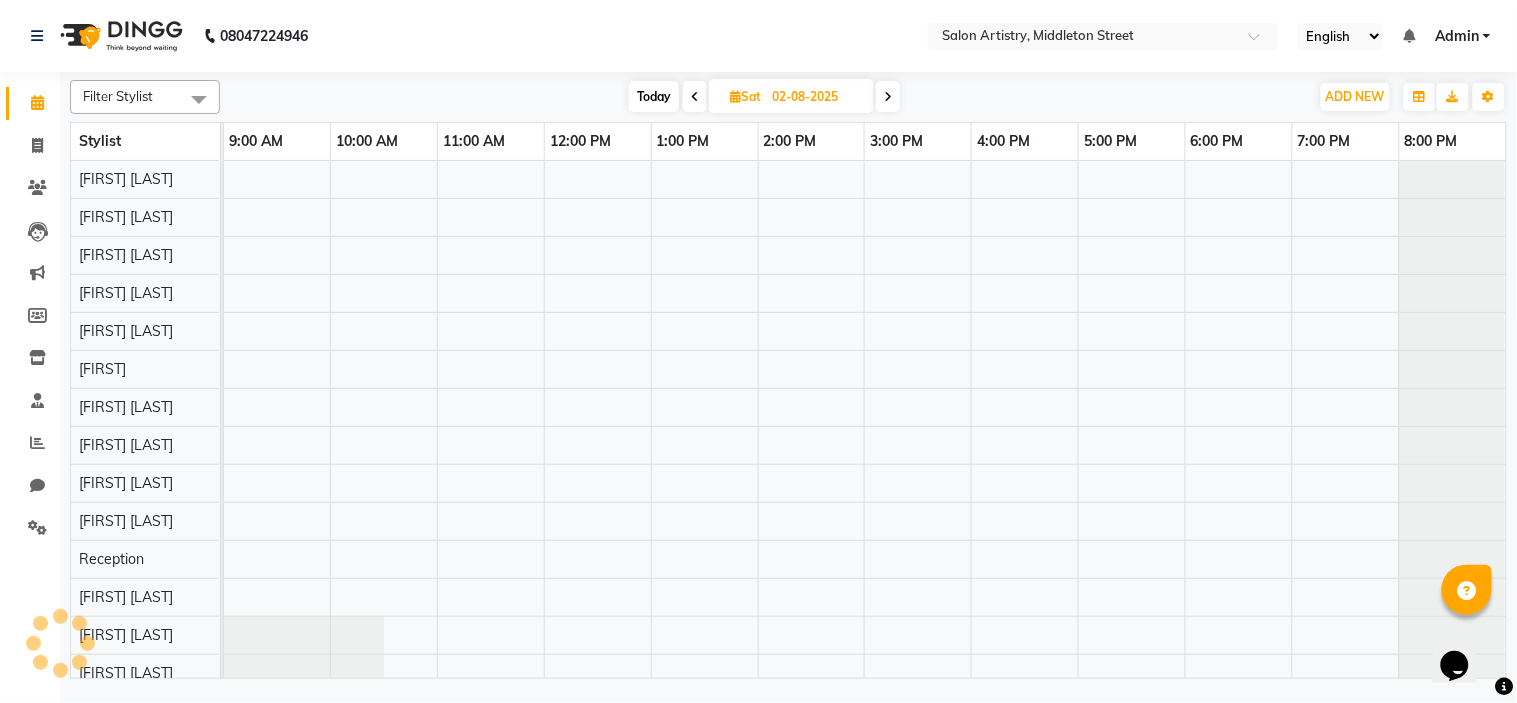 scroll, scrollTop: 0, scrollLeft: 0, axis: both 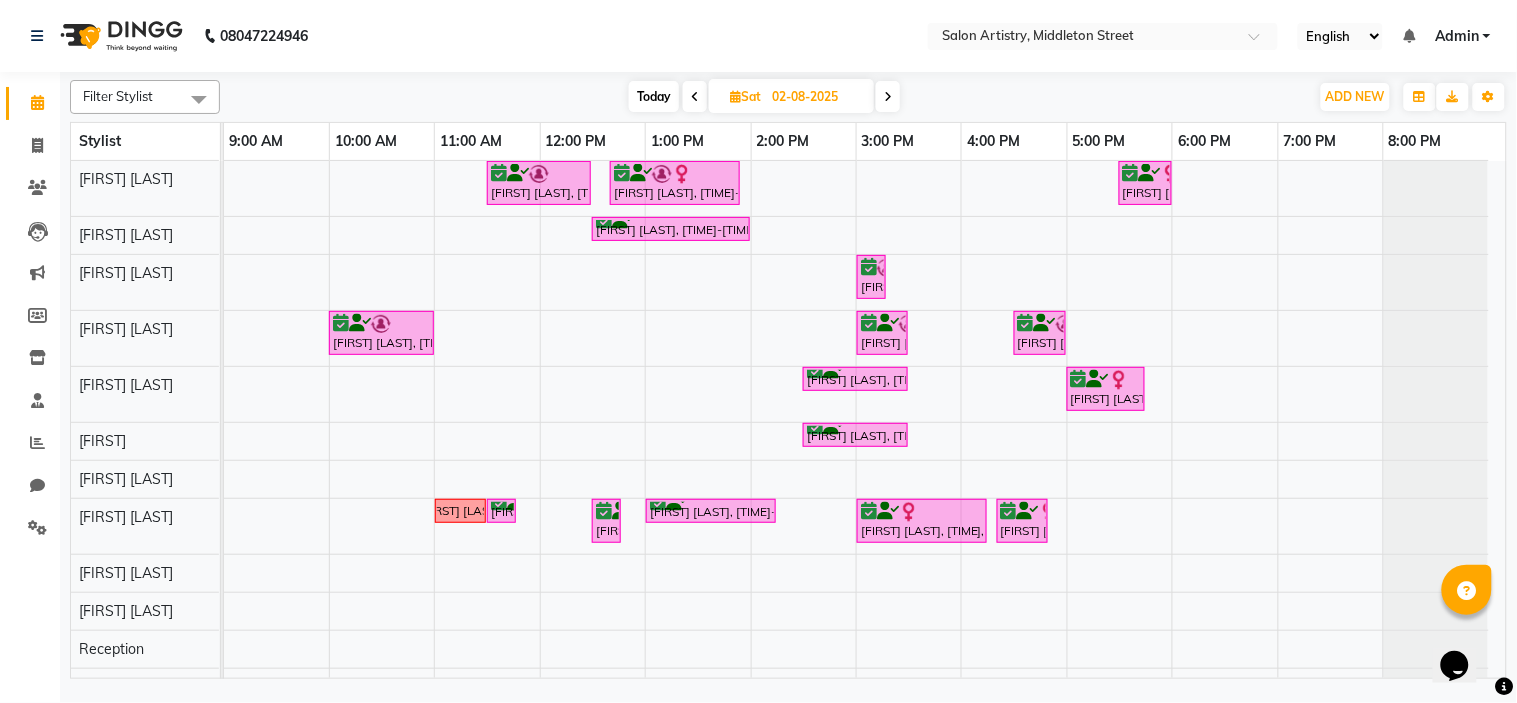 click on "Today  Sat 02-08-2025" at bounding box center [764, 97] 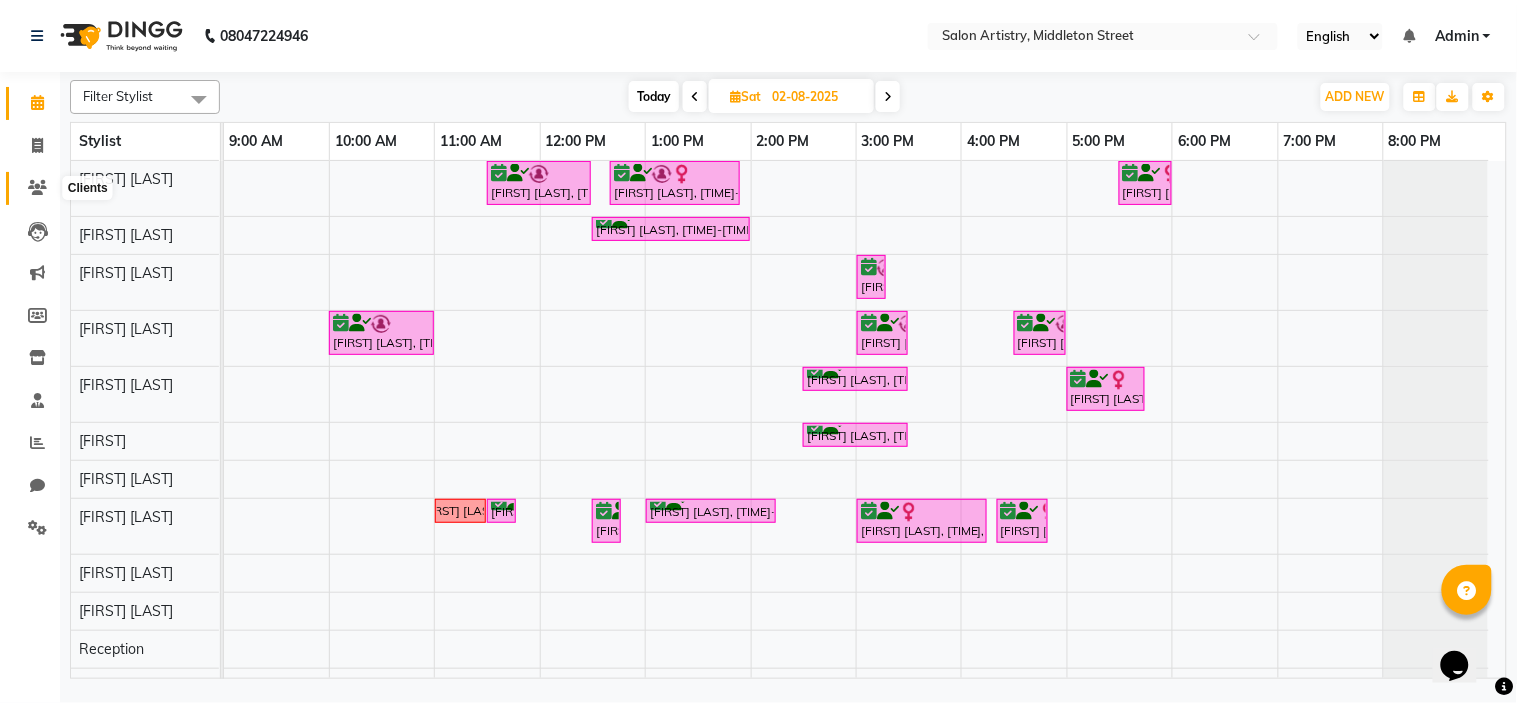 click 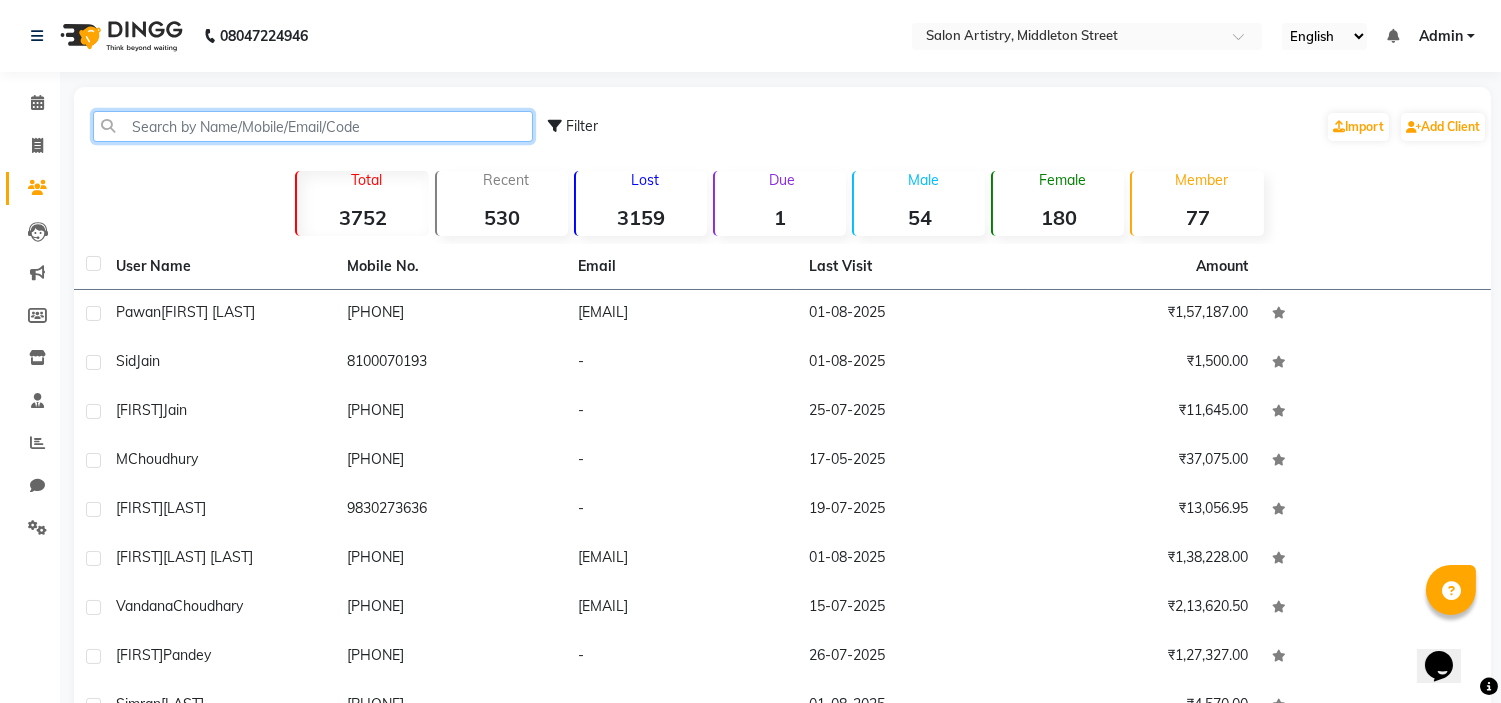 click 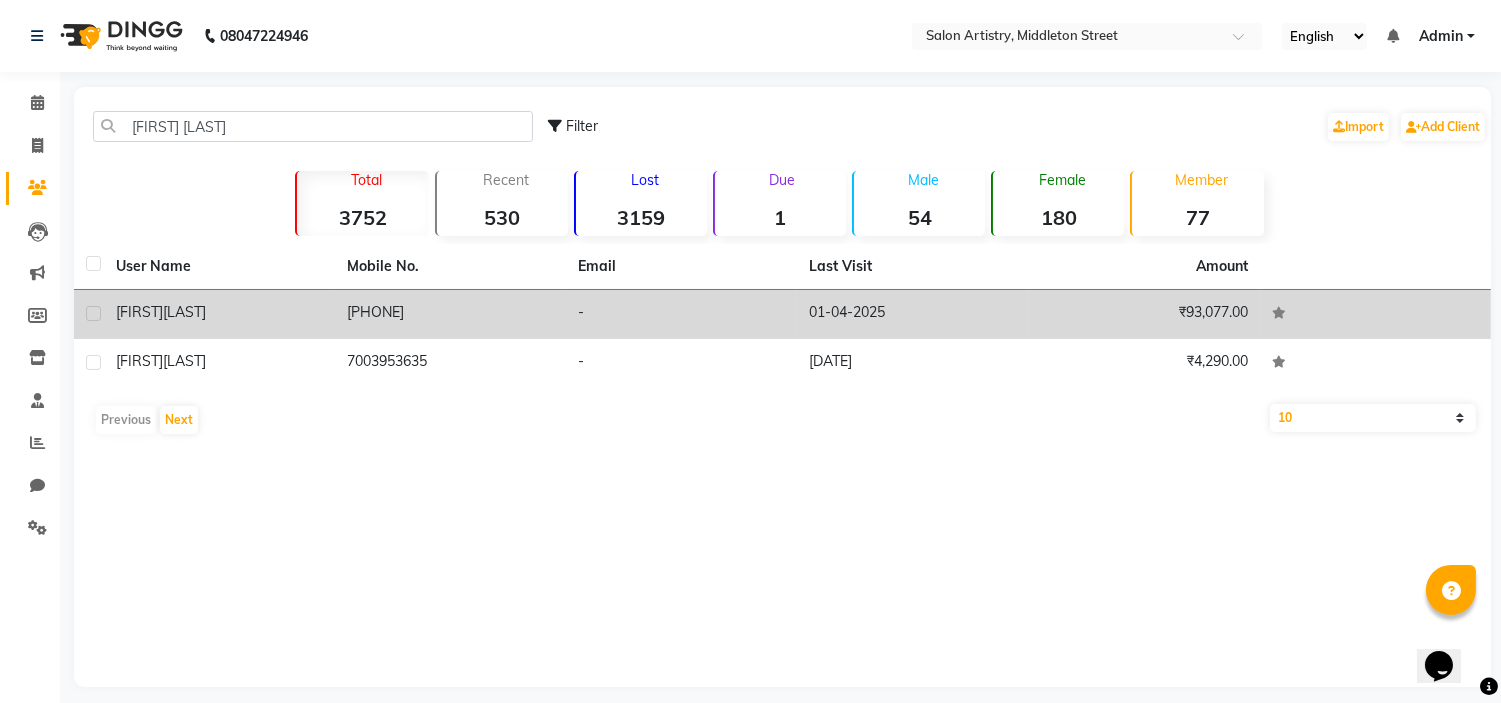 click on "[LAST]" 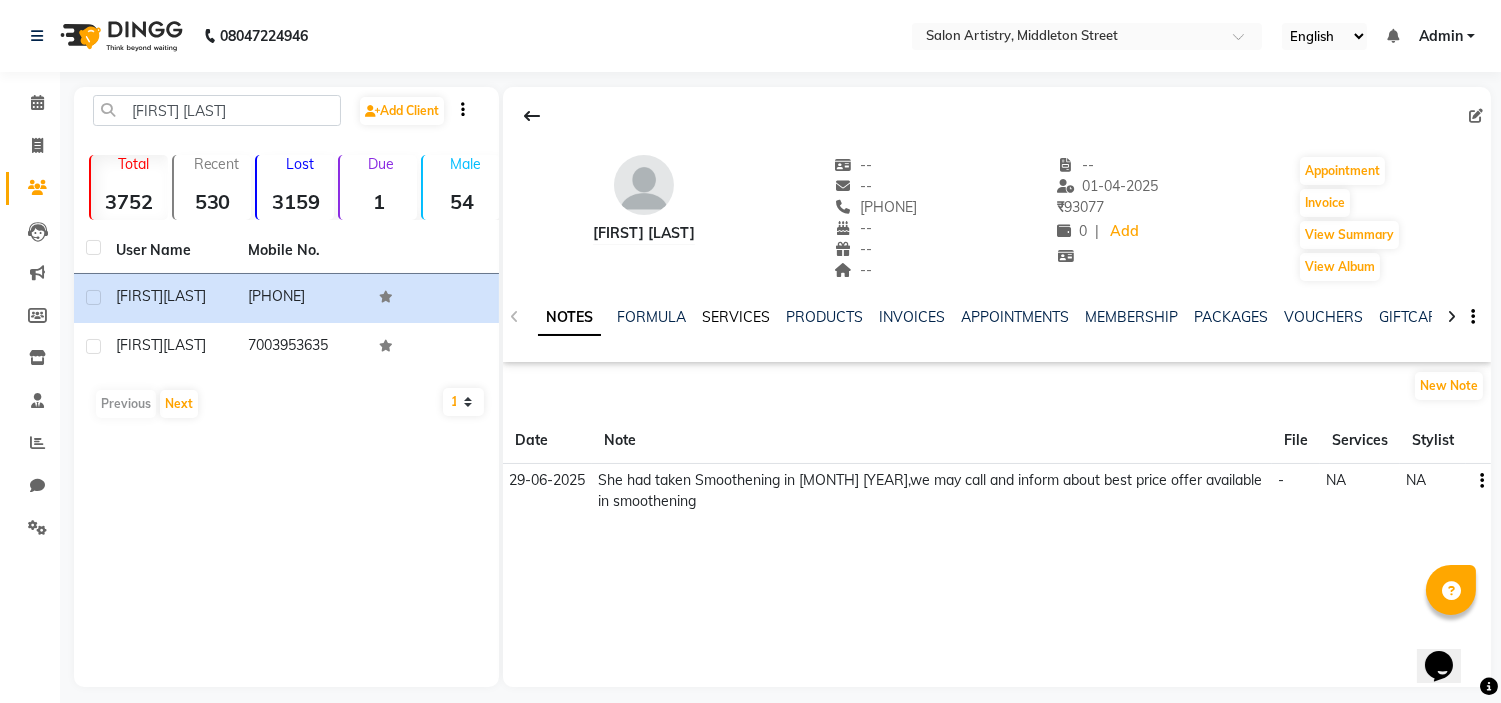 click on "SERVICES" 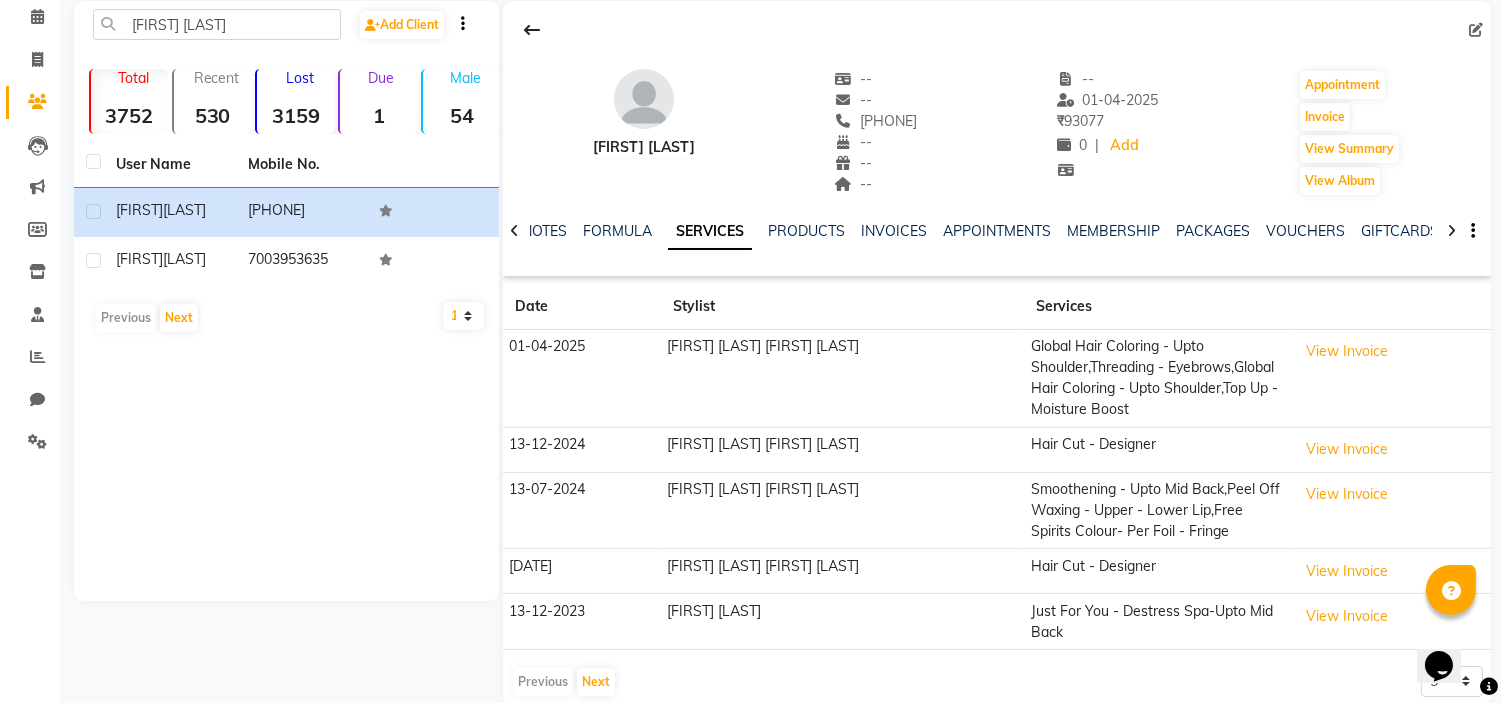 scroll, scrollTop: 88, scrollLeft: 0, axis: vertical 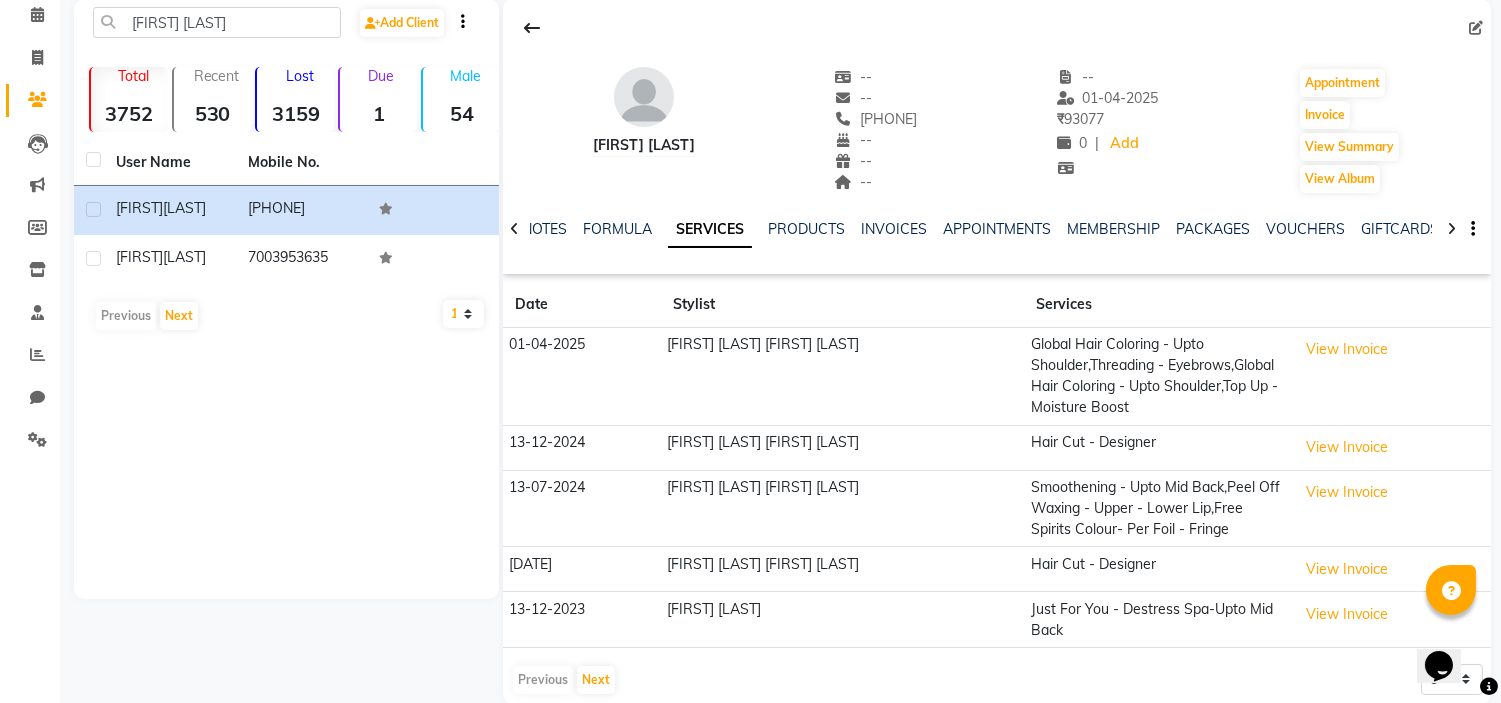 drag, startPoint x: 852, startPoint y: 116, endPoint x: 942, endPoint y: 120, distance: 90.088844 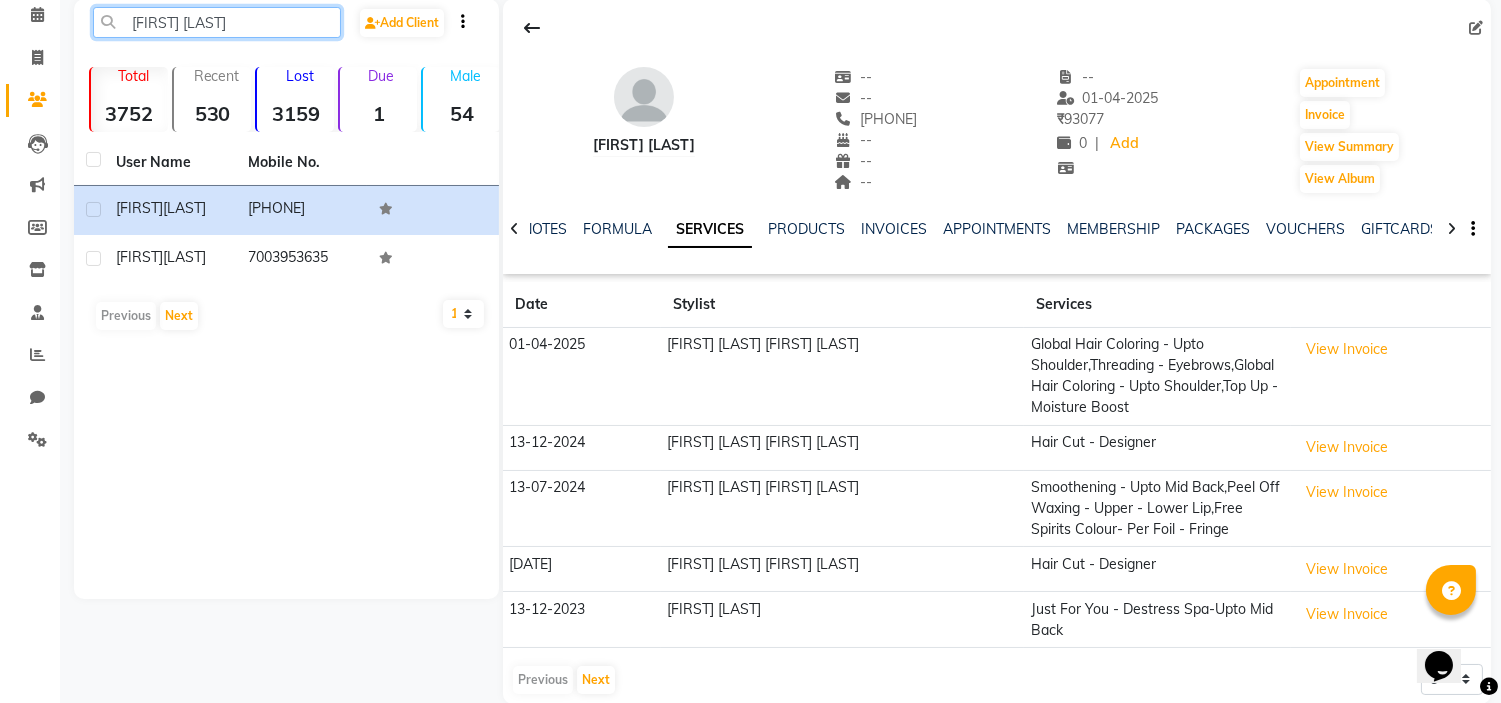click on "[FIRST] [LAST]" 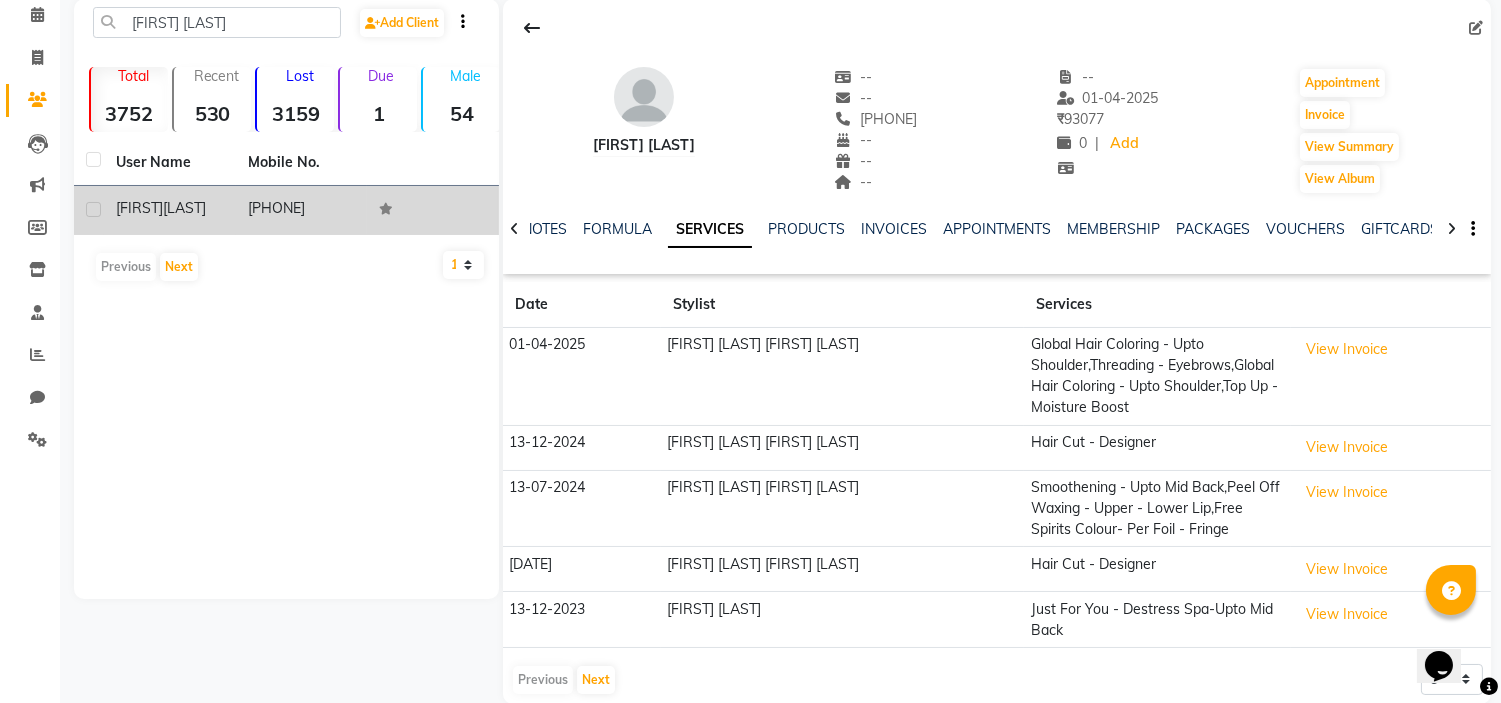 click on "[LAST]" 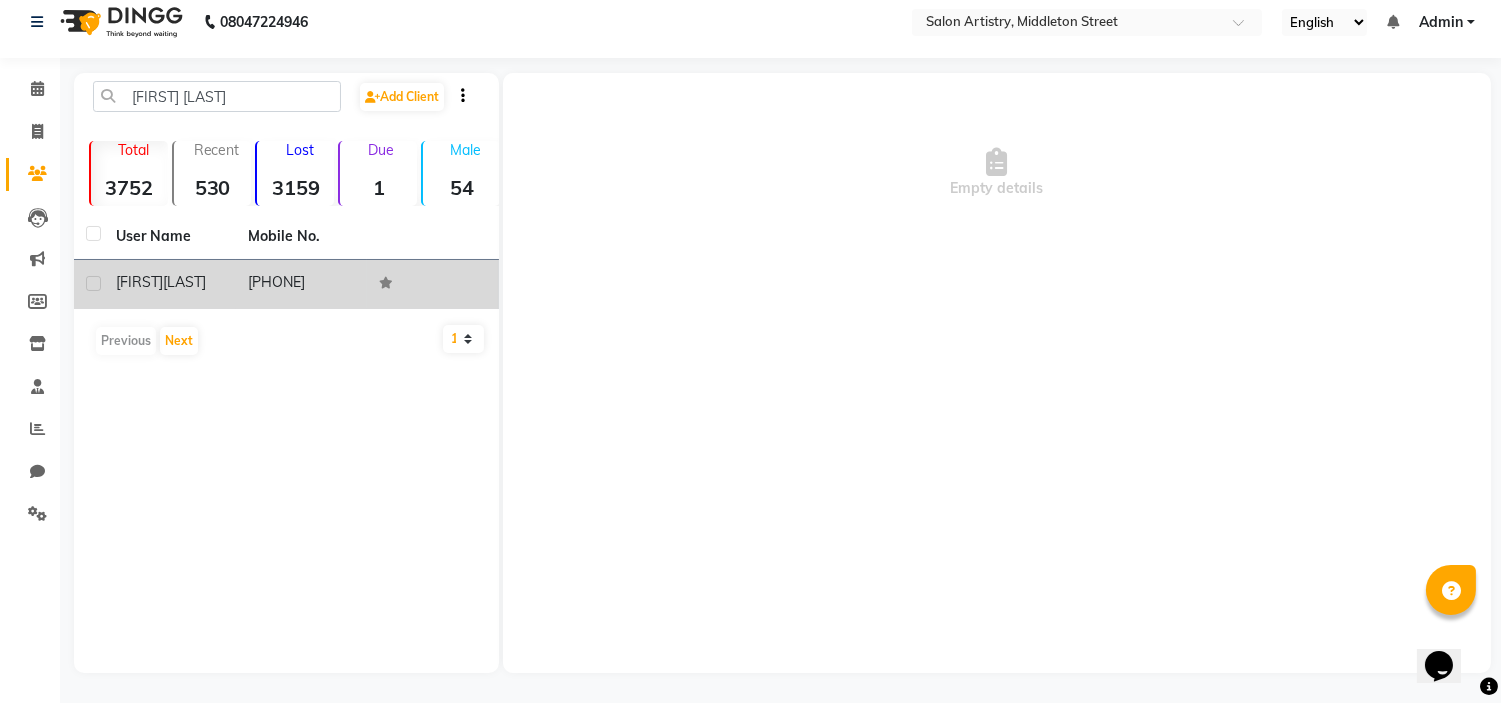scroll, scrollTop: 13, scrollLeft: 0, axis: vertical 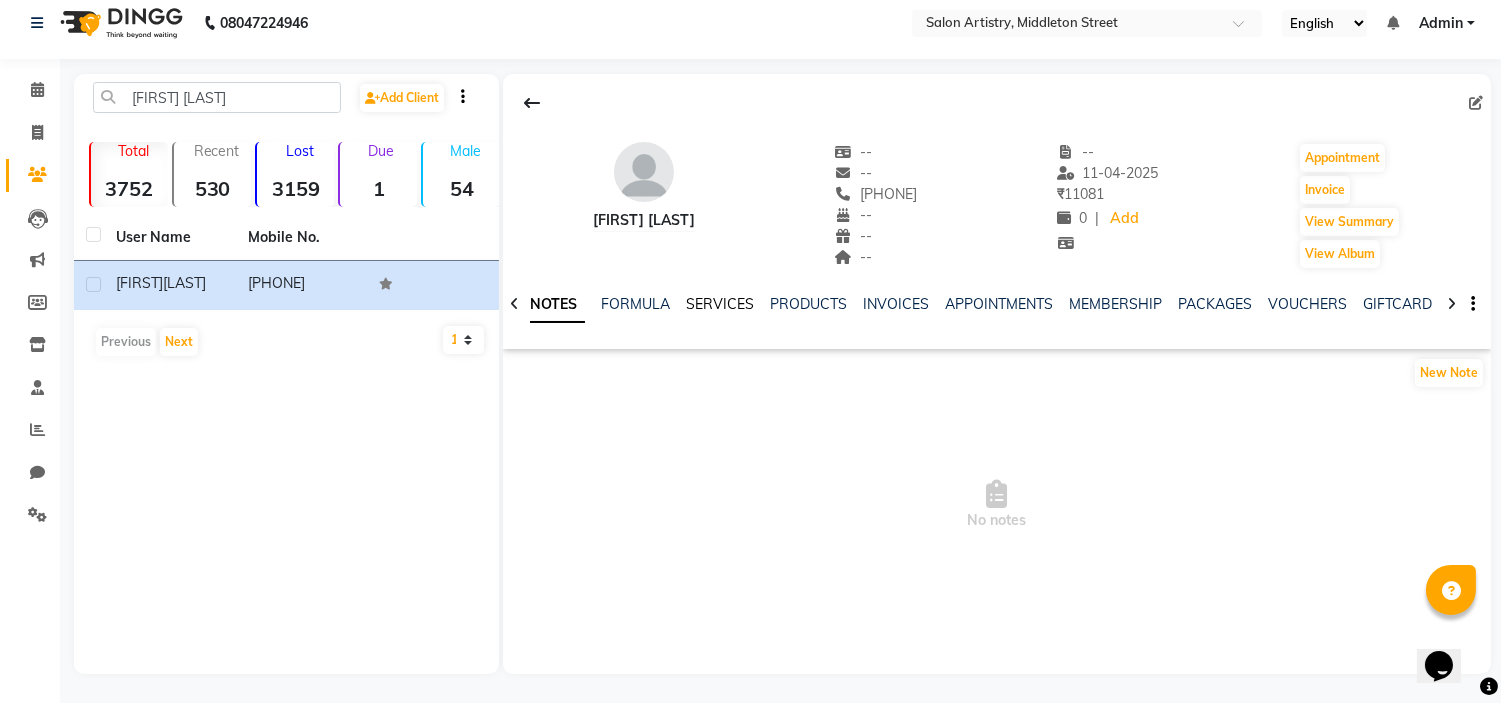 click on "SERVICES" 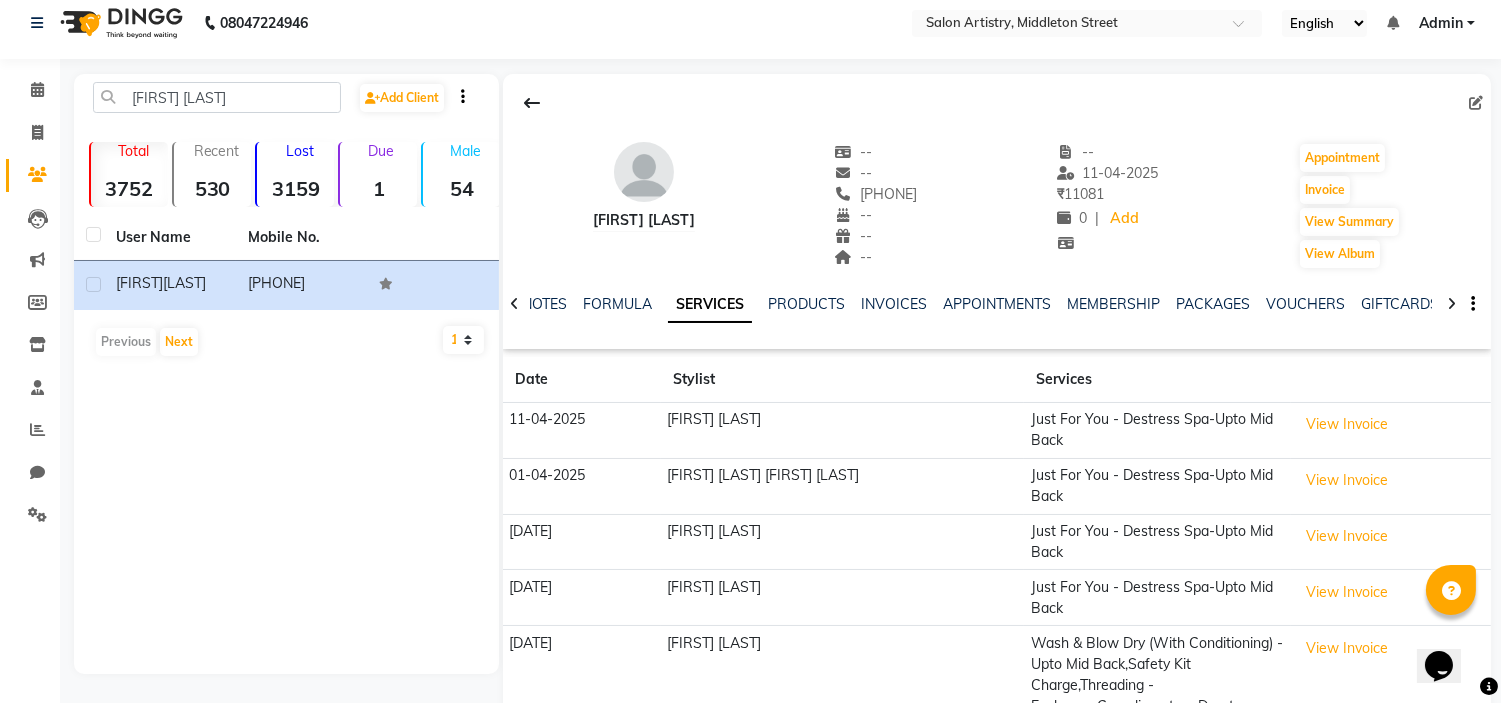 drag, startPoint x: 872, startPoint y: 193, endPoint x: 990, endPoint y: 191, distance: 118.016945 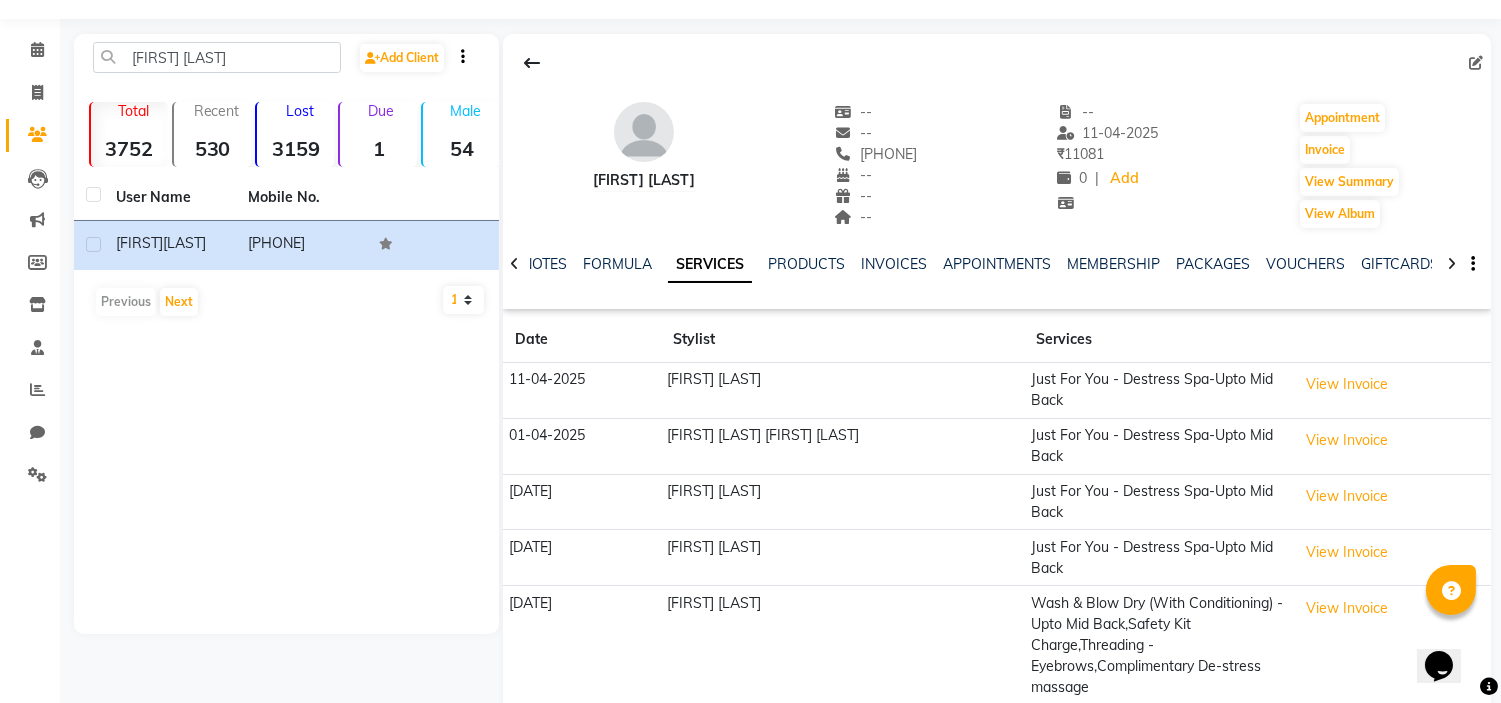 scroll, scrollTop: 57, scrollLeft: 0, axis: vertical 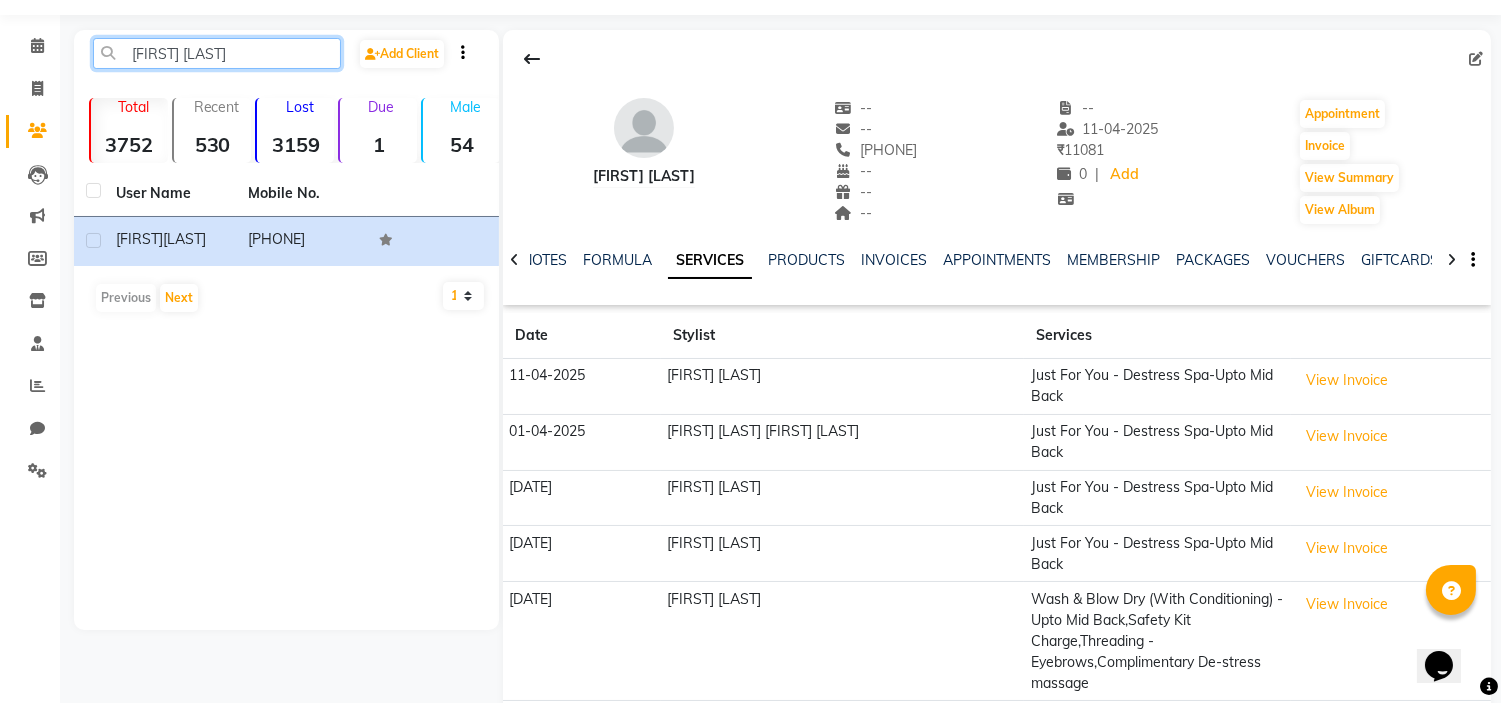 click on "[FIRST] [LAST]" 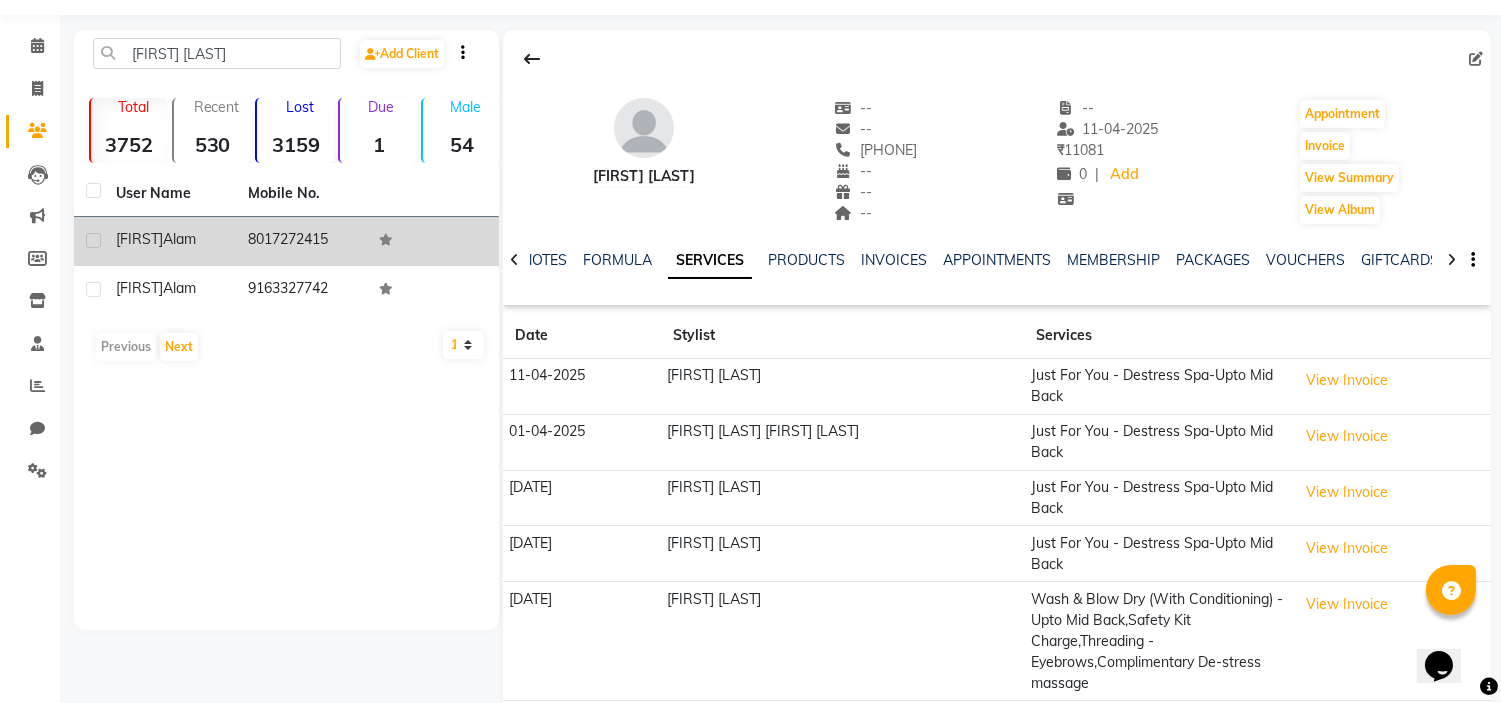 click on "Alam" 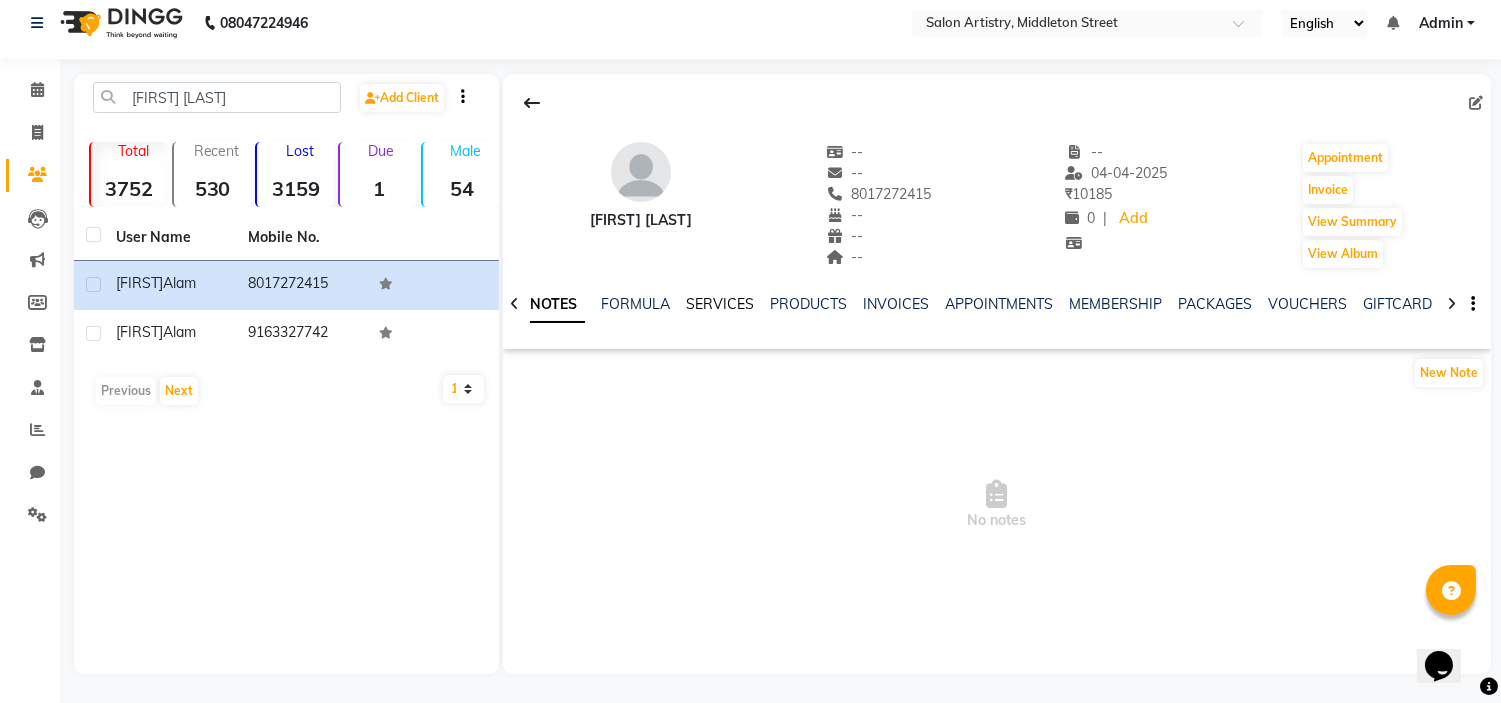 click on "SERVICES" 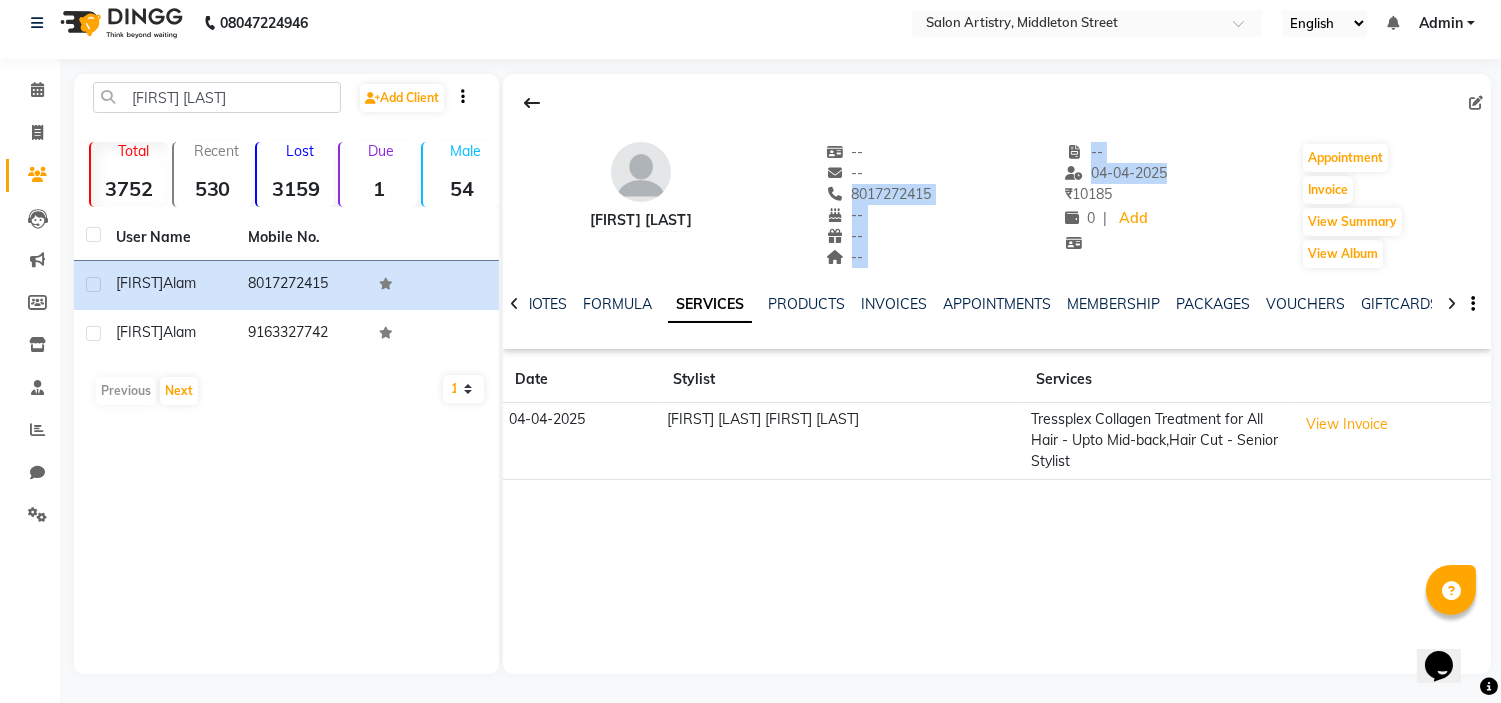 drag, startPoint x: 851, startPoint y: 188, endPoint x: 1016, endPoint y: 187, distance: 165.00304 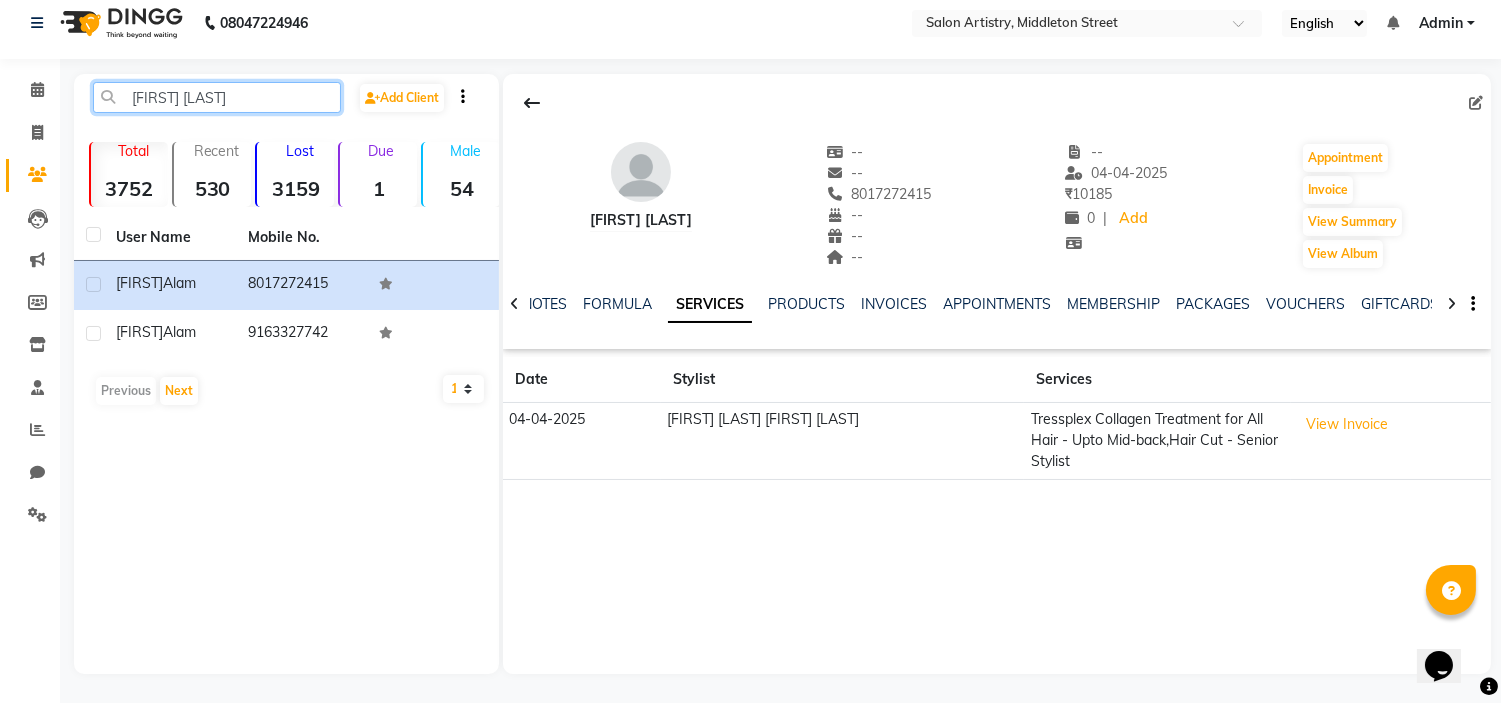 click on "[FIRST] [LAST]" 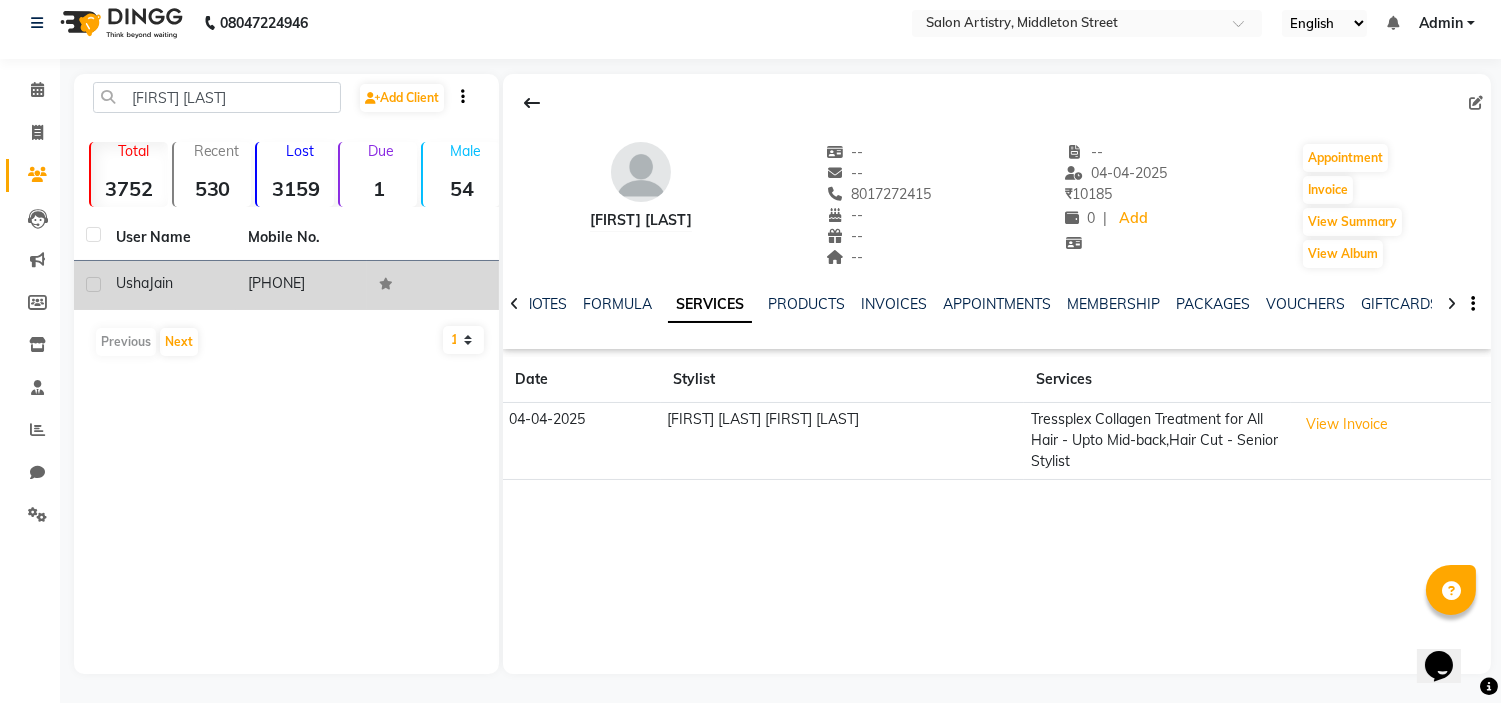 click on "Jain" 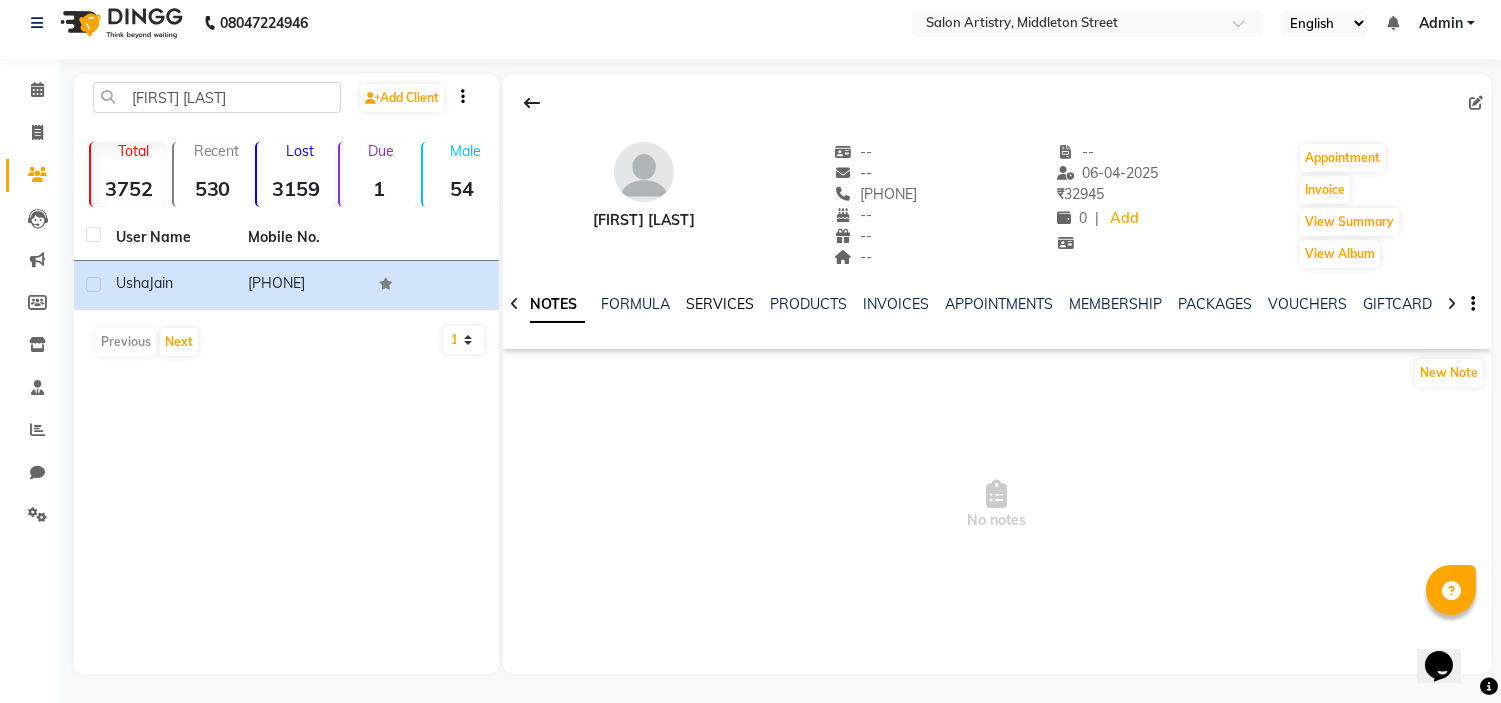 click on "SERVICES" 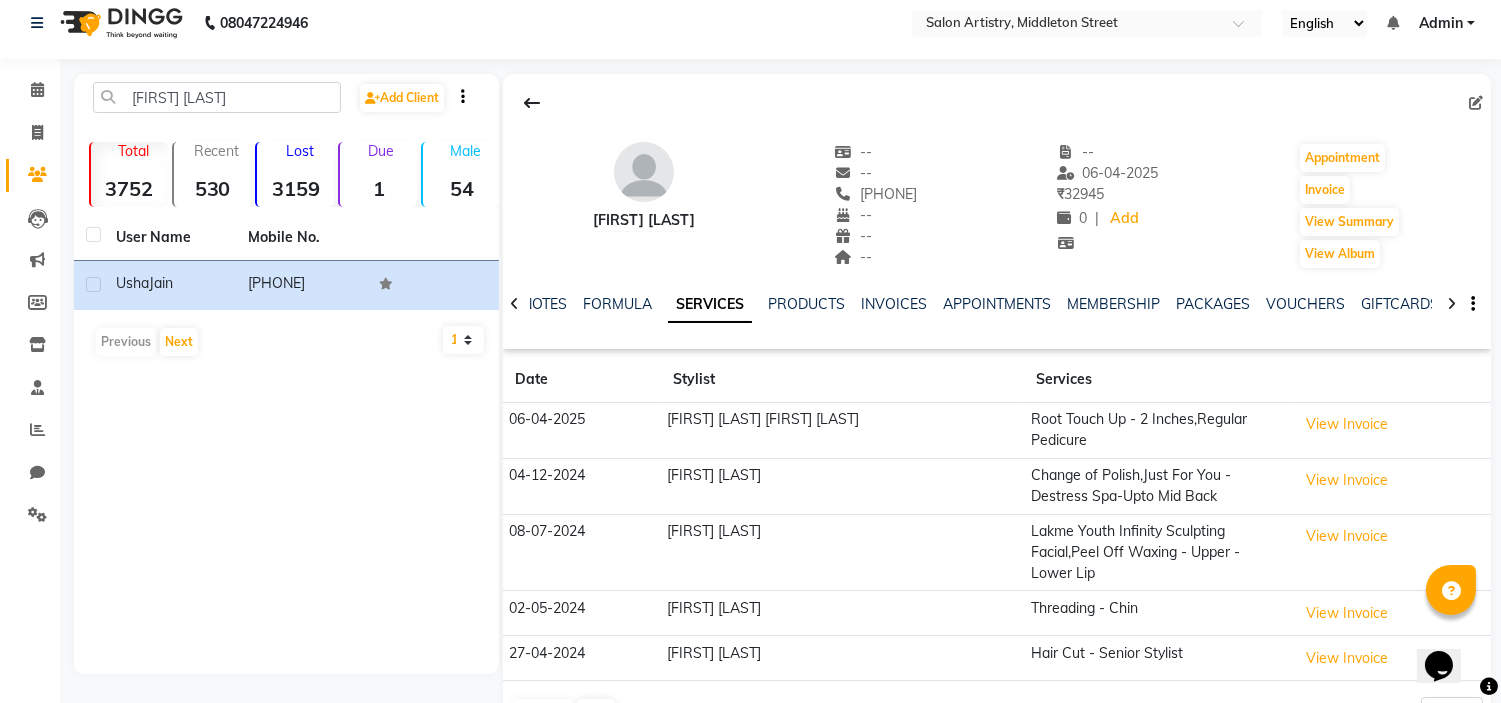 drag, startPoint x: 834, startPoint y: 188, endPoint x: 921, endPoint y: 192, distance: 87.0919 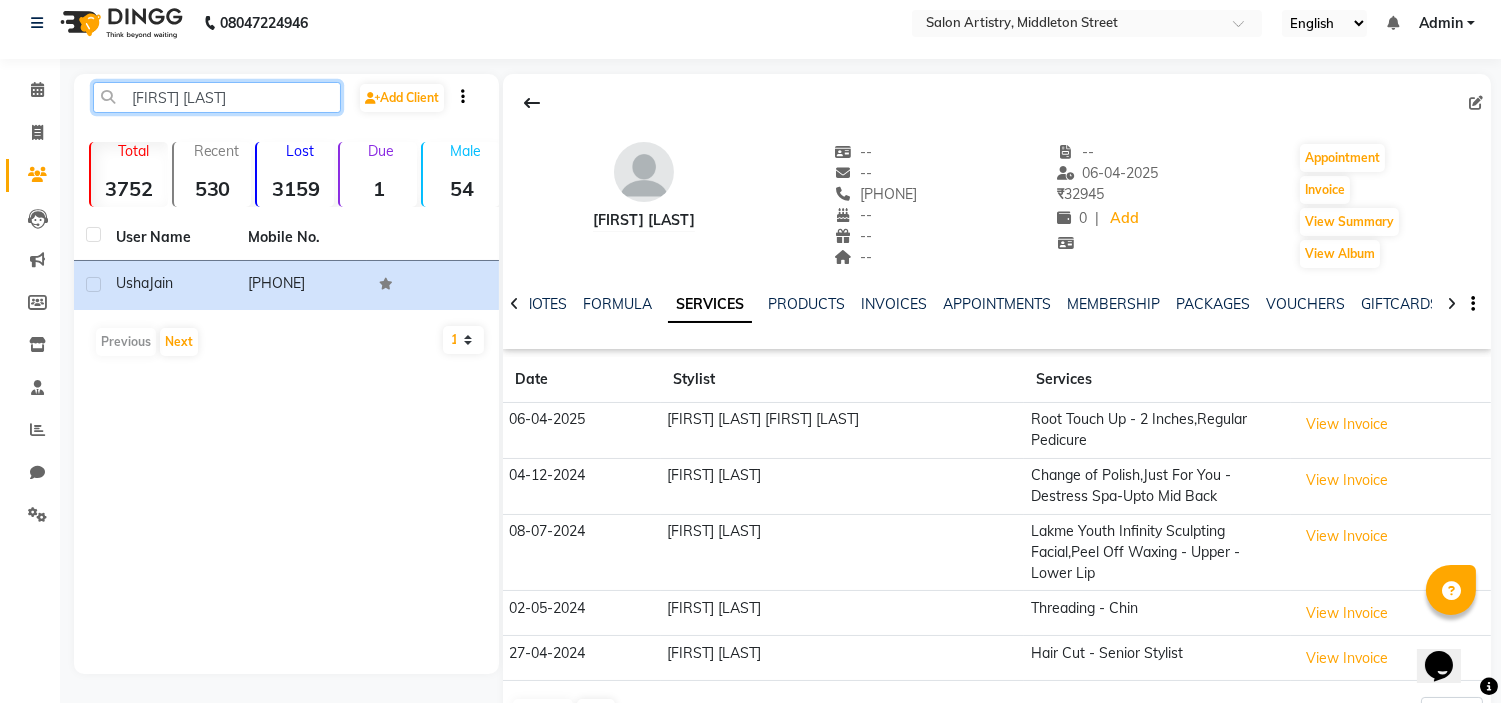 click on "[FIRST] [LAST]" 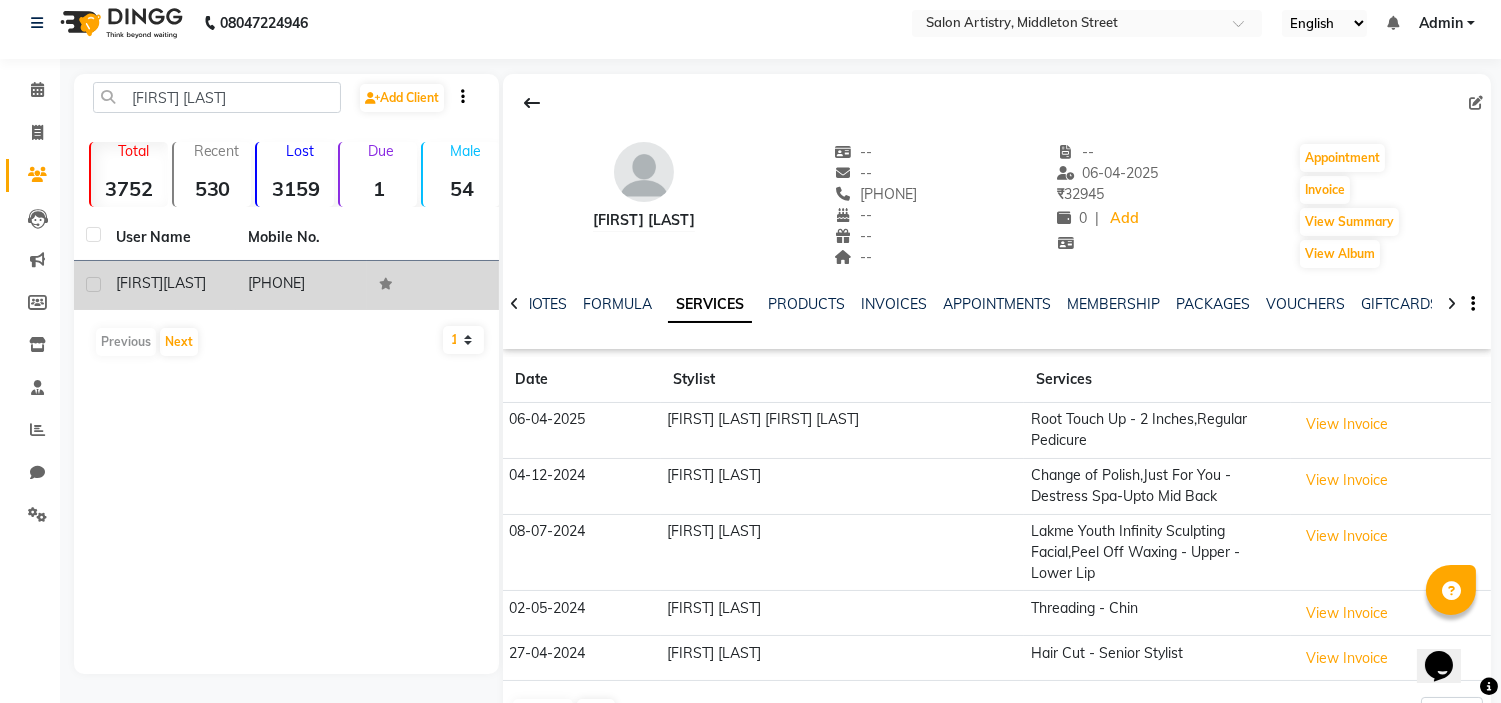 click on "[FIRST]" 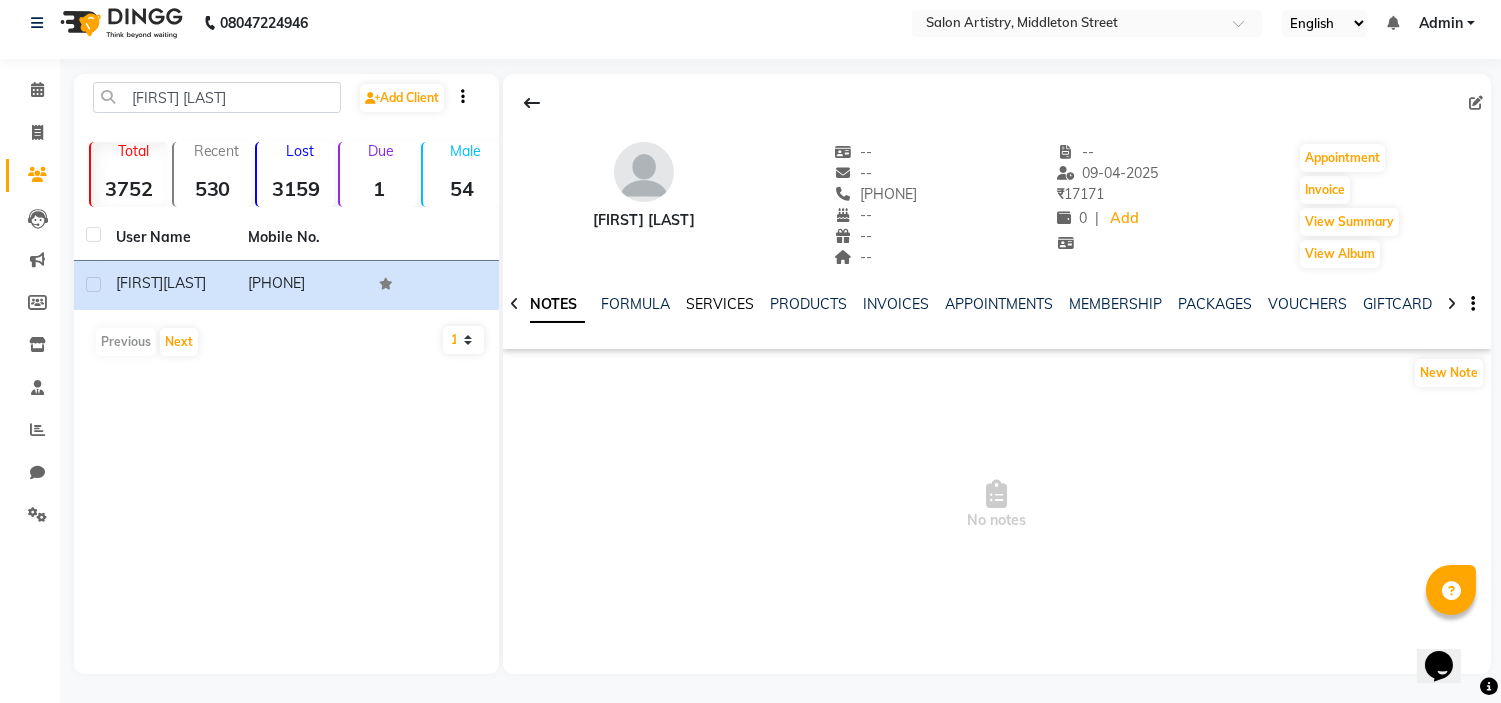 click on "SERVICES" 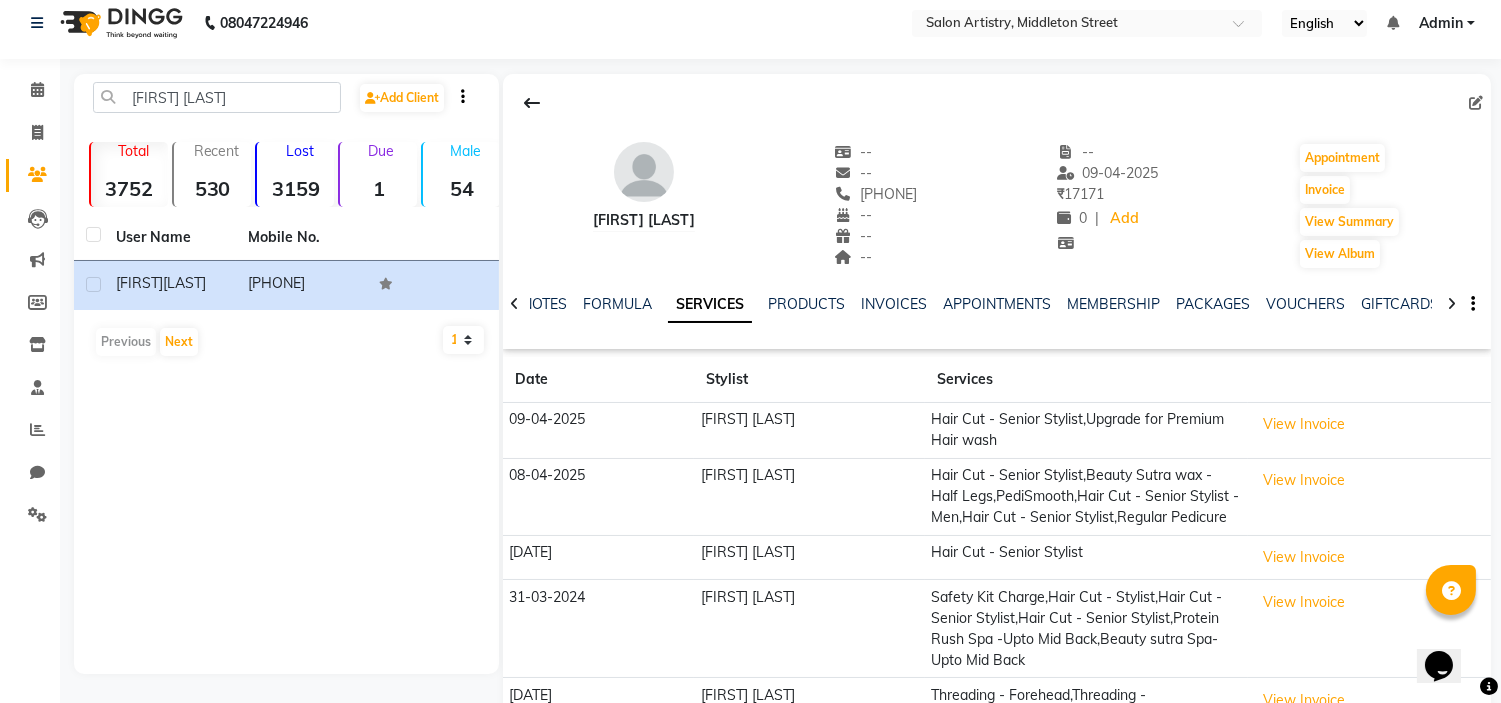 drag, startPoint x: 865, startPoint y: 195, endPoint x: 963, endPoint y: 193, distance: 98.02041 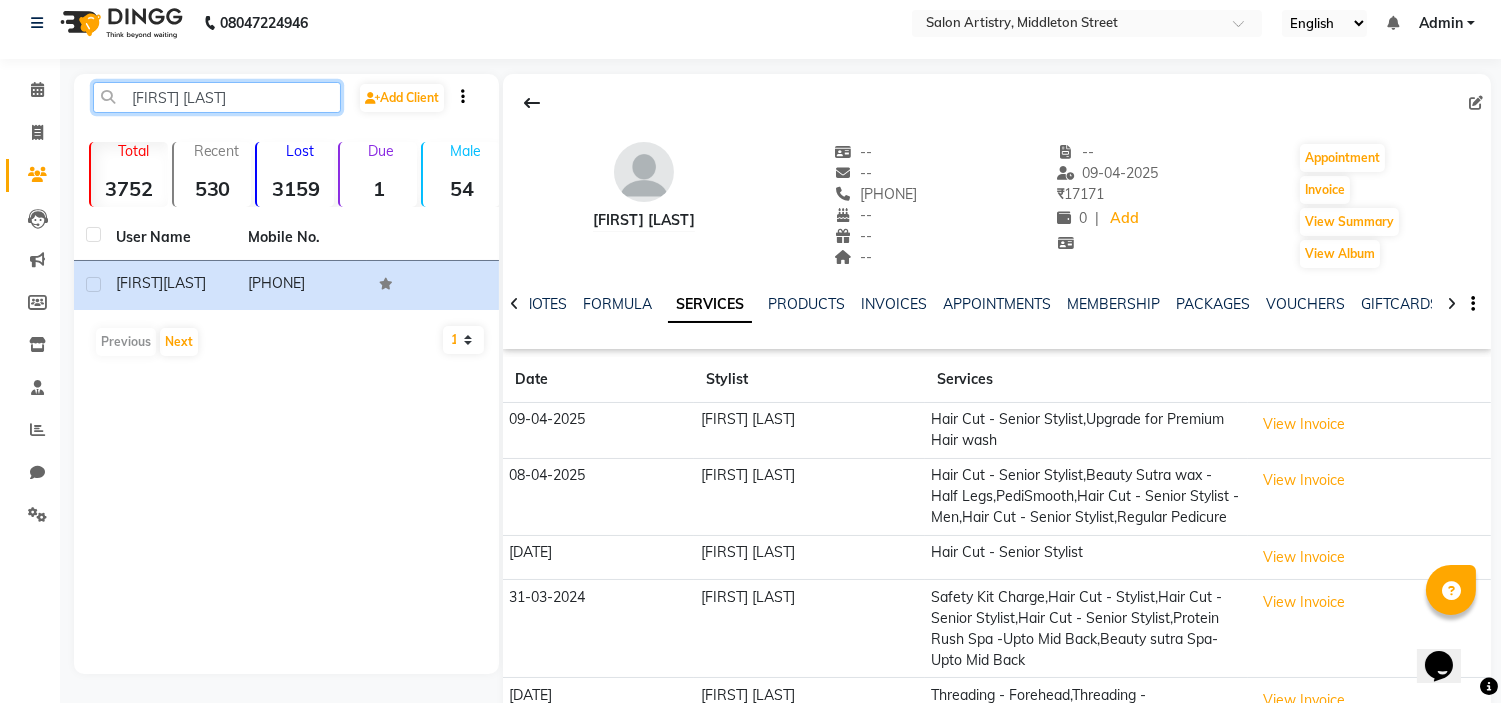 click on "[FIRST] [LAST]" 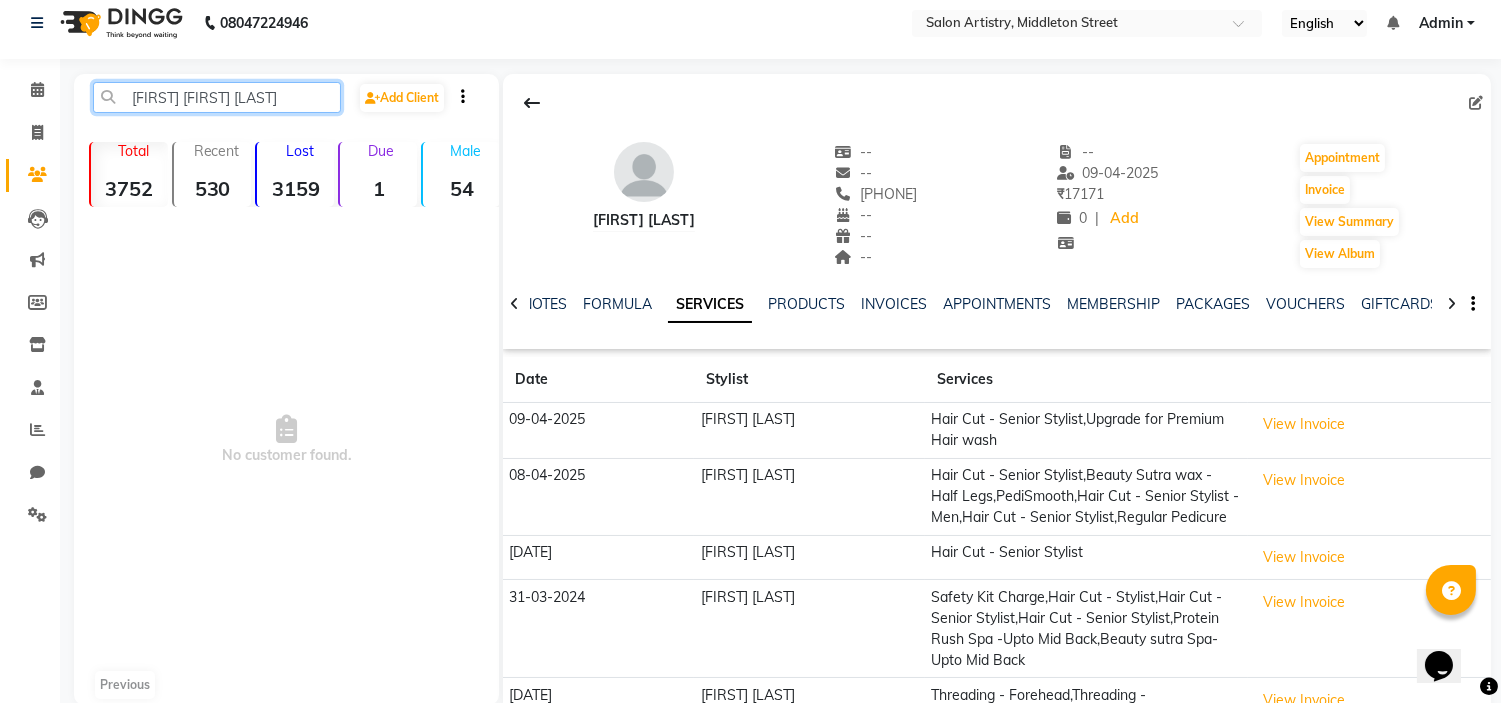 click on "[FIRST] [FIRST] [LAST]" 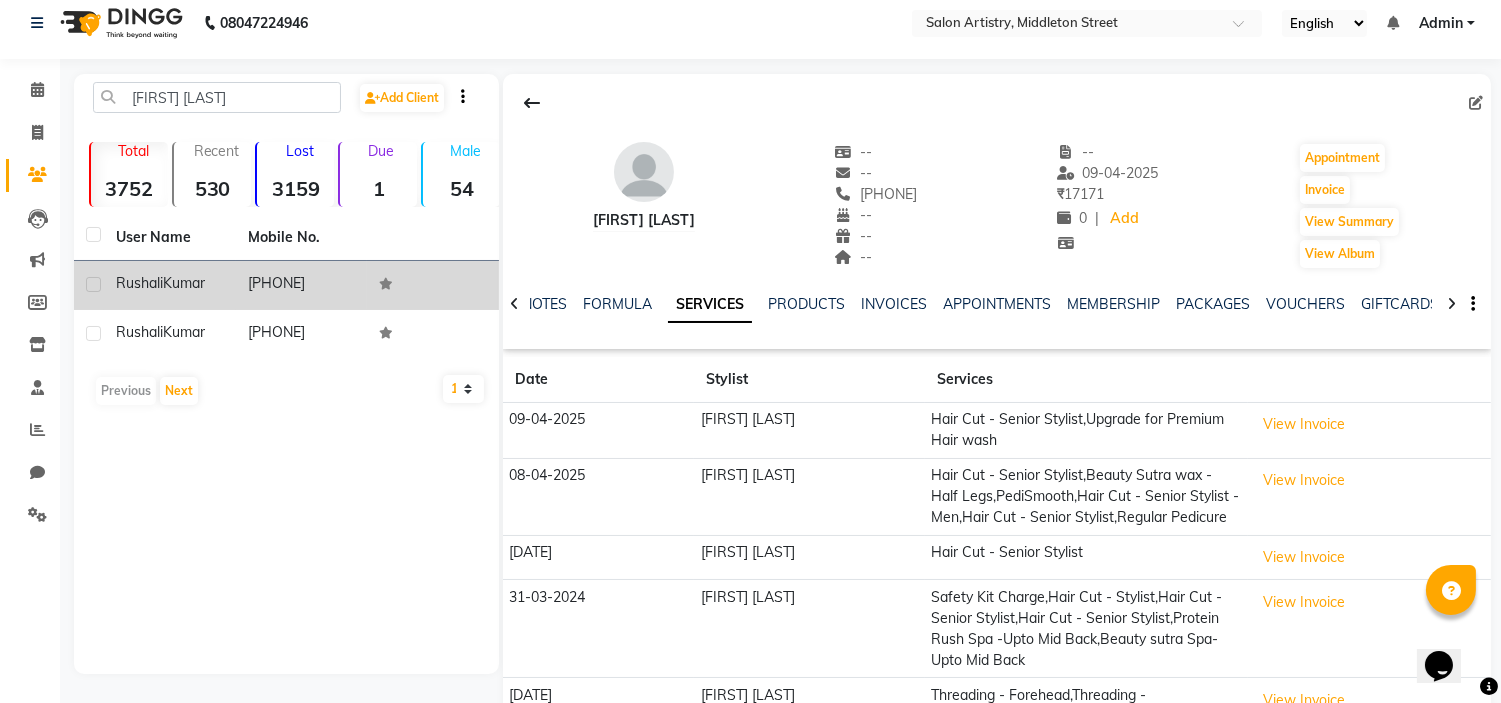 click on "Kumar" 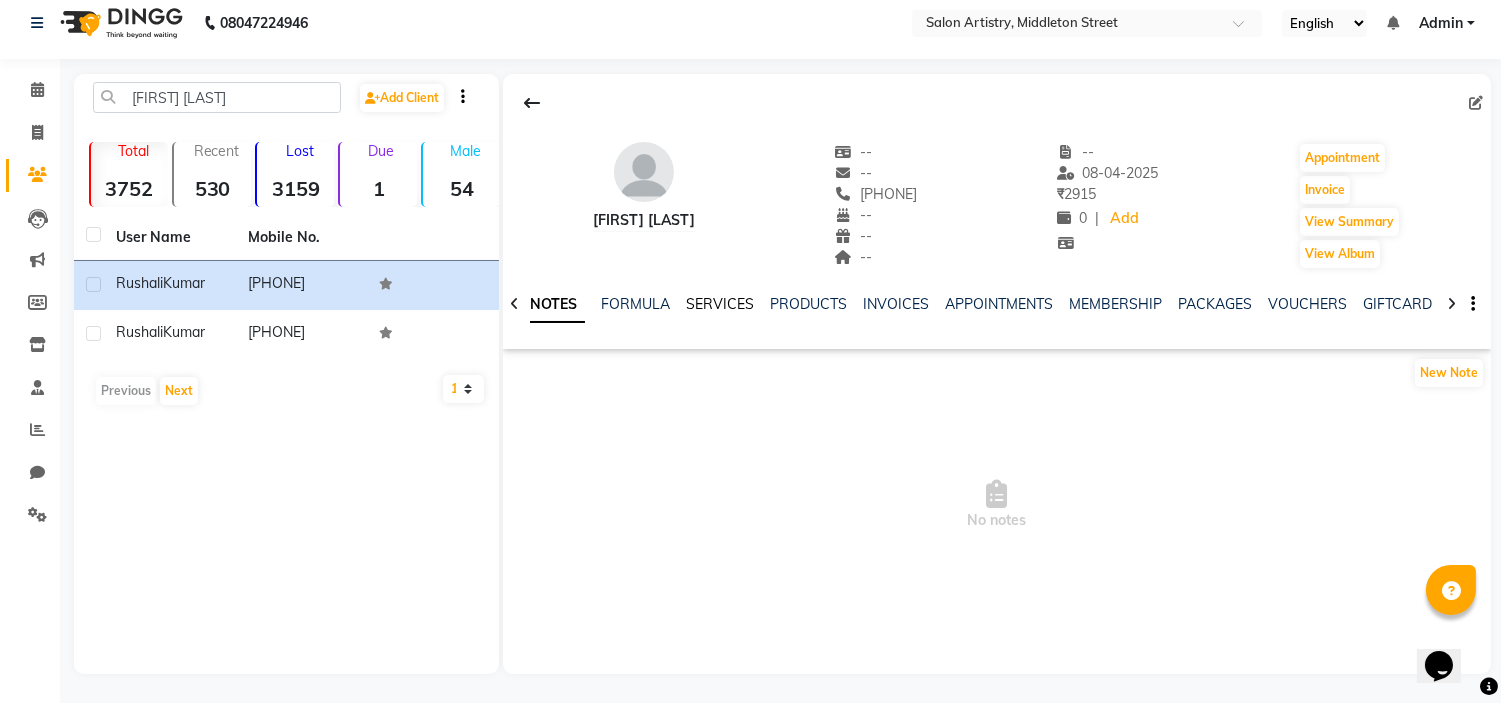 click on "SERVICES" 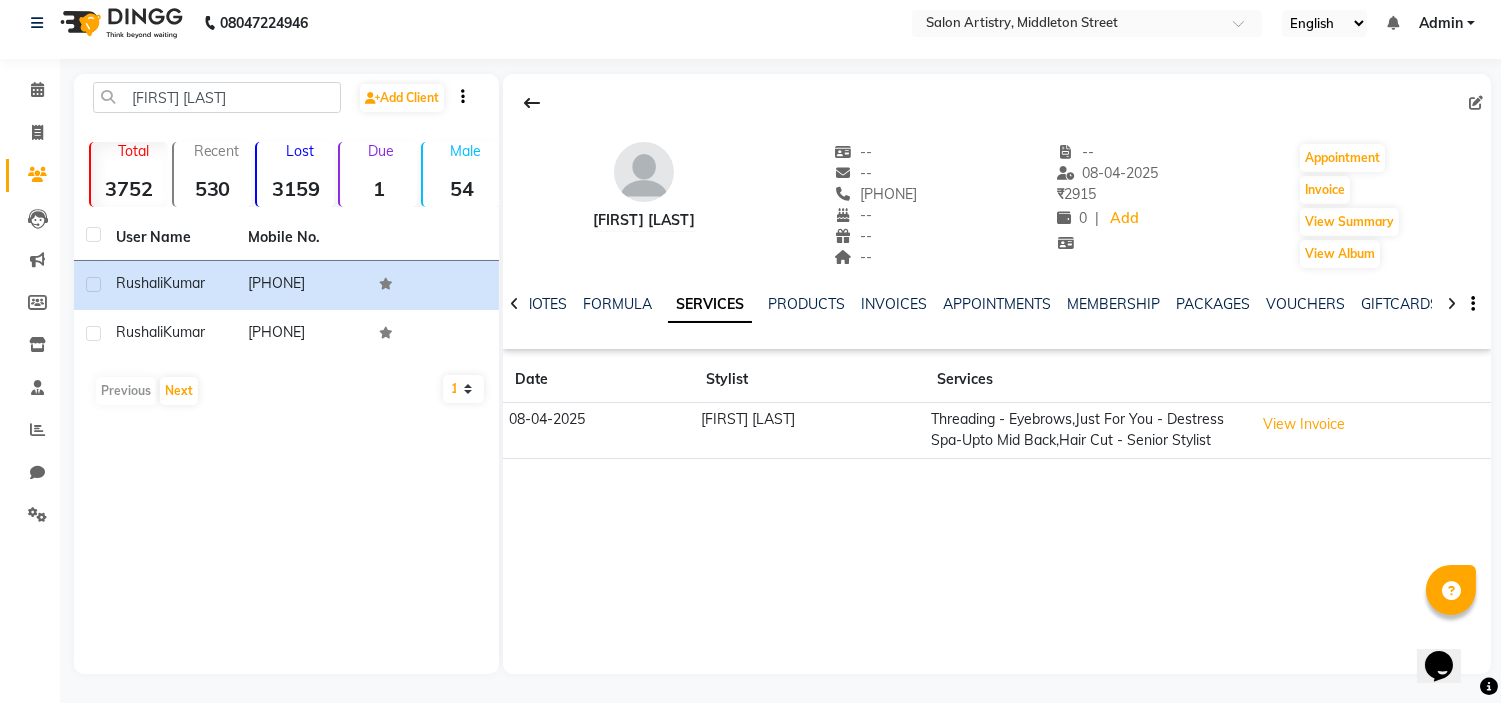 drag, startPoint x: 858, startPoint y: 192, endPoint x: 967, endPoint y: 202, distance: 109.457756 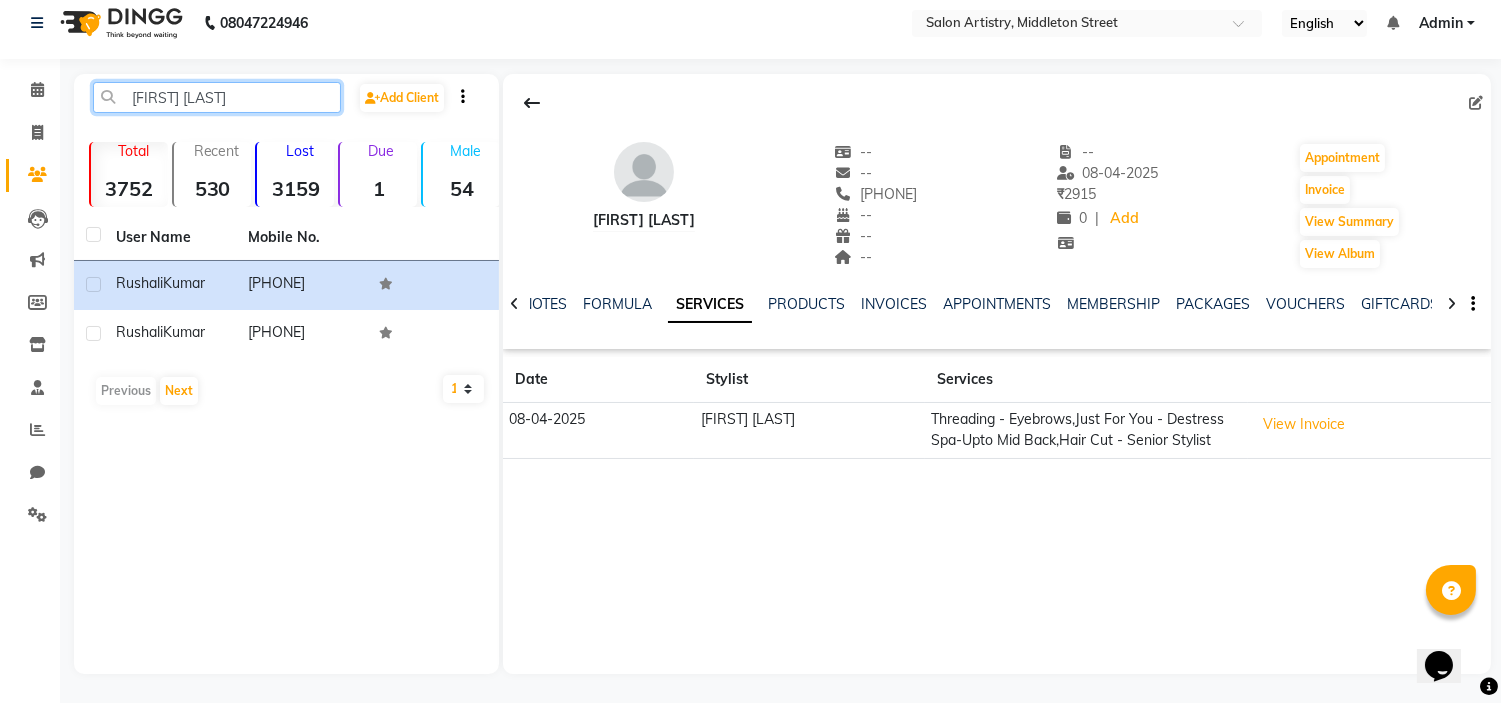 click on "[FIRST] [LAST]" 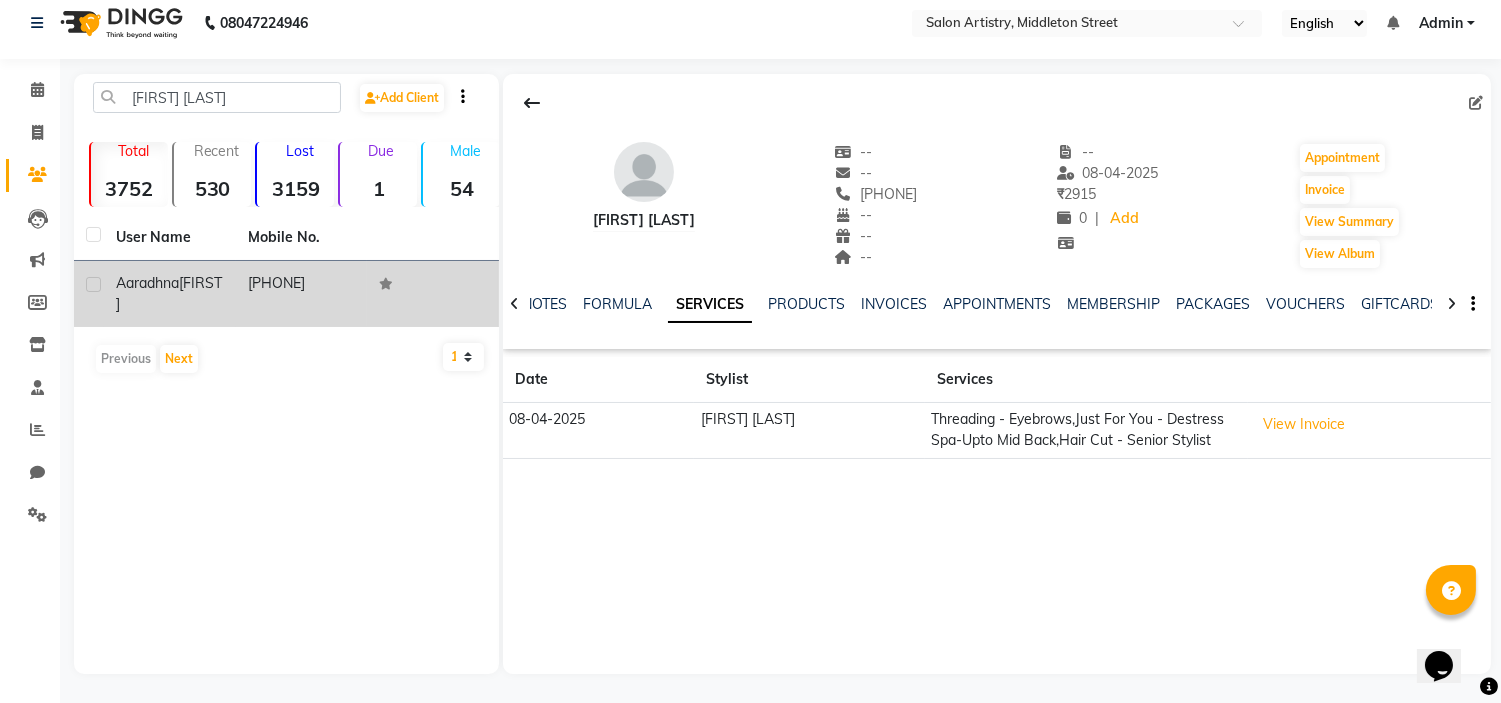 click on "Aaradhna" 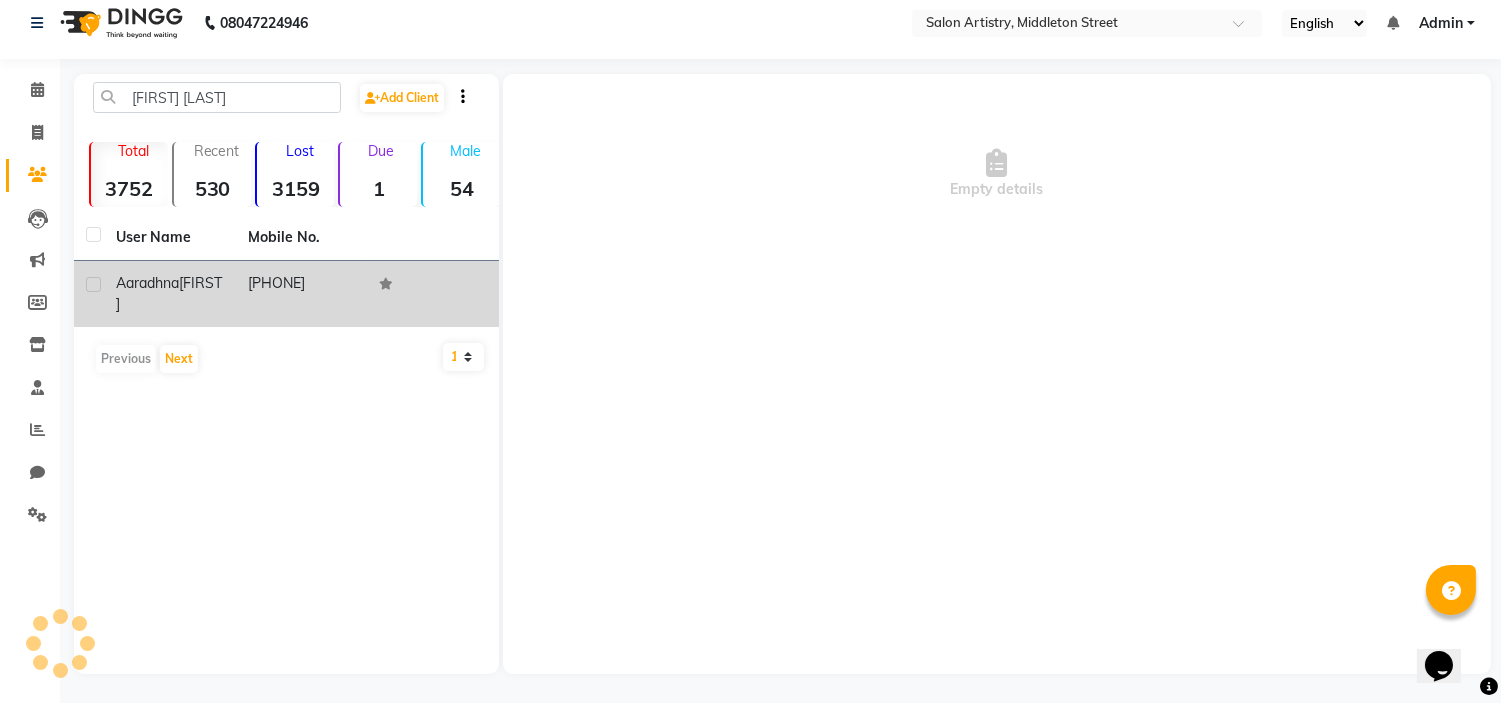 click on "[PHONE]" 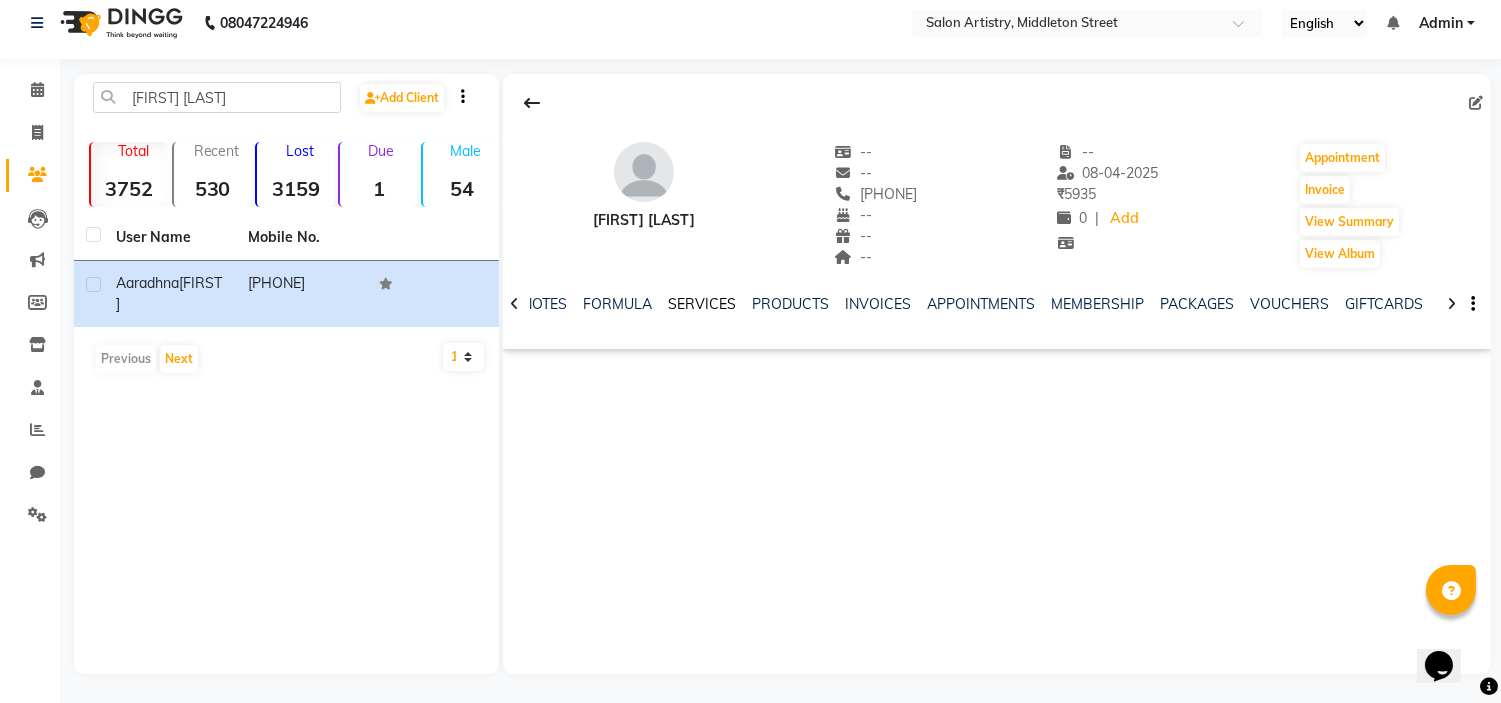 click on "SERVICES" 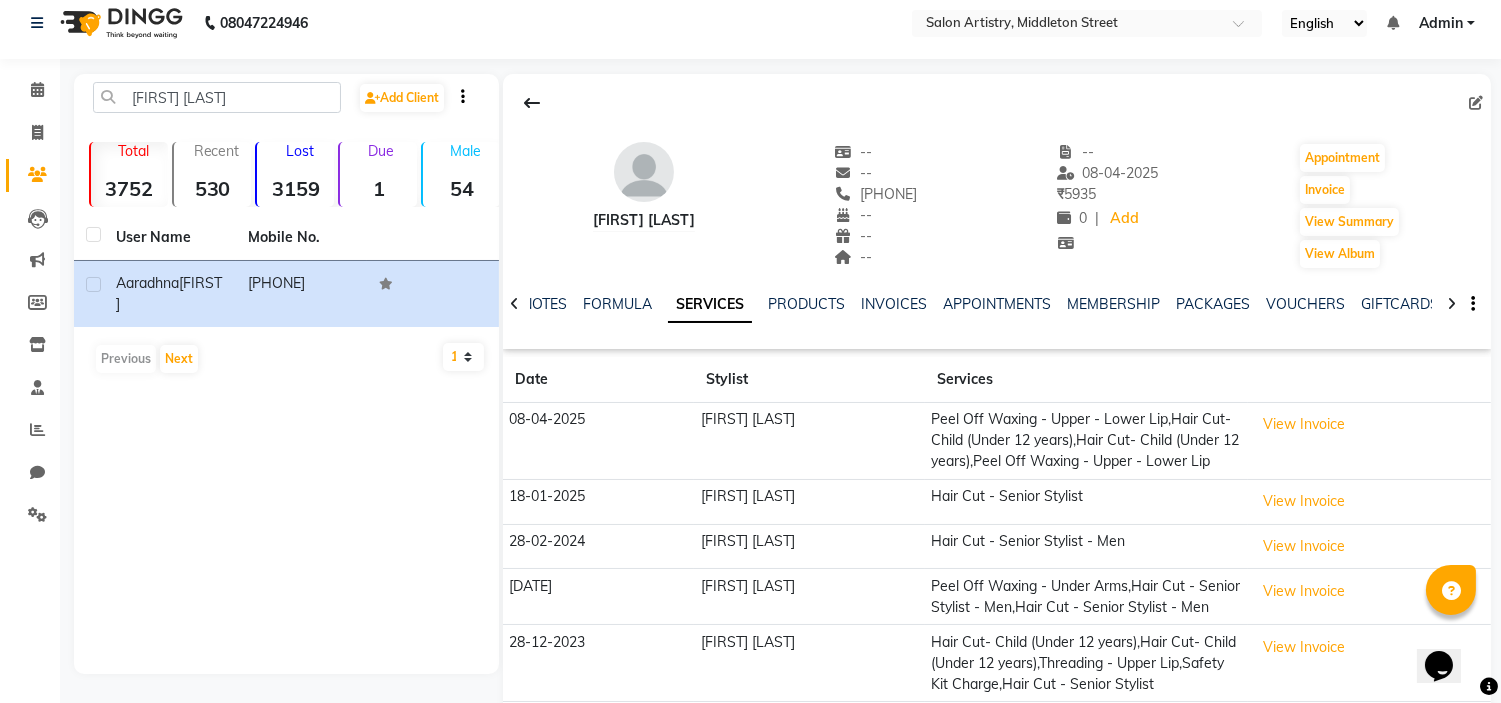 drag, startPoint x: 881, startPoint y: 196, endPoint x: 966, endPoint y: 195, distance: 85.00588 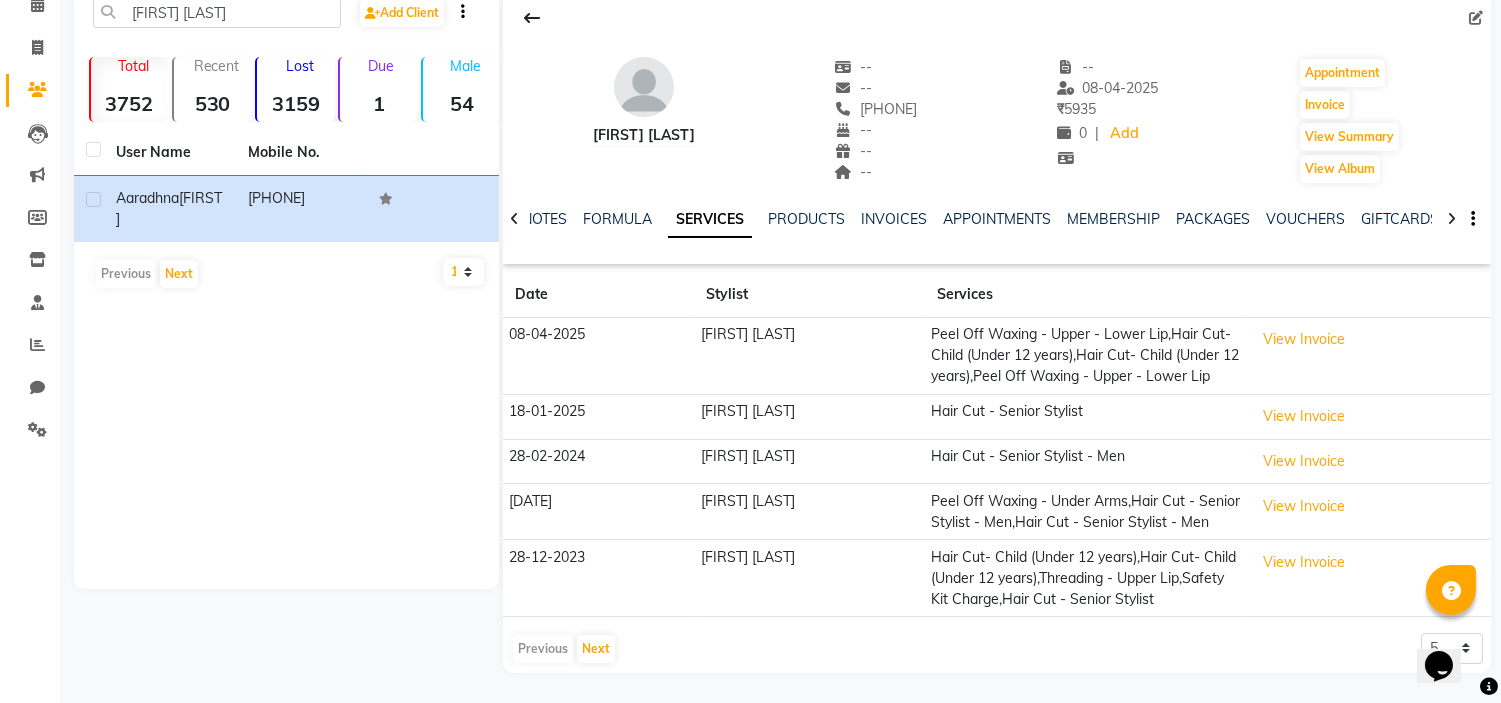 scroll, scrollTop: 120, scrollLeft: 0, axis: vertical 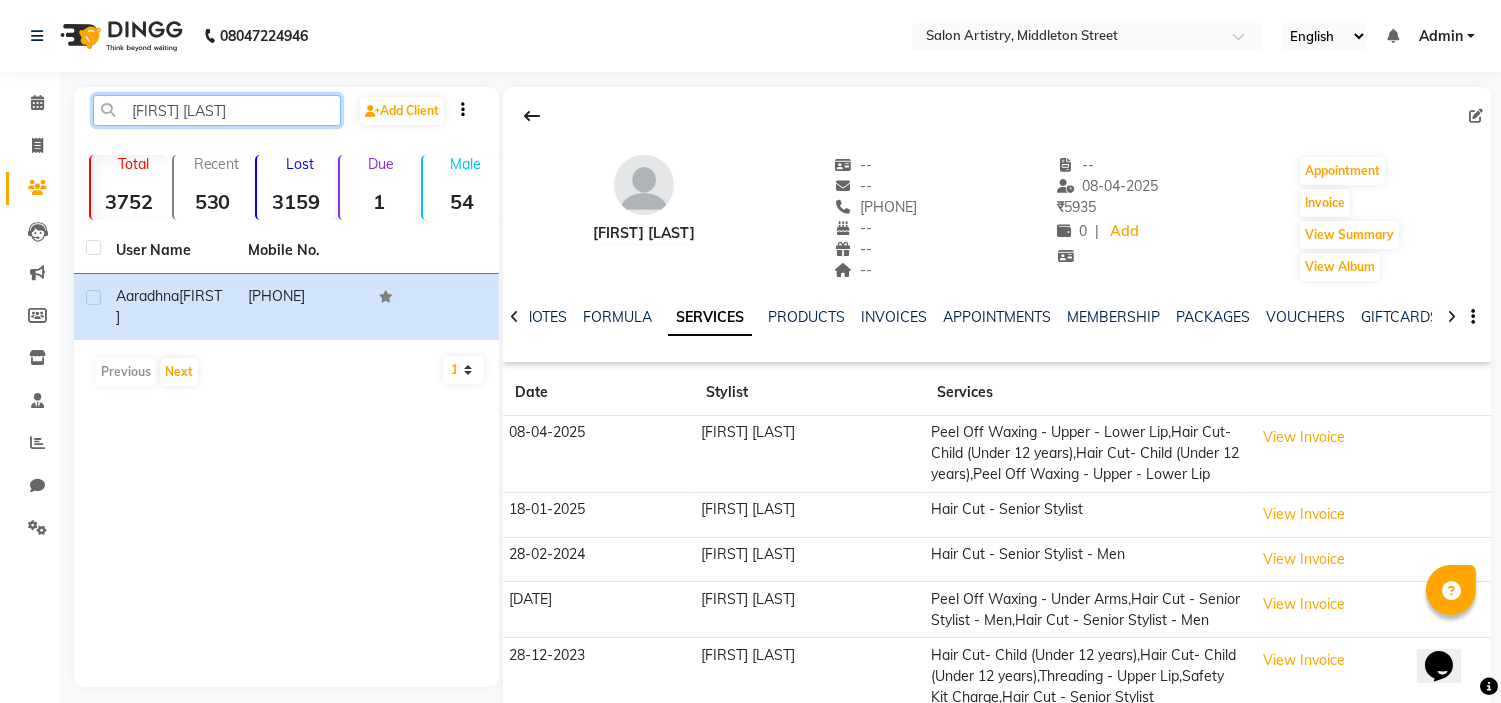 click on "[FIRST] [LAST]" 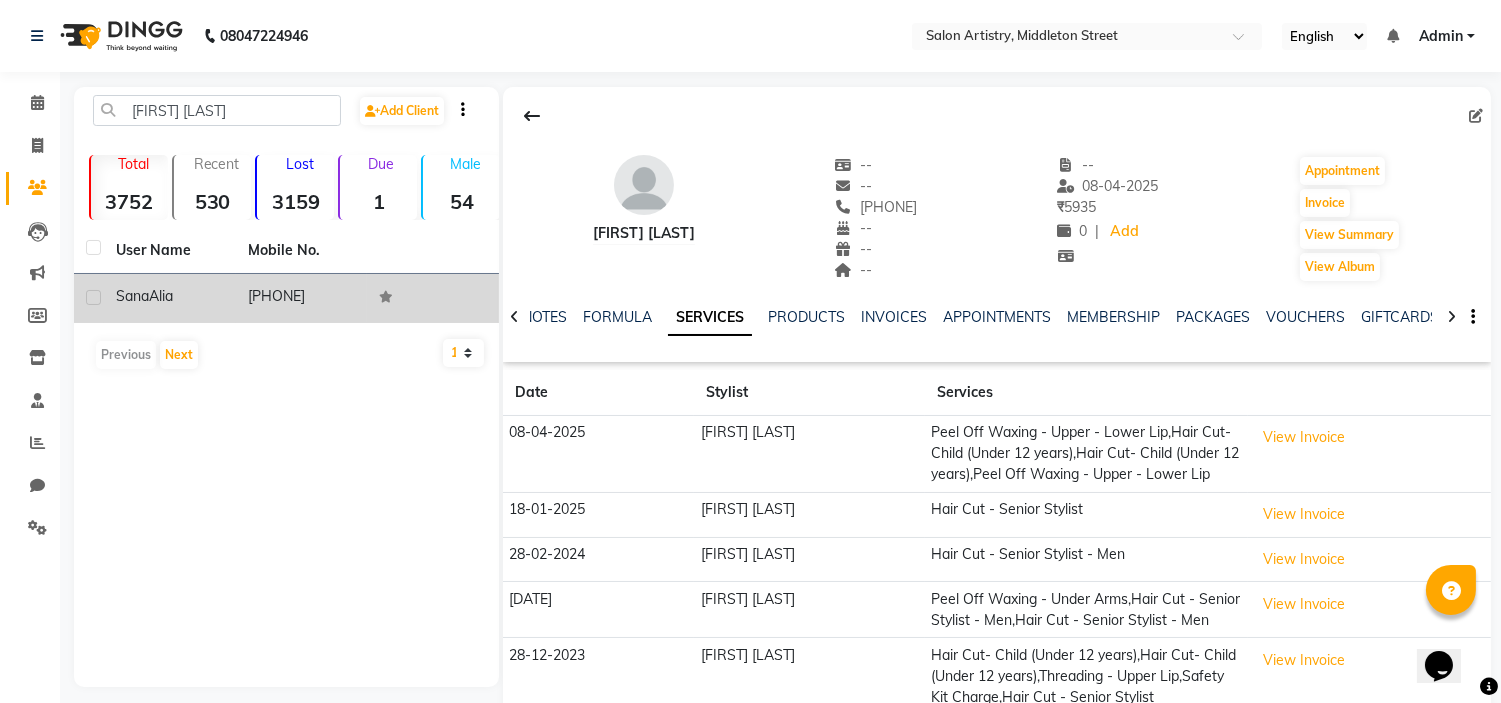 click on "Alia" 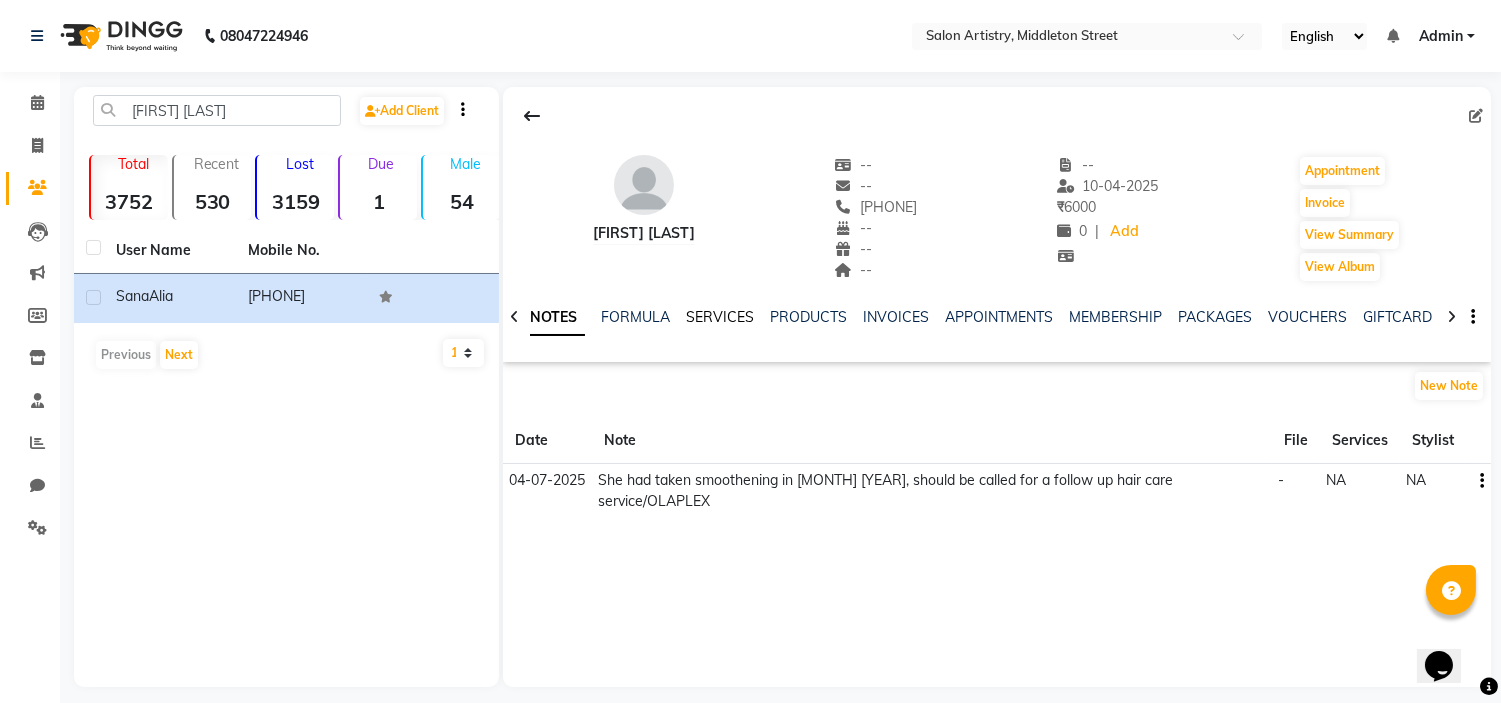 click on "SERVICES" 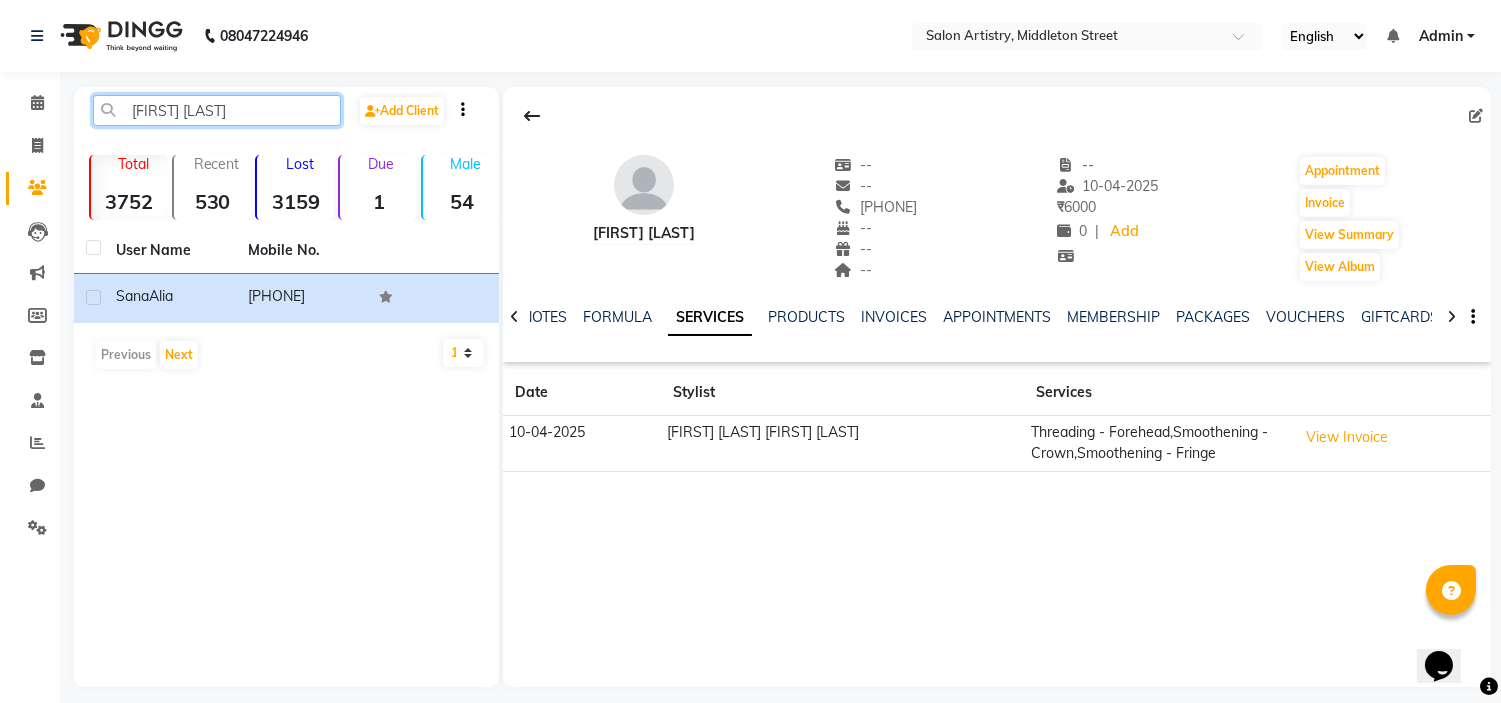 click on "[FIRST] [LAST]" 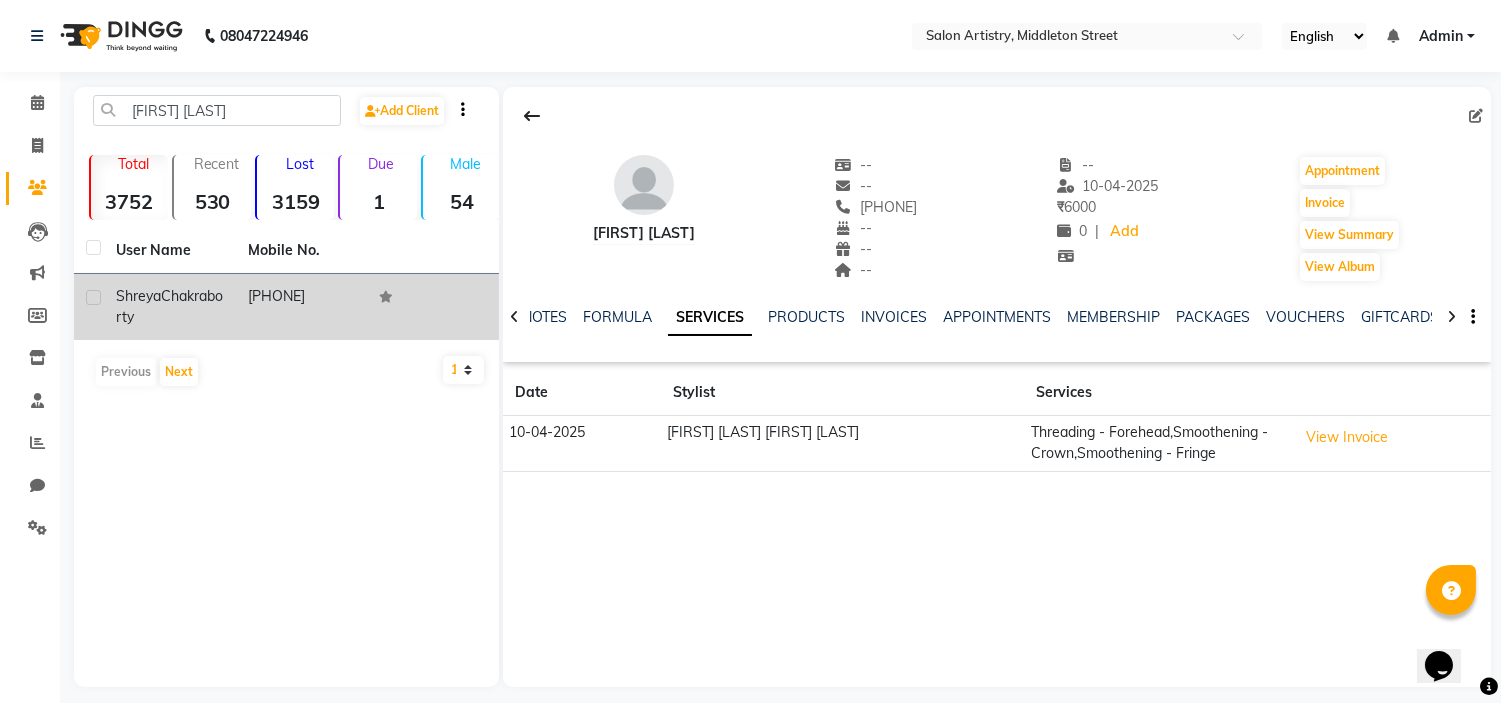 click on "Chakraborty" 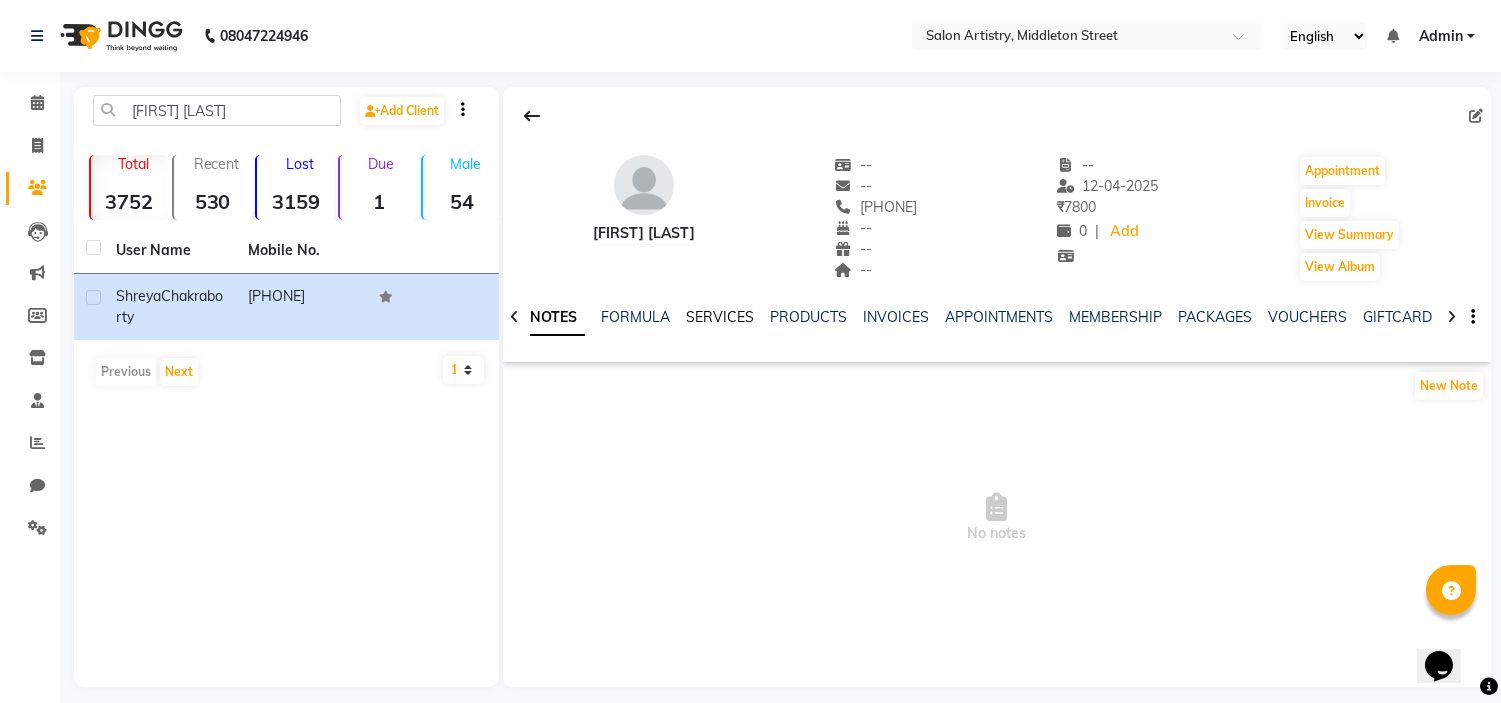 click on "SERVICES" 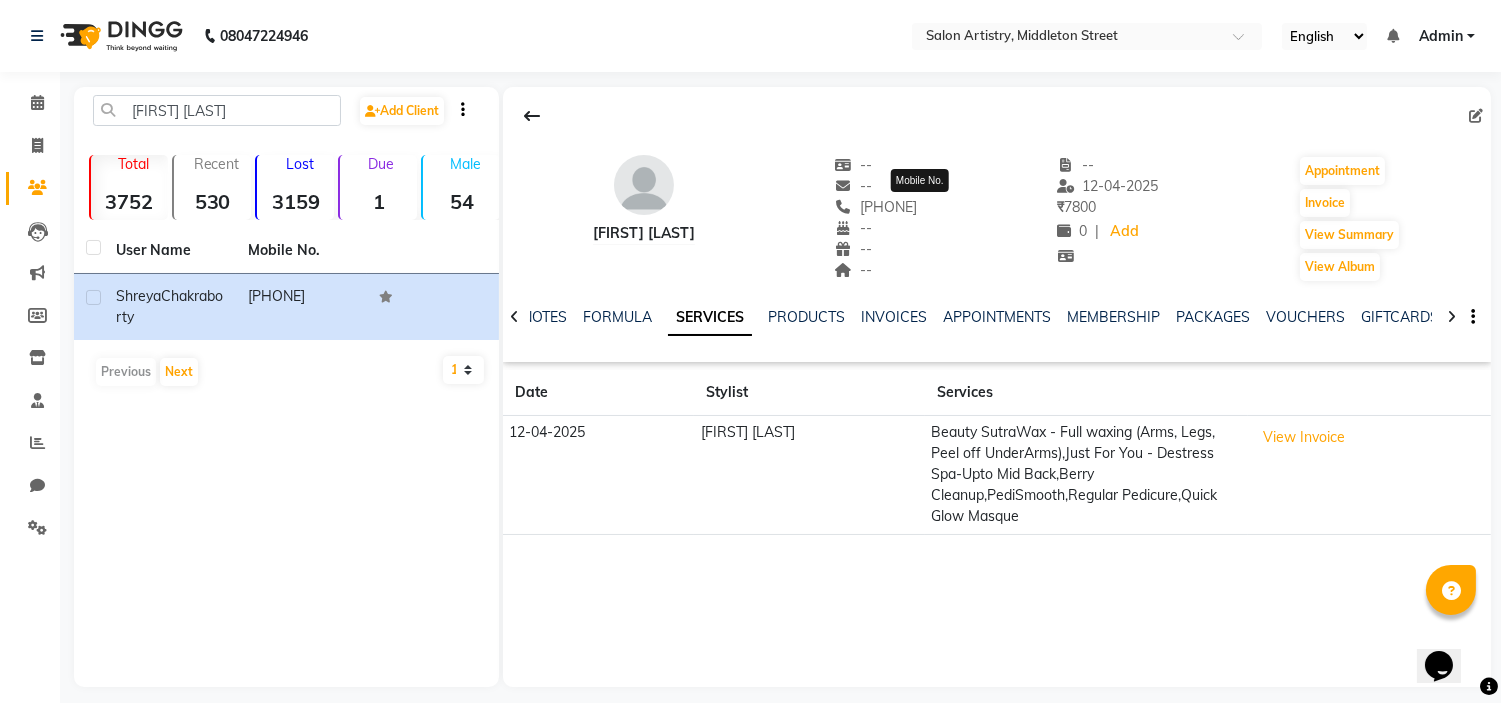 drag, startPoint x: 887, startPoint y: 203, endPoint x: 980, endPoint y: 211, distance: 93.34345 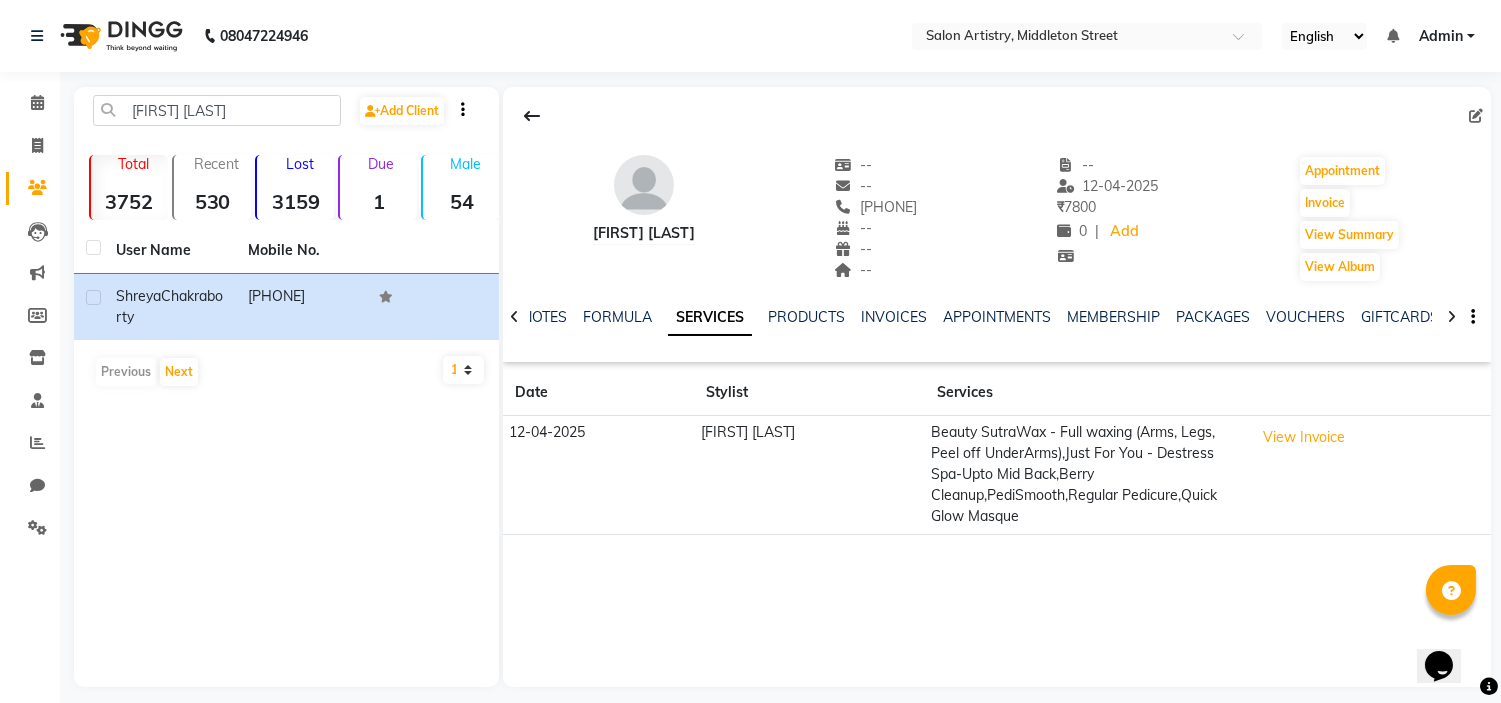 copy on "[PHONE]" 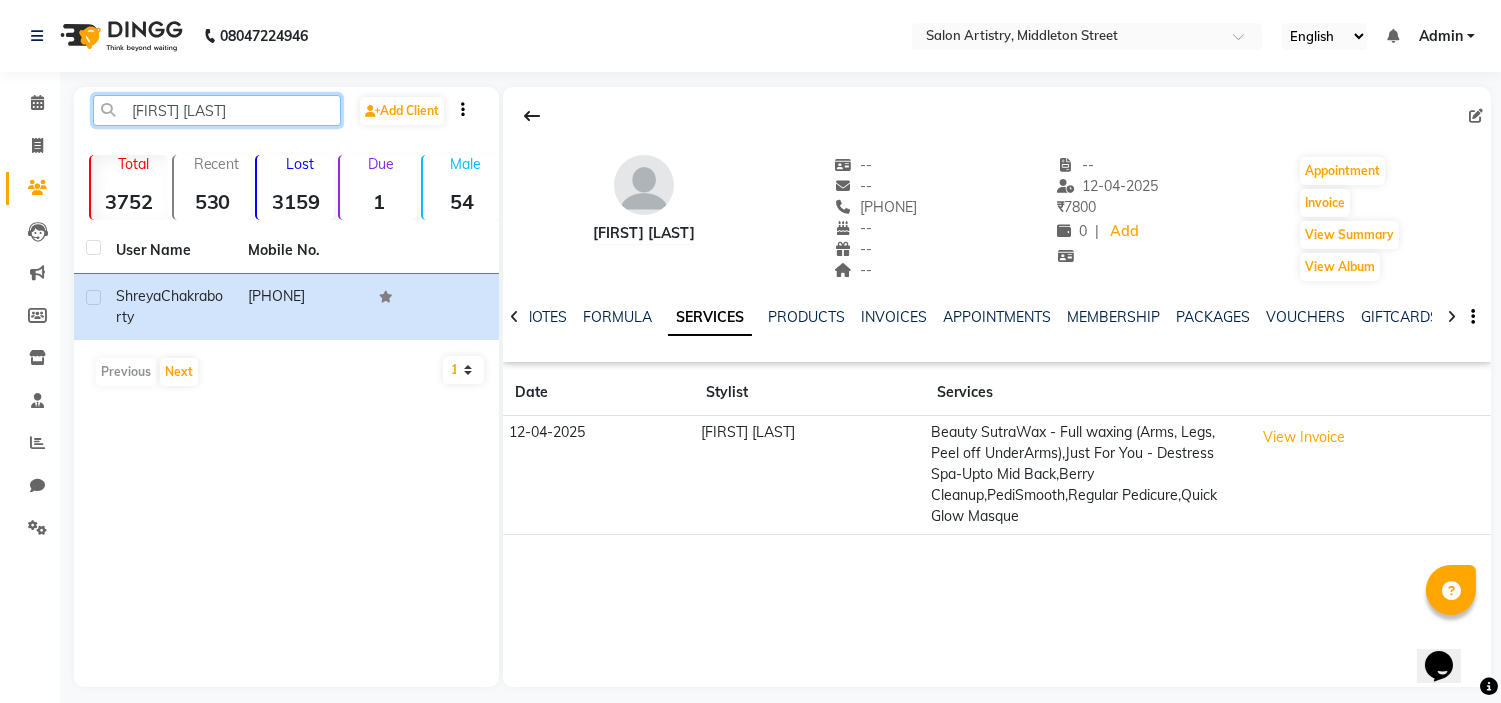 click on "[FIRST] [LAST]" 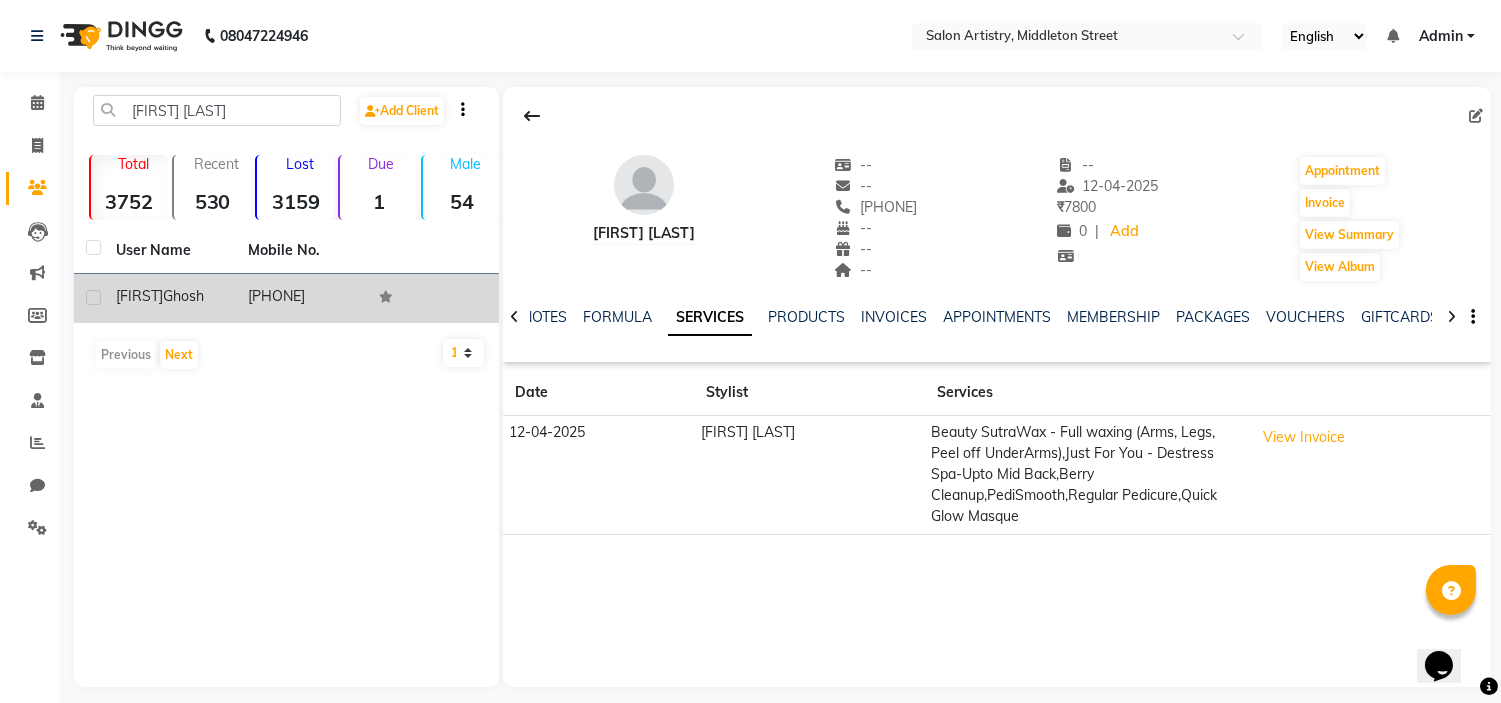 click on "[FIRST]  [LAST]" 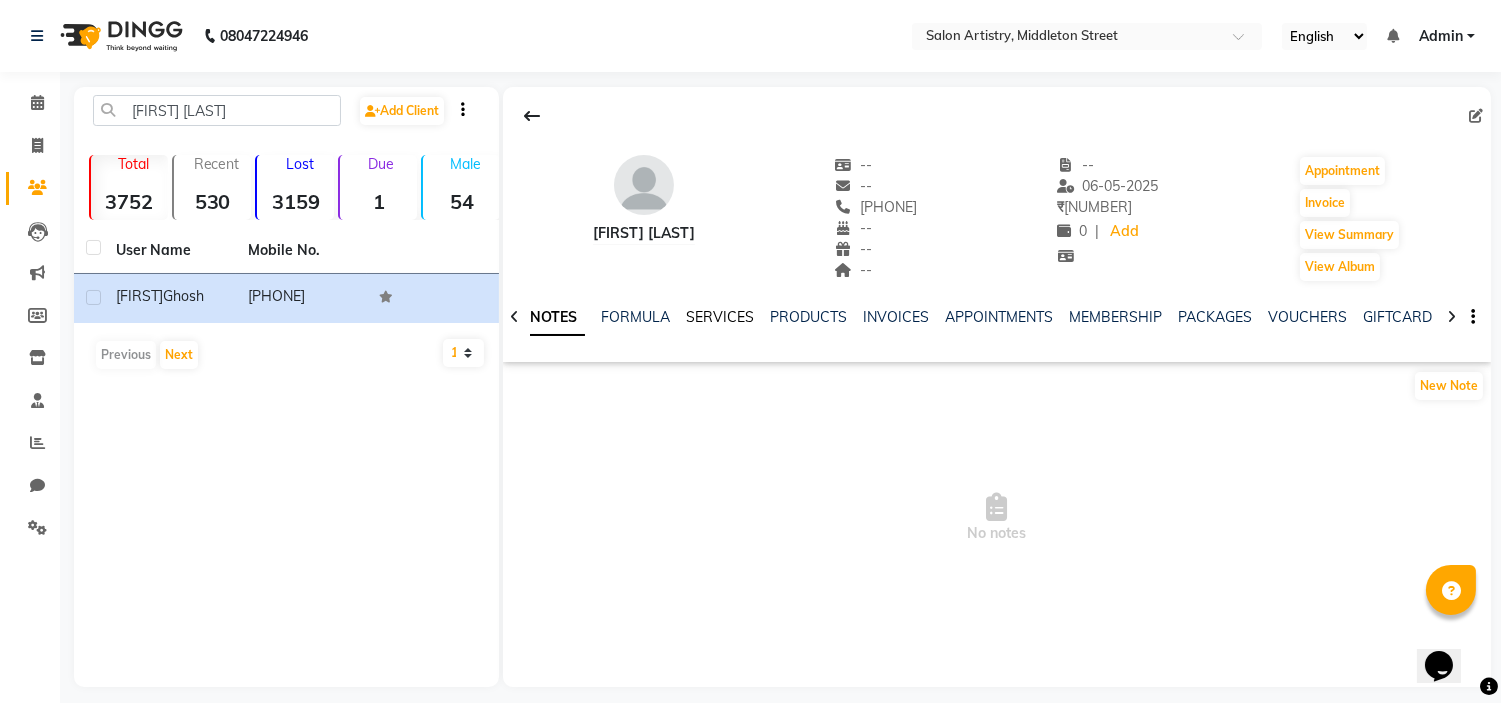 click on "SERVICES" 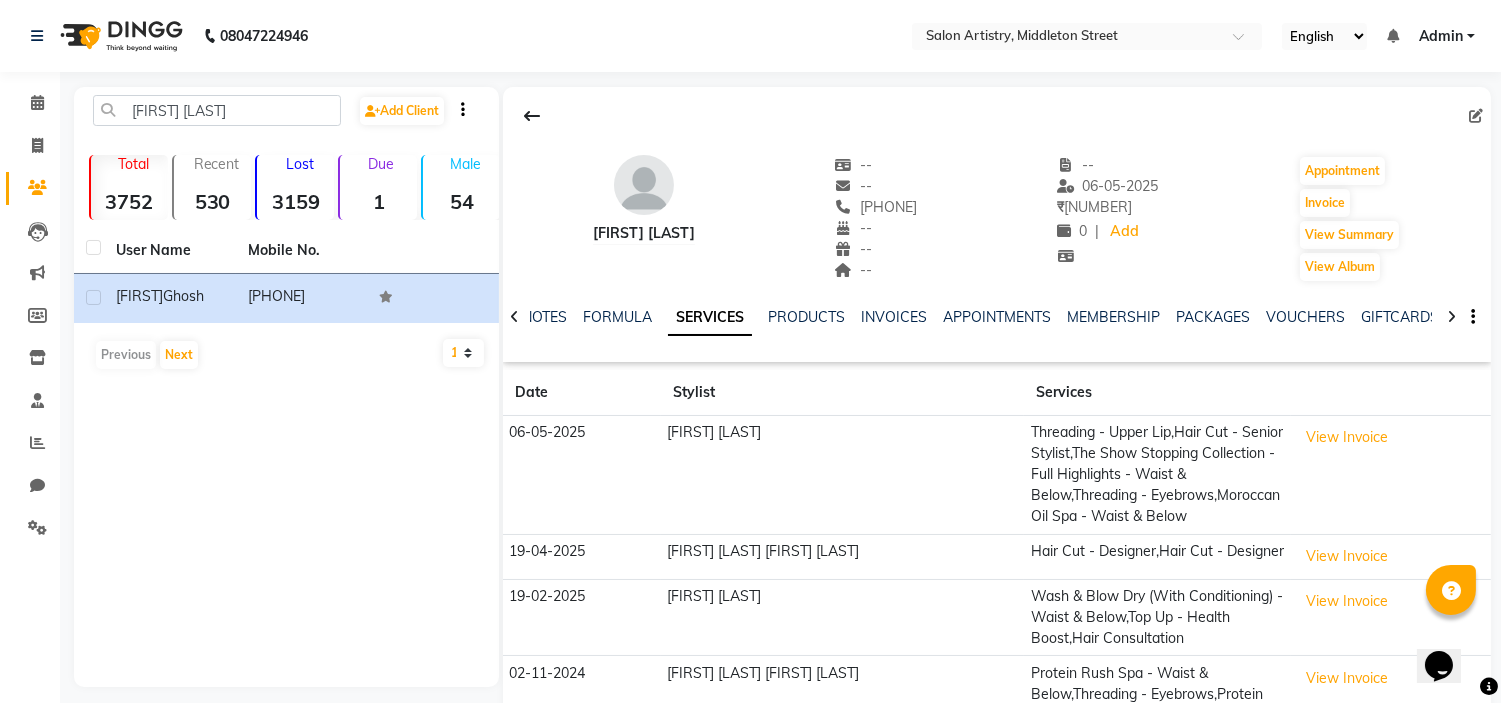 drag, startPoint x: 875, startPoint y: 206, endPoint x: 977, endPoint y: 202, distance: 102.0784 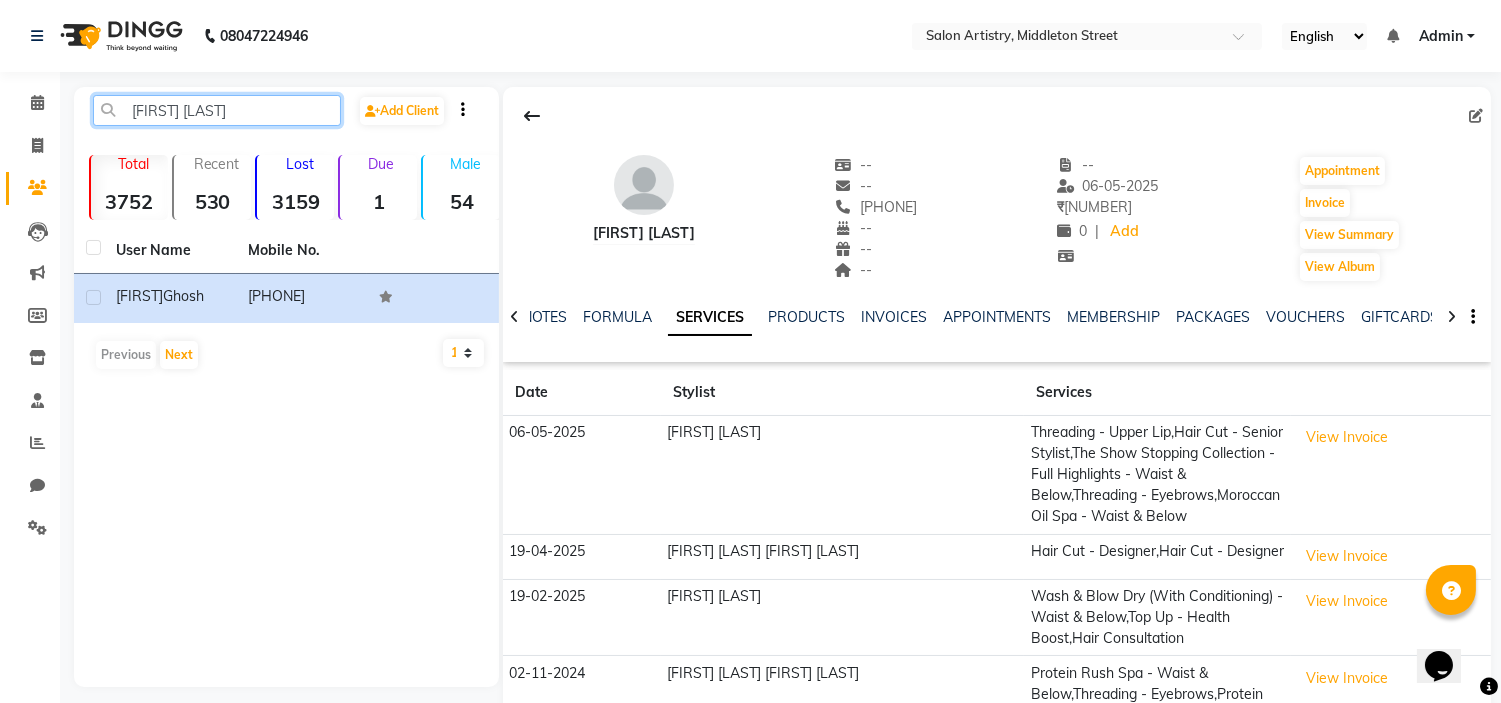 click on "[FIRST] [LAST]" 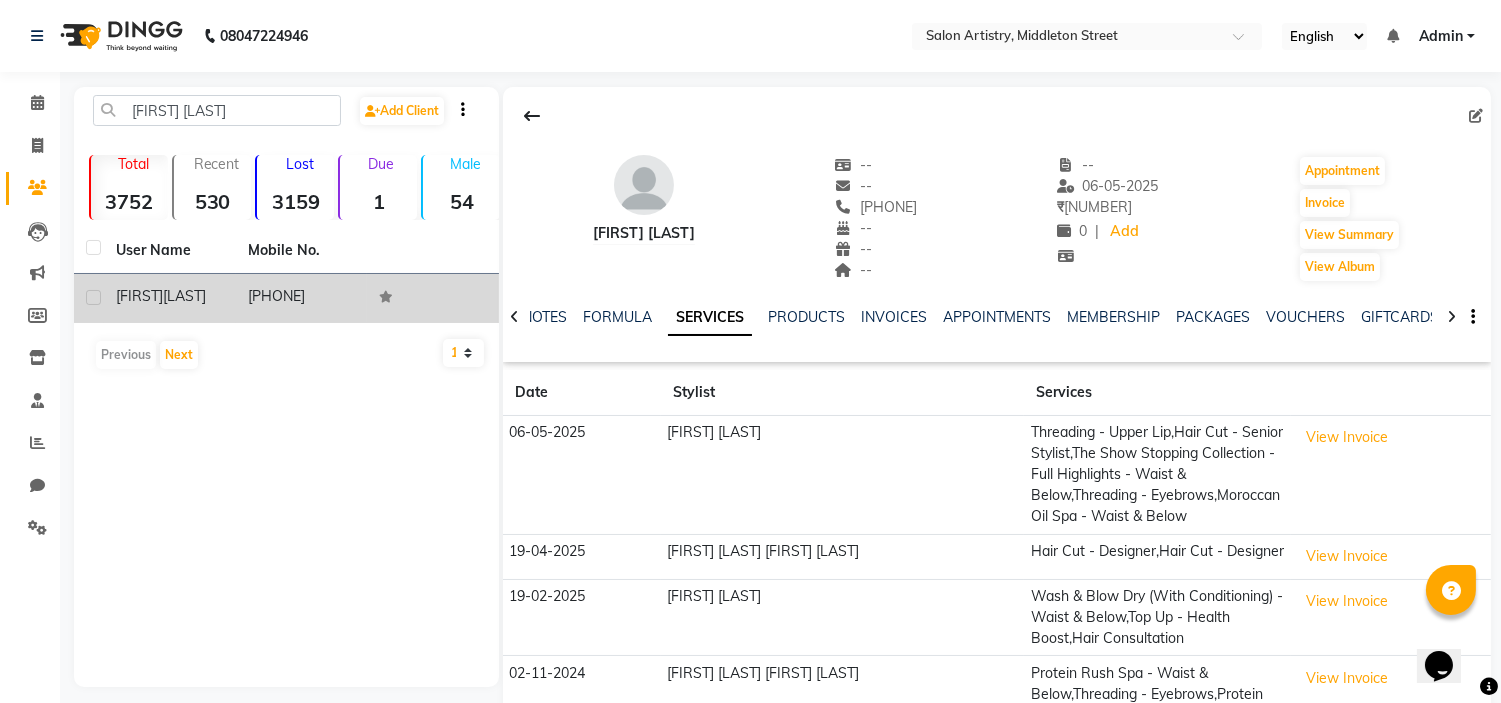 click on "[LAST]" 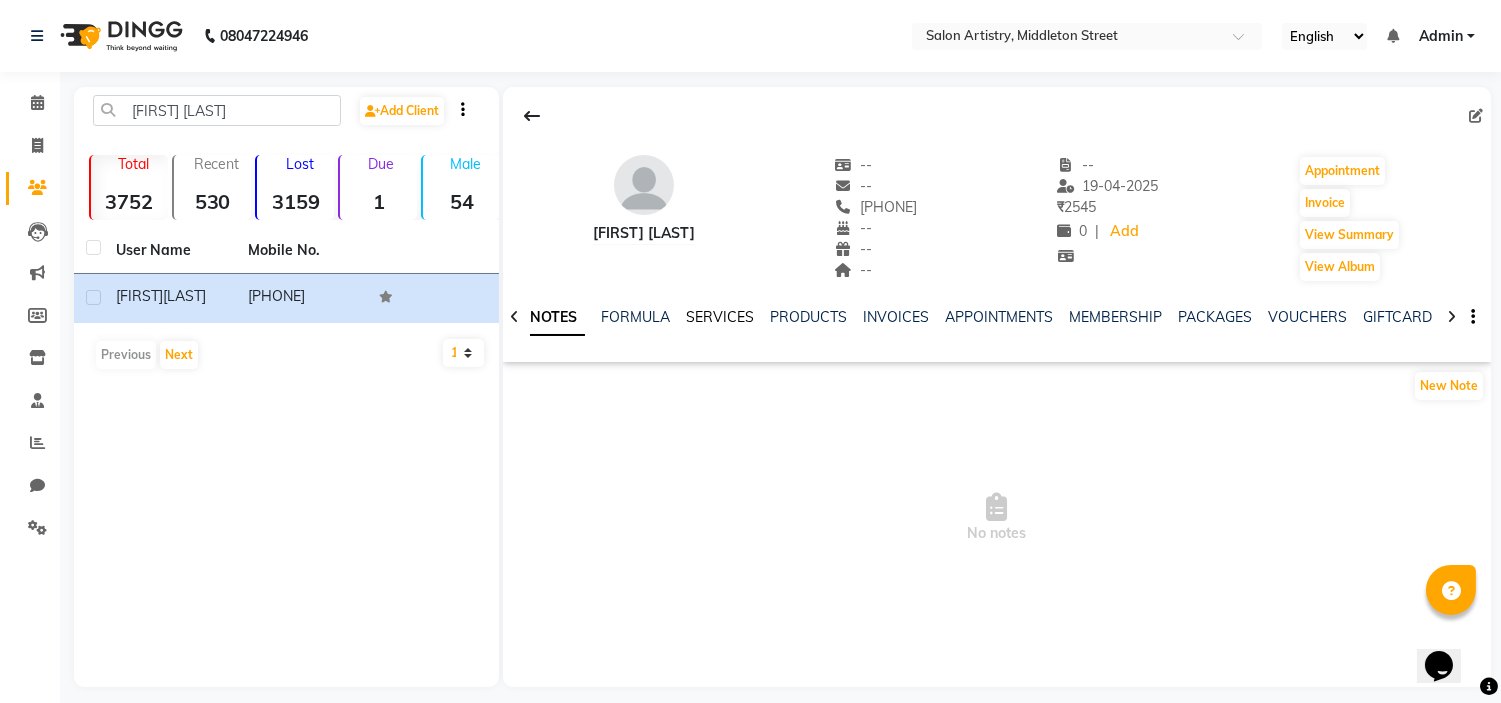 click on "SERVICES" 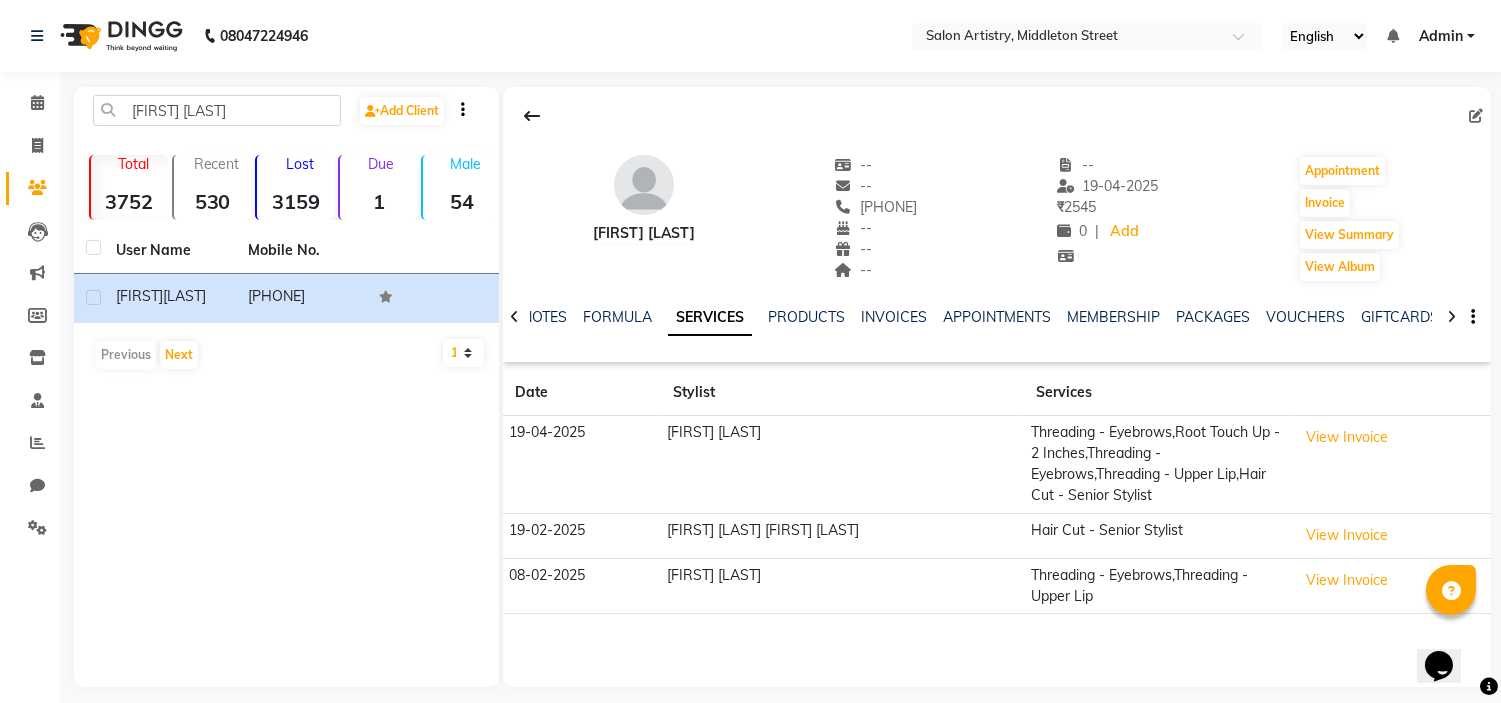 drag, startPoint x: 867, startPoint y: 203, endPoint x: 958, endPoint y: 200, distance: 91.04944 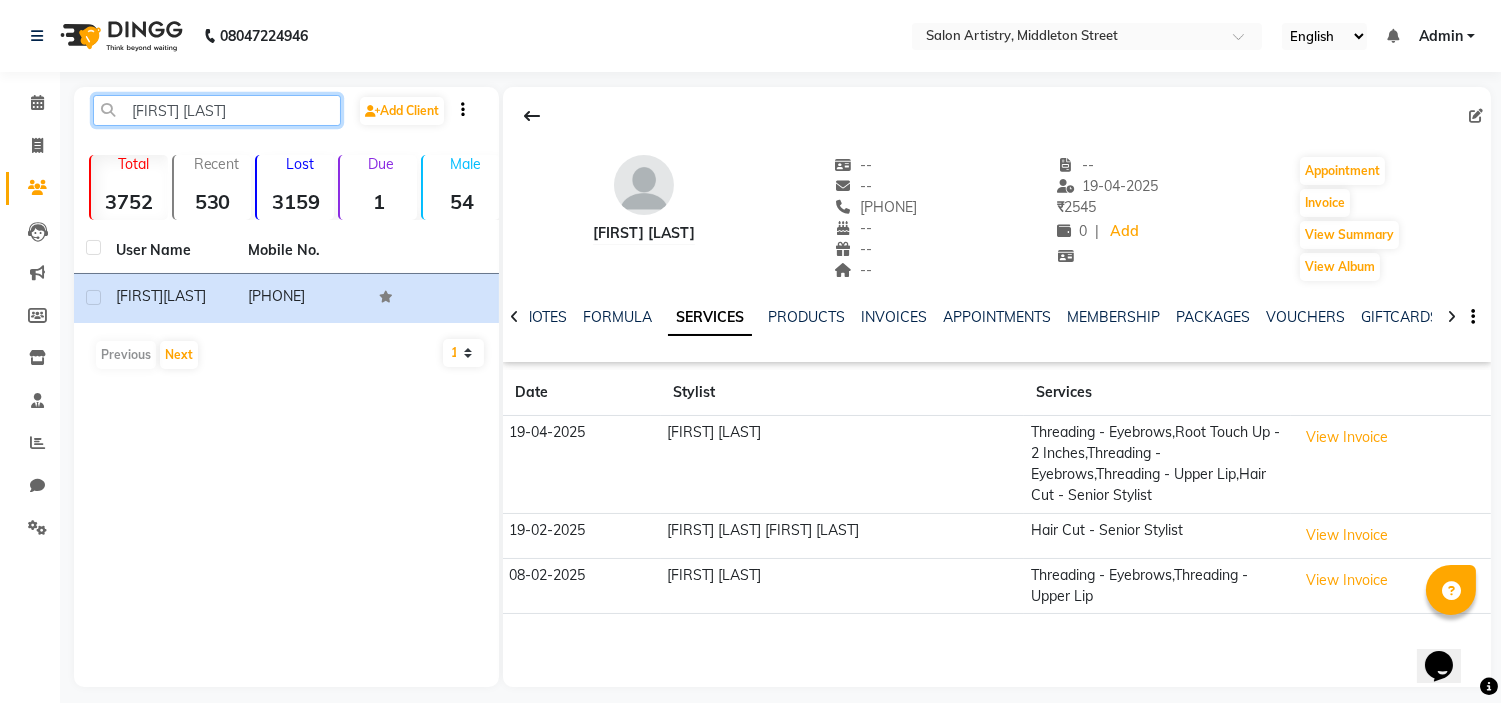 click on "[FIRST] [LAST]" 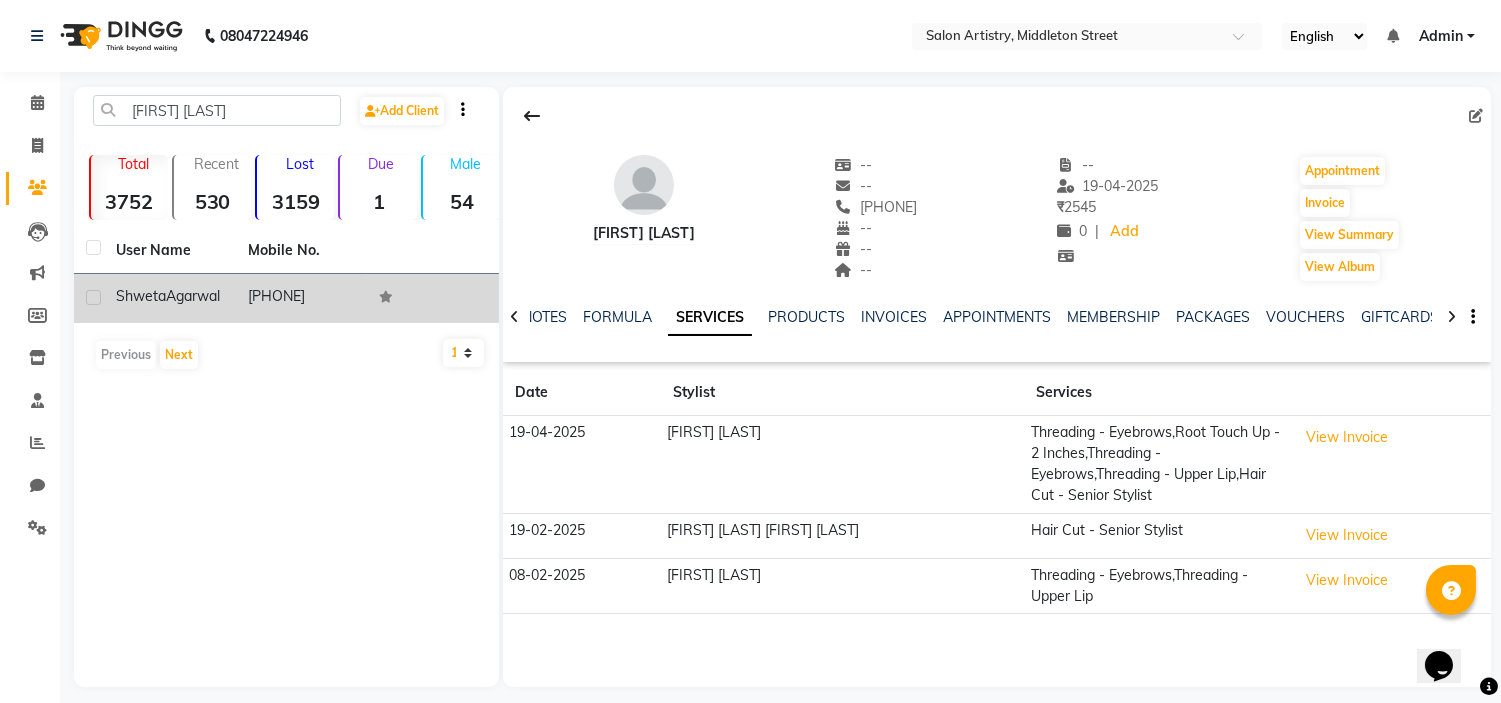 click on "[FIRST]  [LAST]" 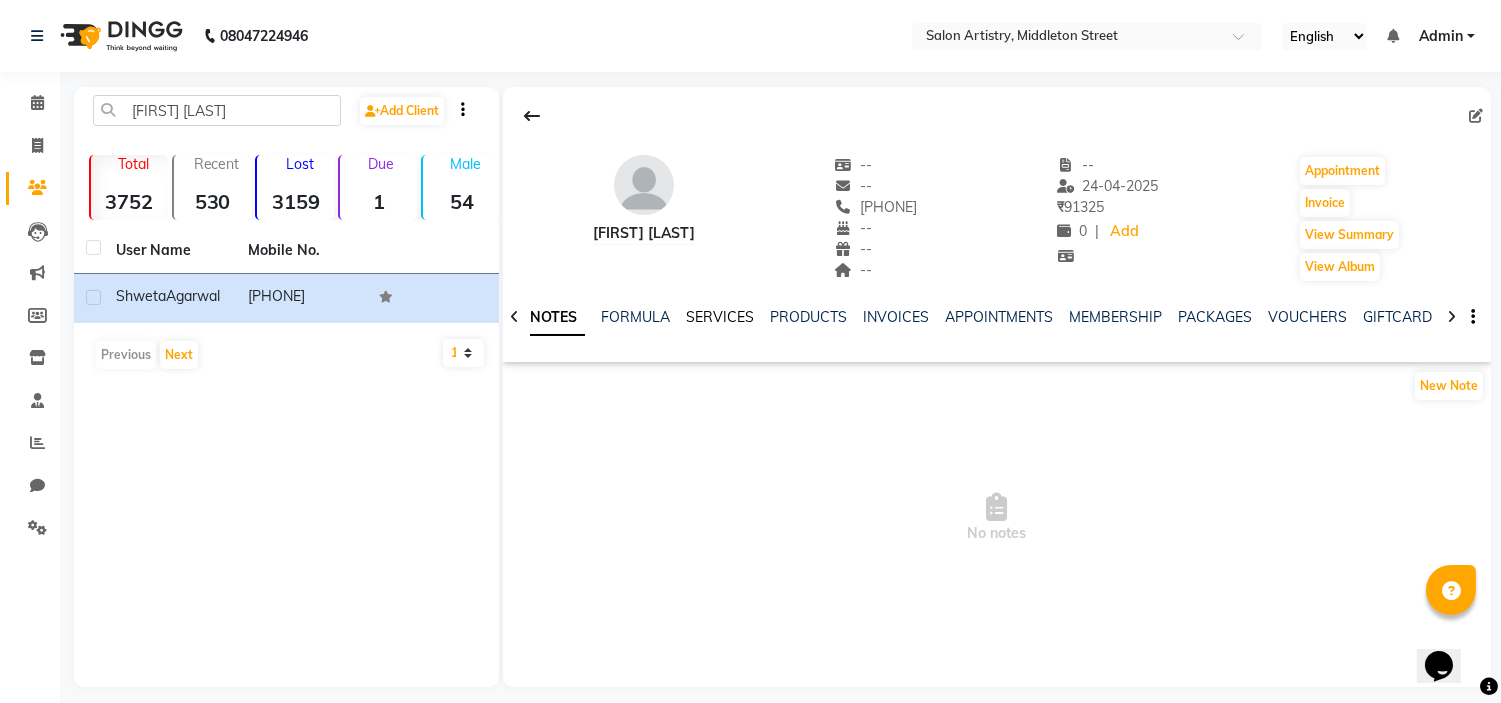click on "SERVICES" 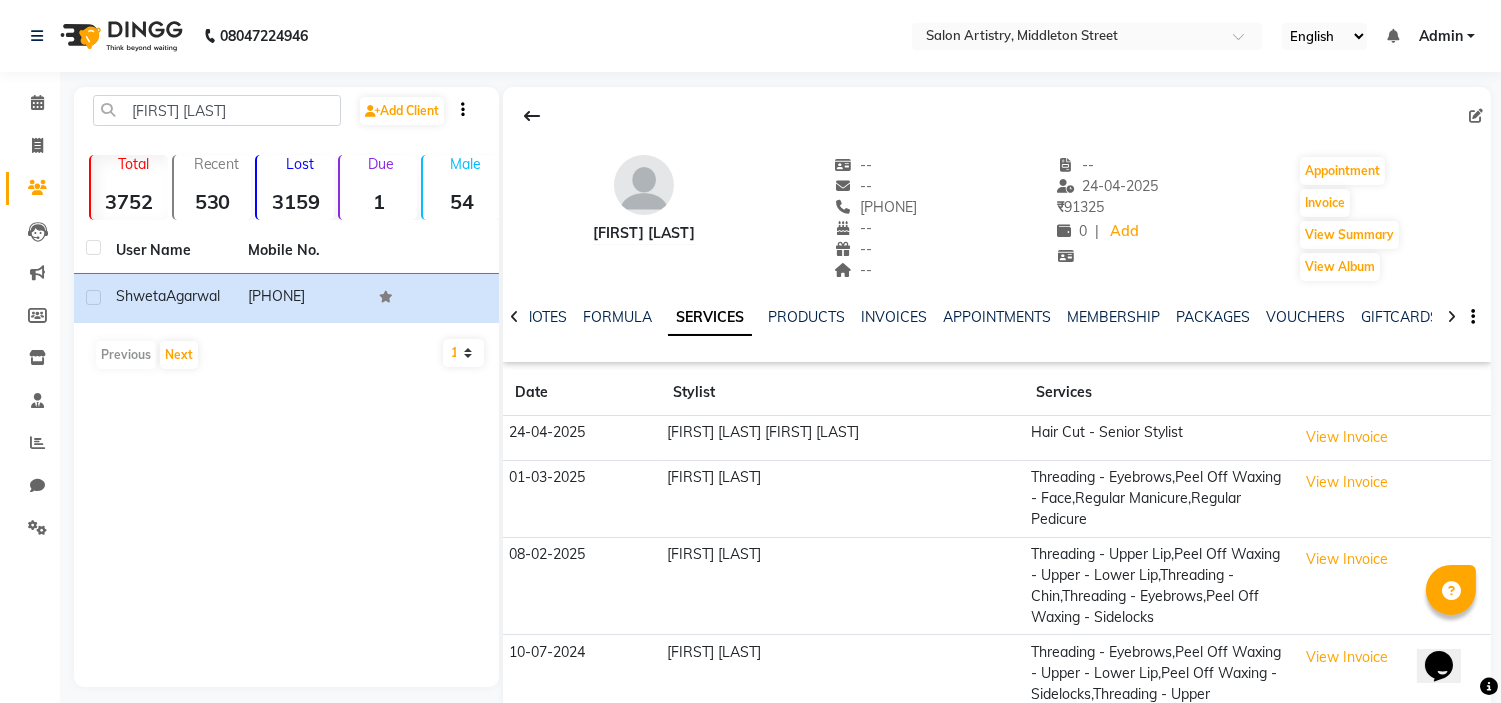 drag, startPoint x: 873, startPoint y: 205, endPoint x: 973, endPoint y: 206, distance: 100.005 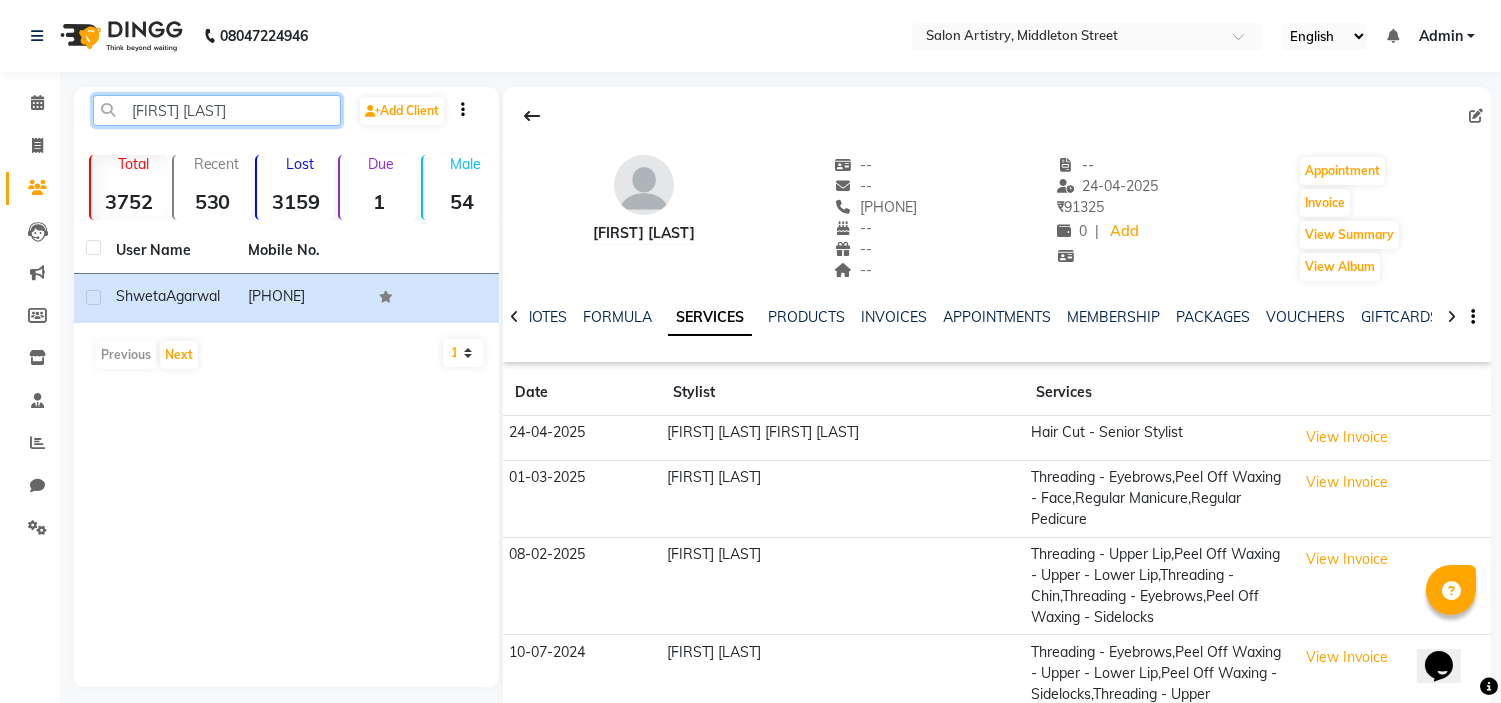 click on "[FIRST] [LAST]" 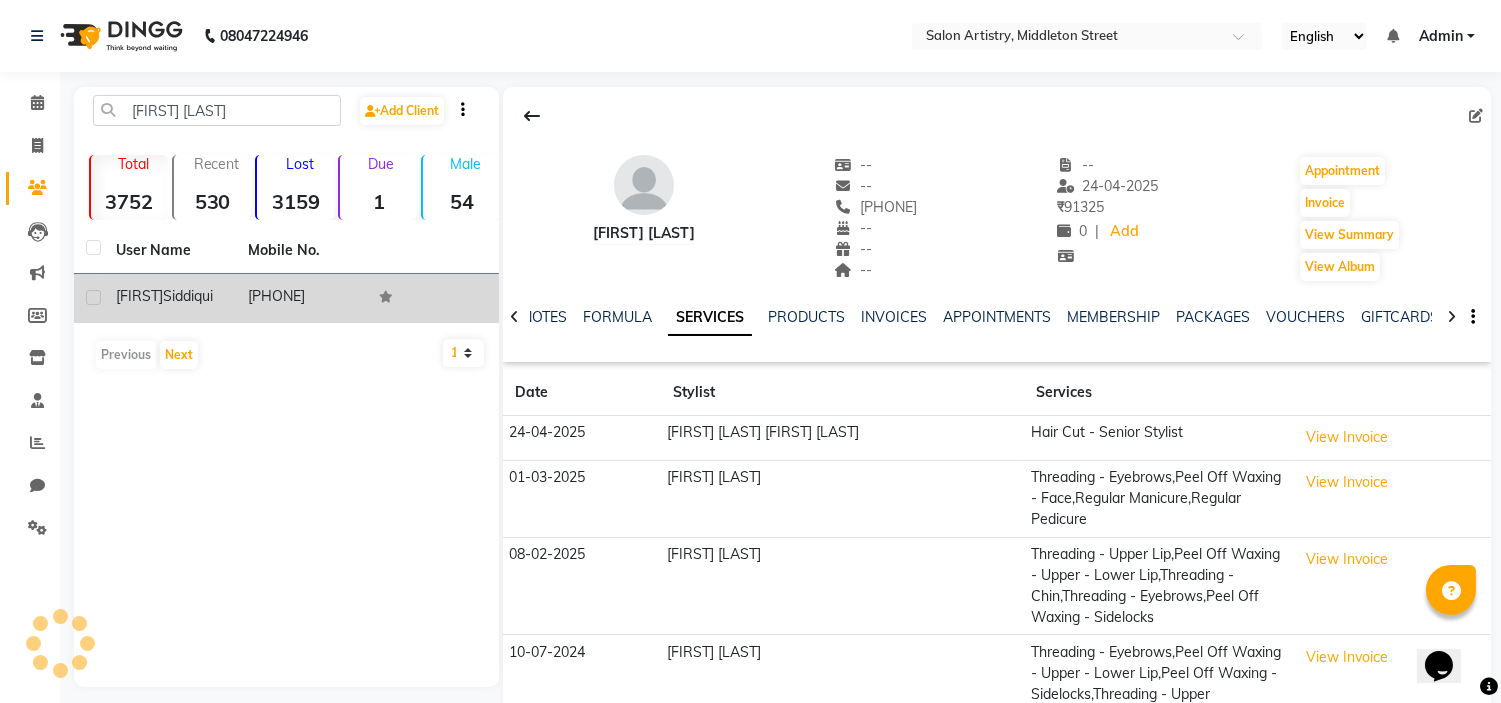click on "[FIRST]  [LAST]" 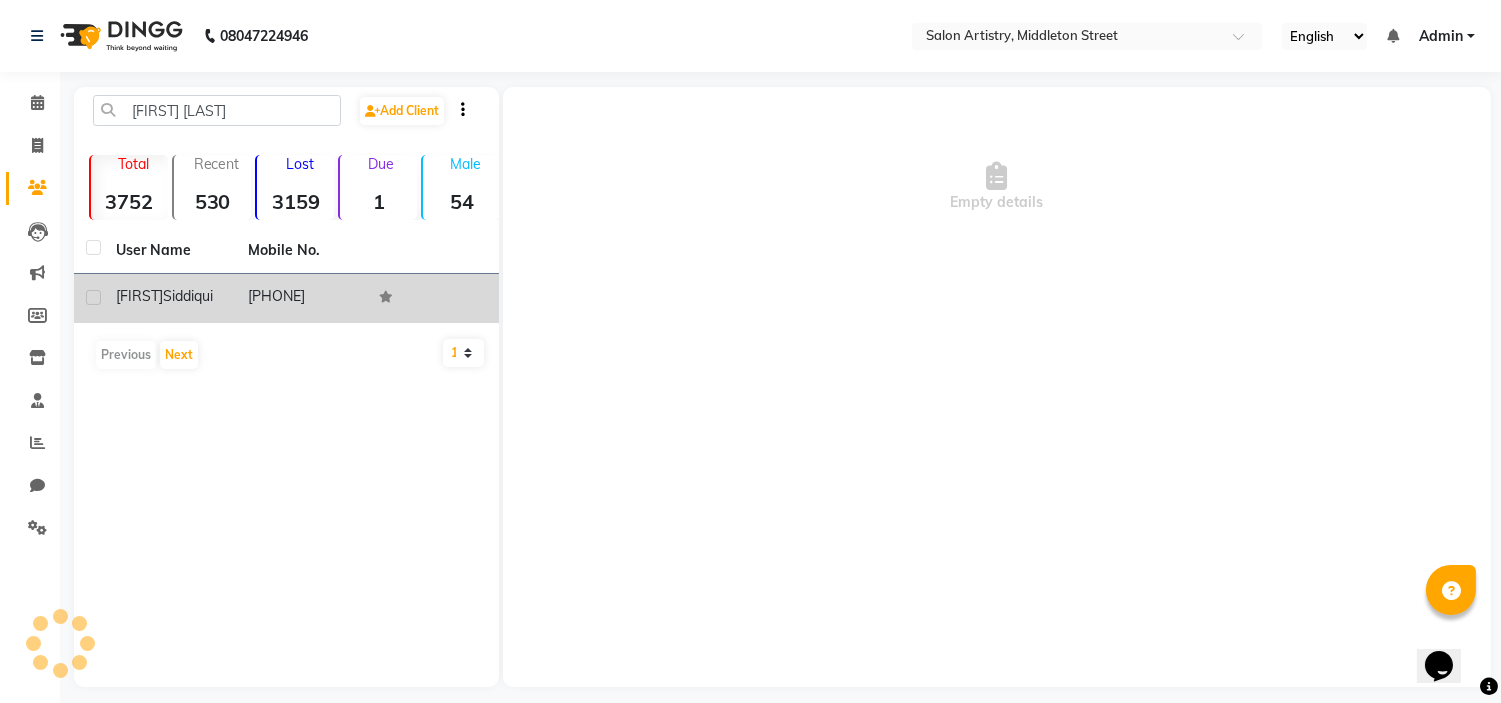 click on "[PHONE]" 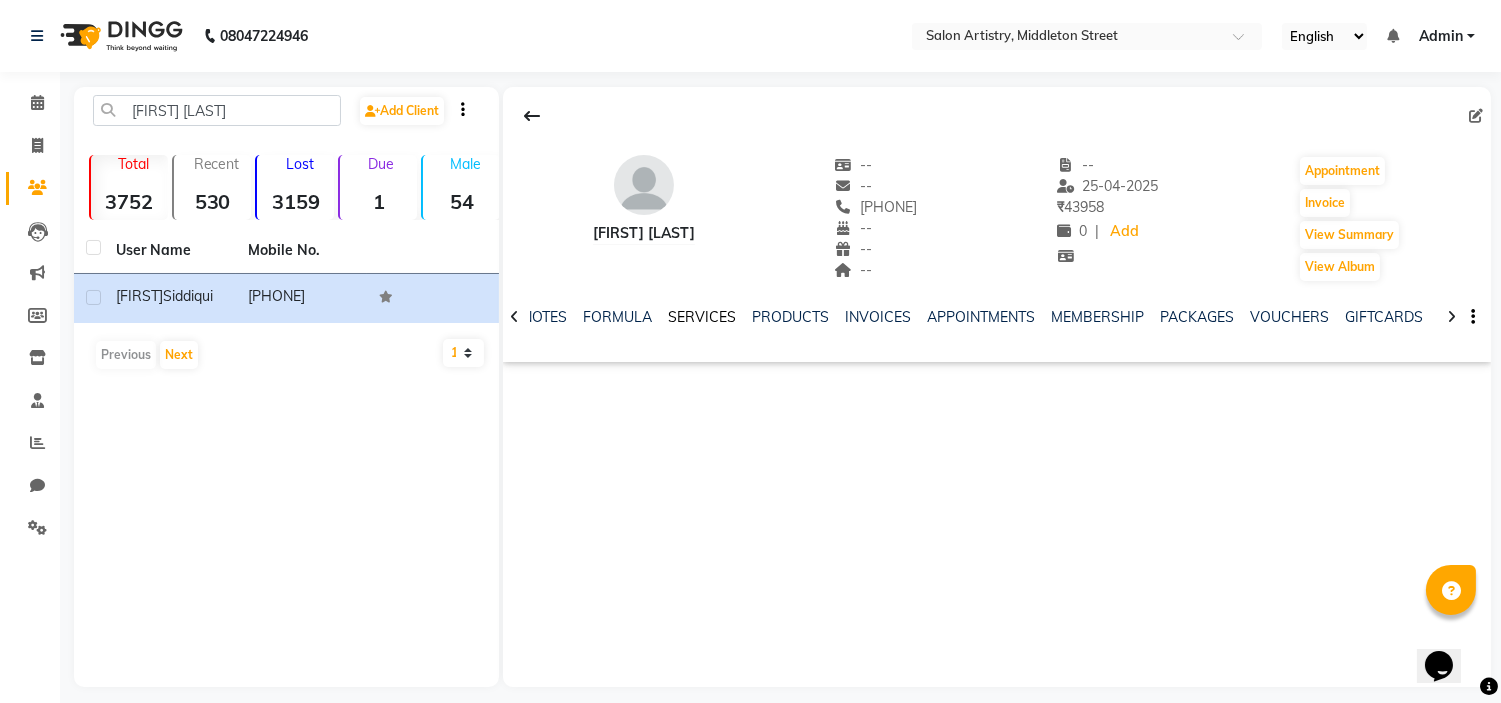 click on "SERVICES" 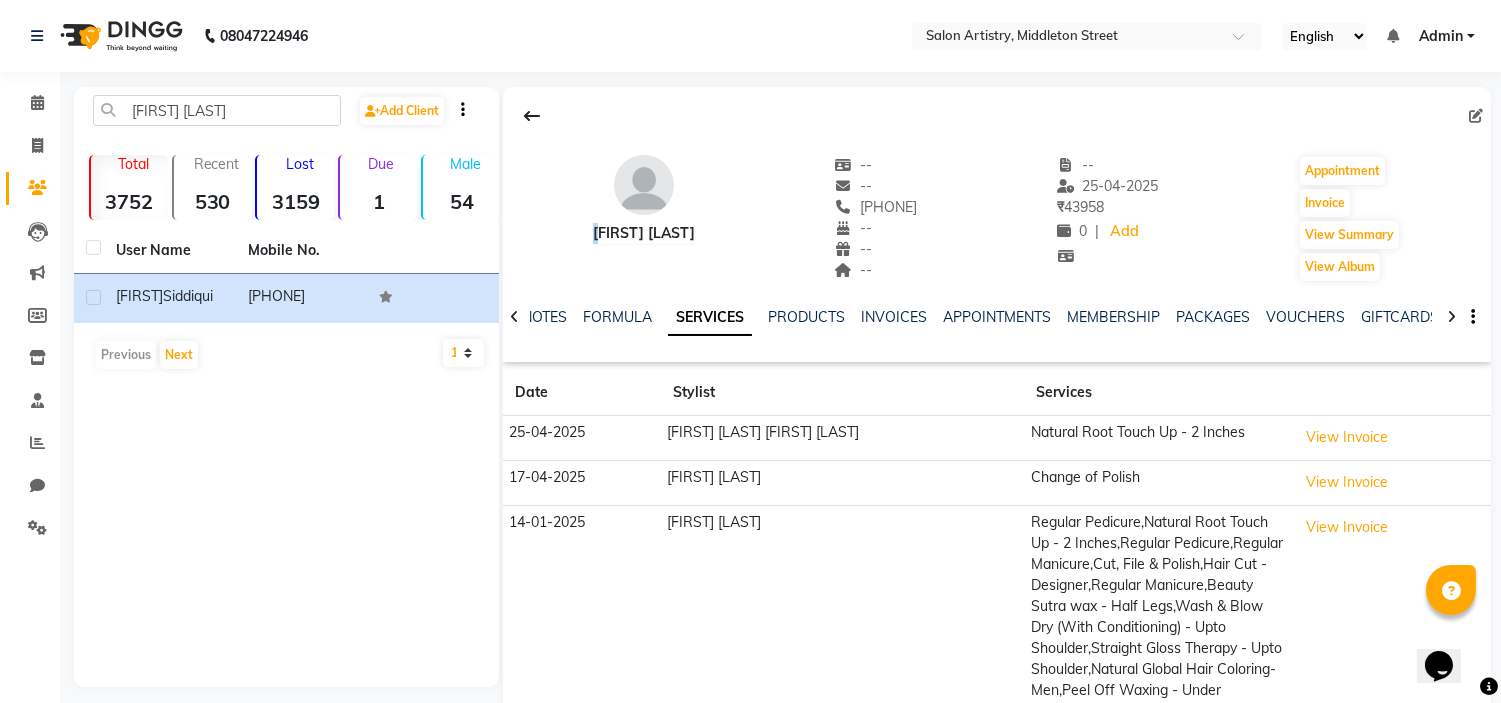 drag, startPoint x: 585, startPoint y: 227, endPoint x: 687, endPoint y: 244, distance: 103.40696 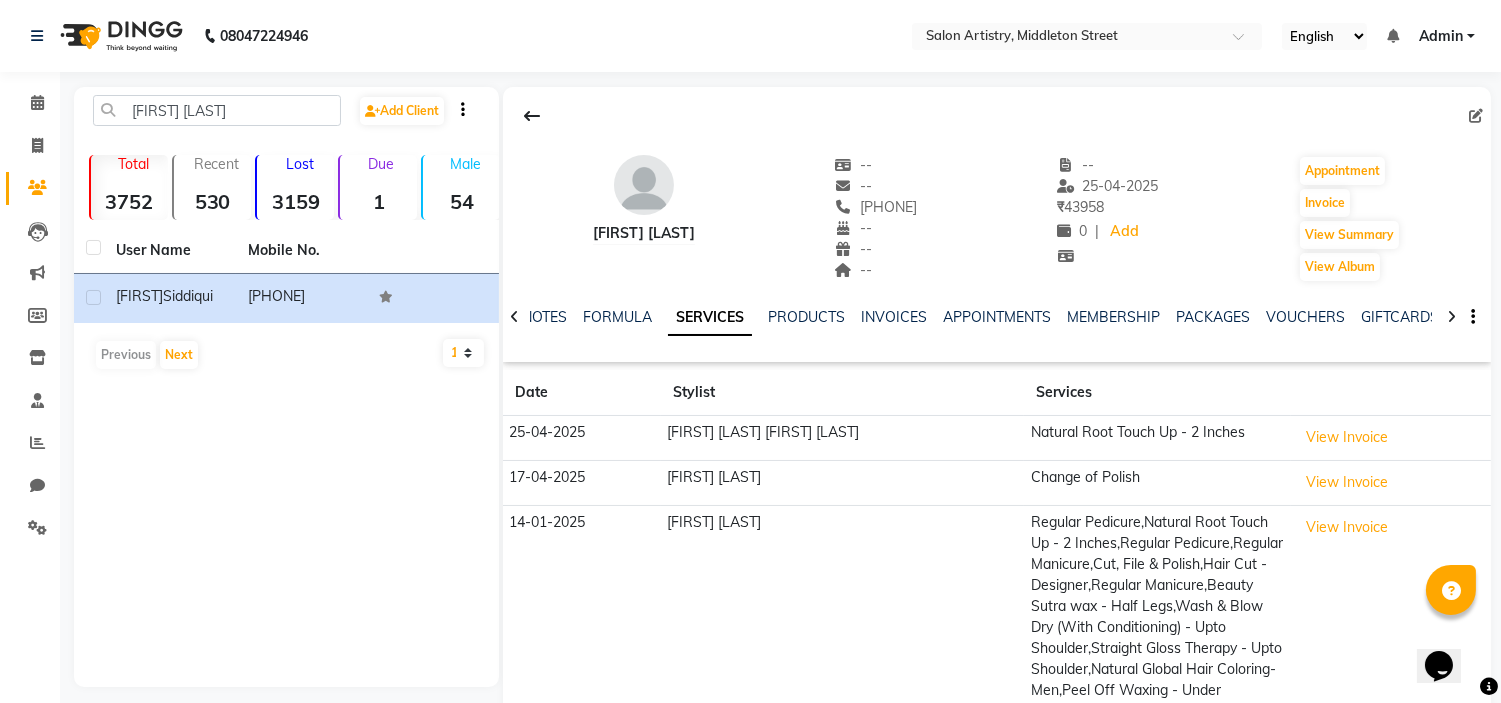 click on "[FIRST] [LAST]" 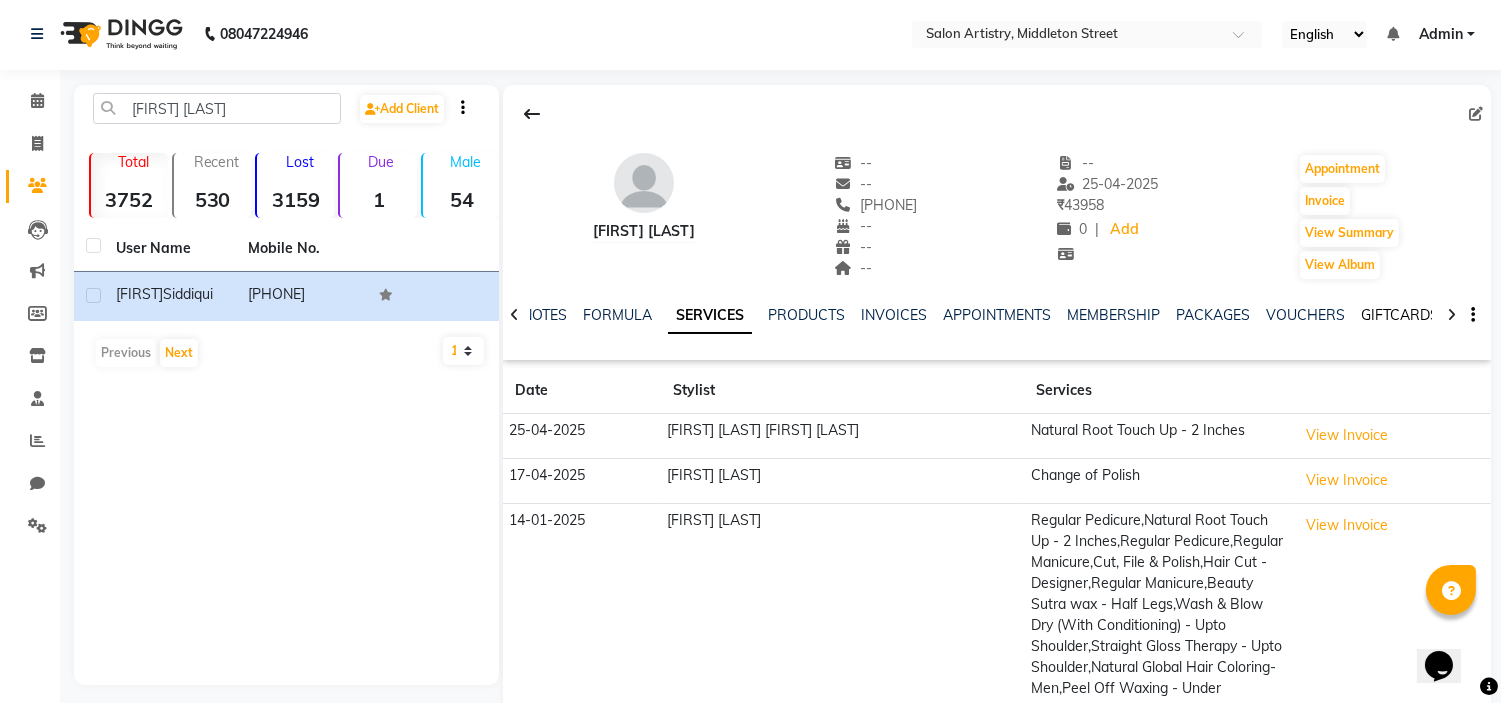 scroll, scrollTop: 0, scrollLeft: 0, axis: both 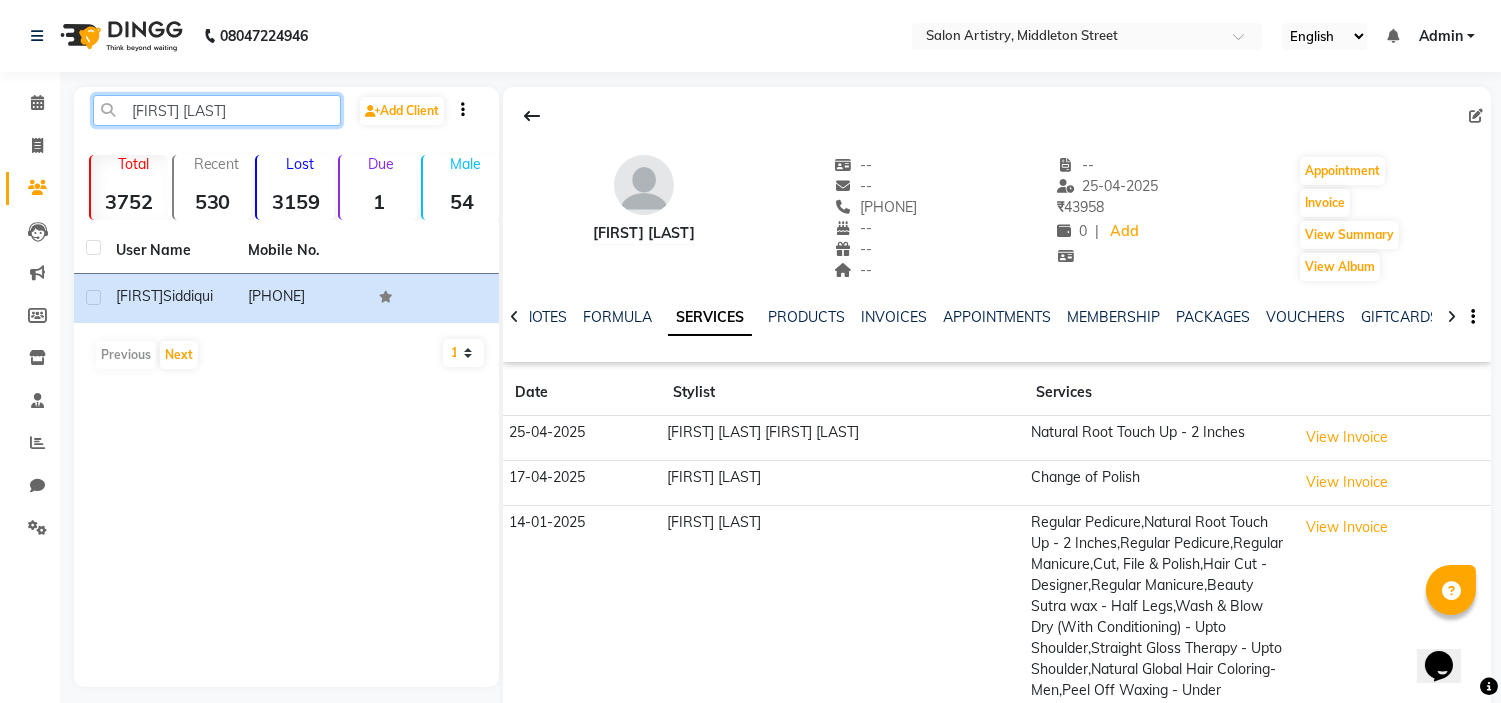 click on "[FIRST] [LAST]" 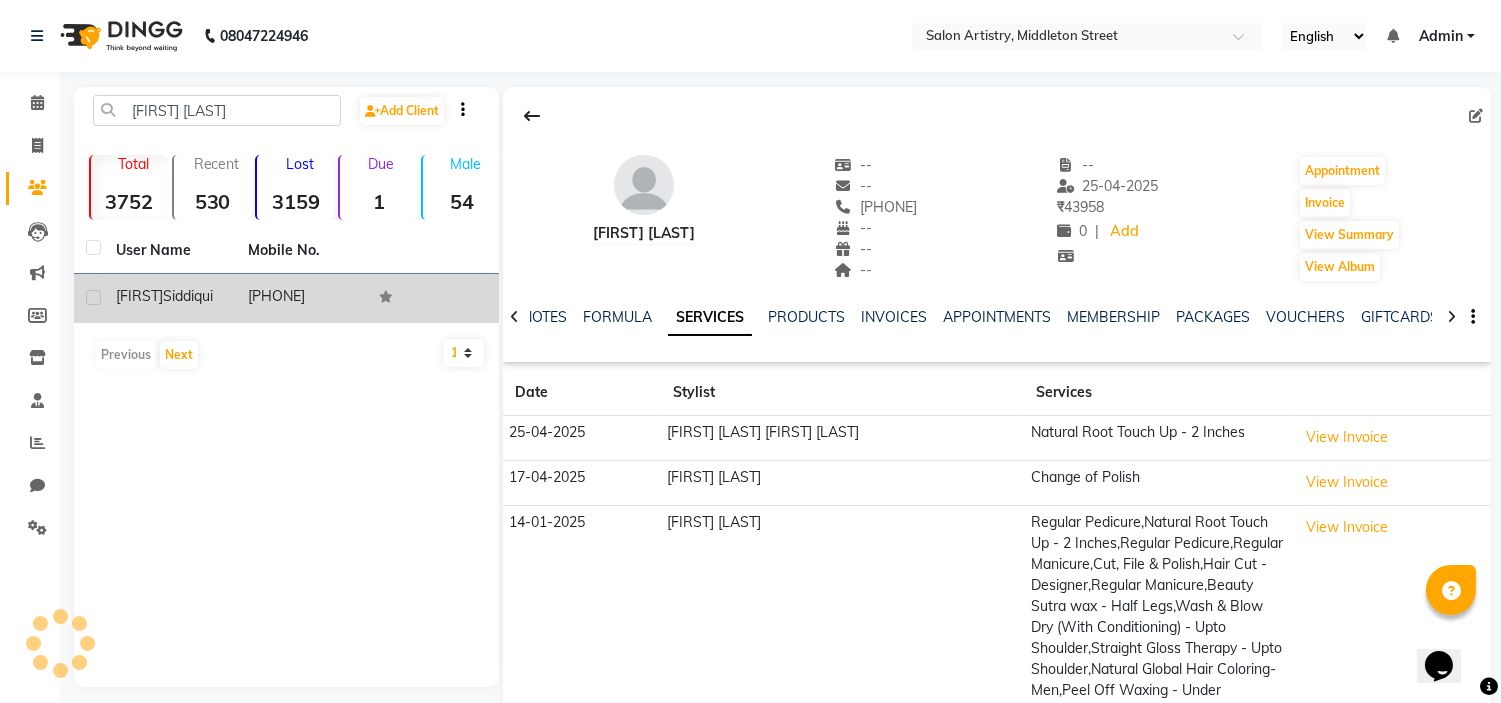 click on "Siddiqui" 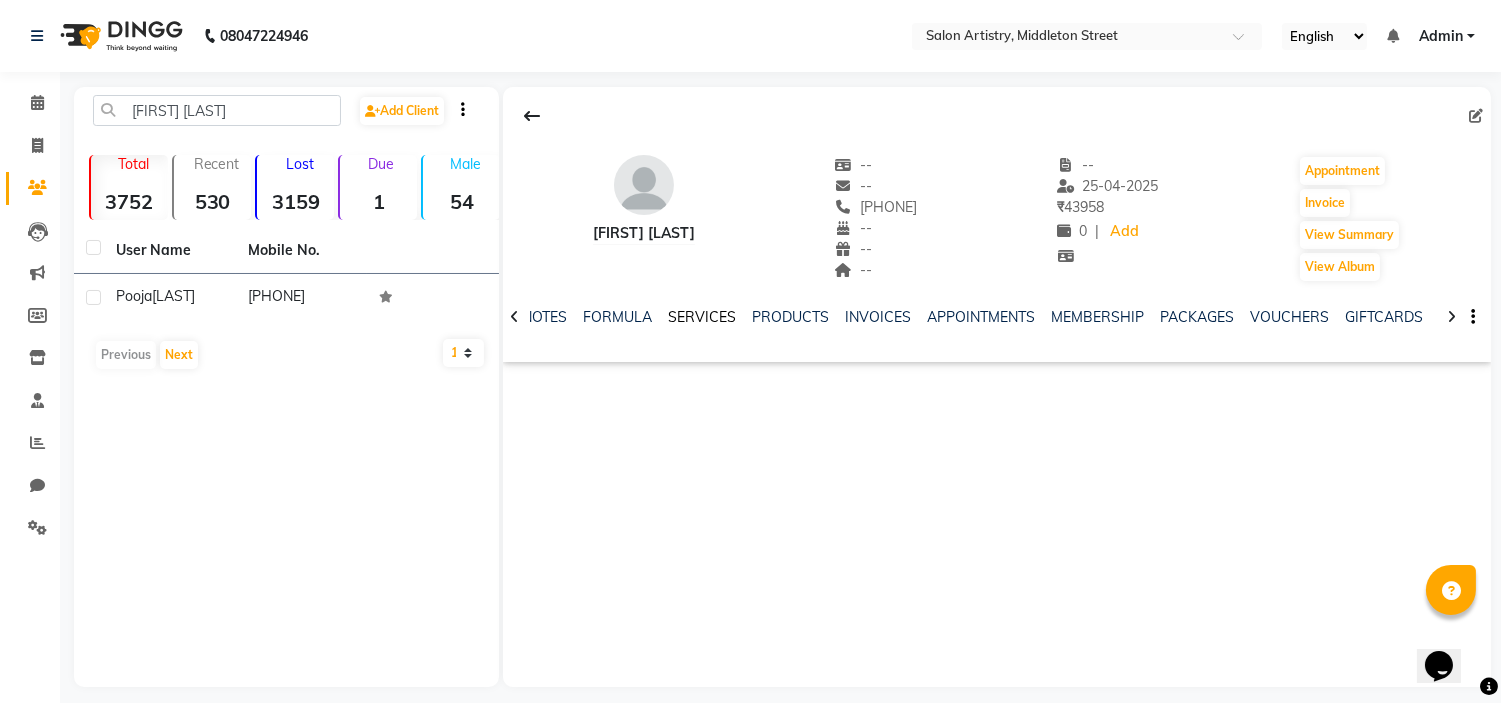 click on "SERVICES" 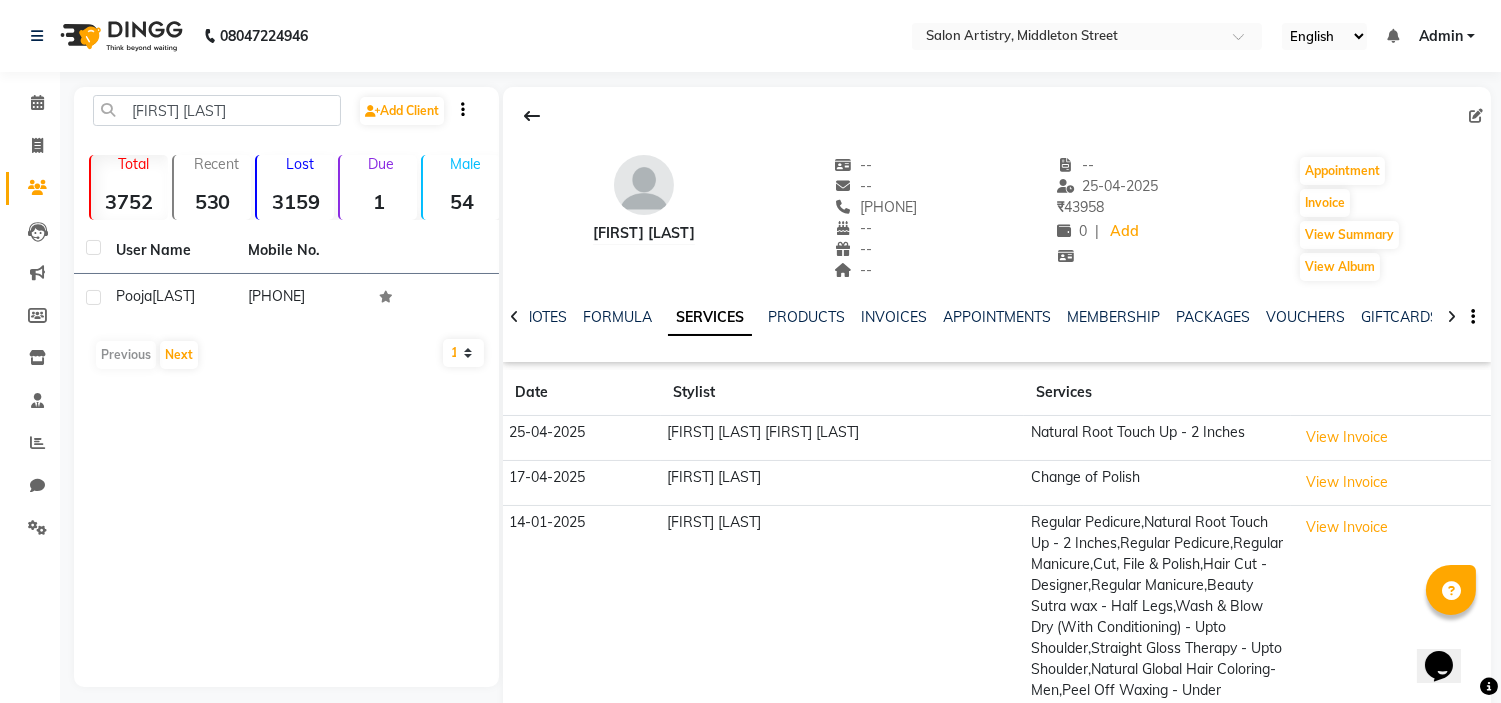 drag, startPoint x: 863, startPoint y: 211, endPoint x: 982, endPoint y: 208, distance: 119.03781 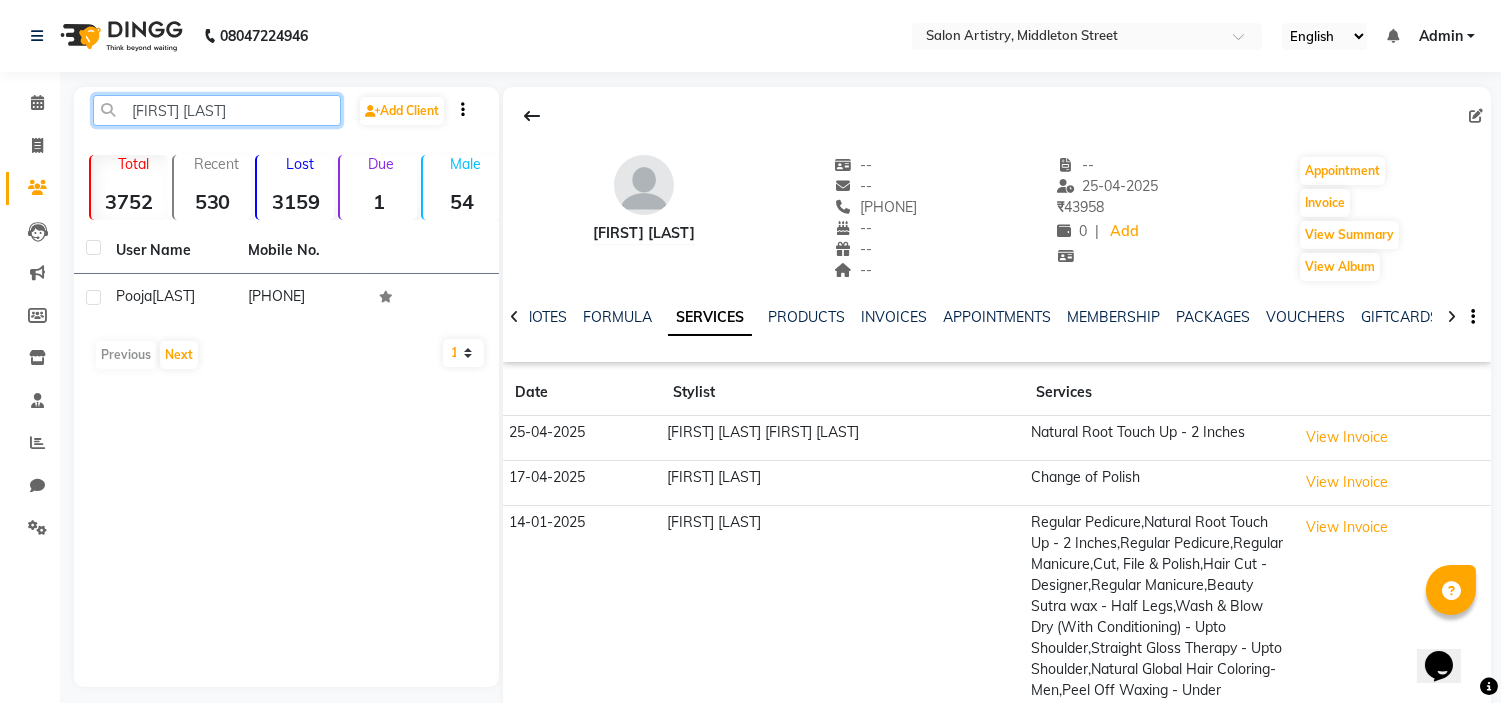 click on "[FIRST] [LAST]" 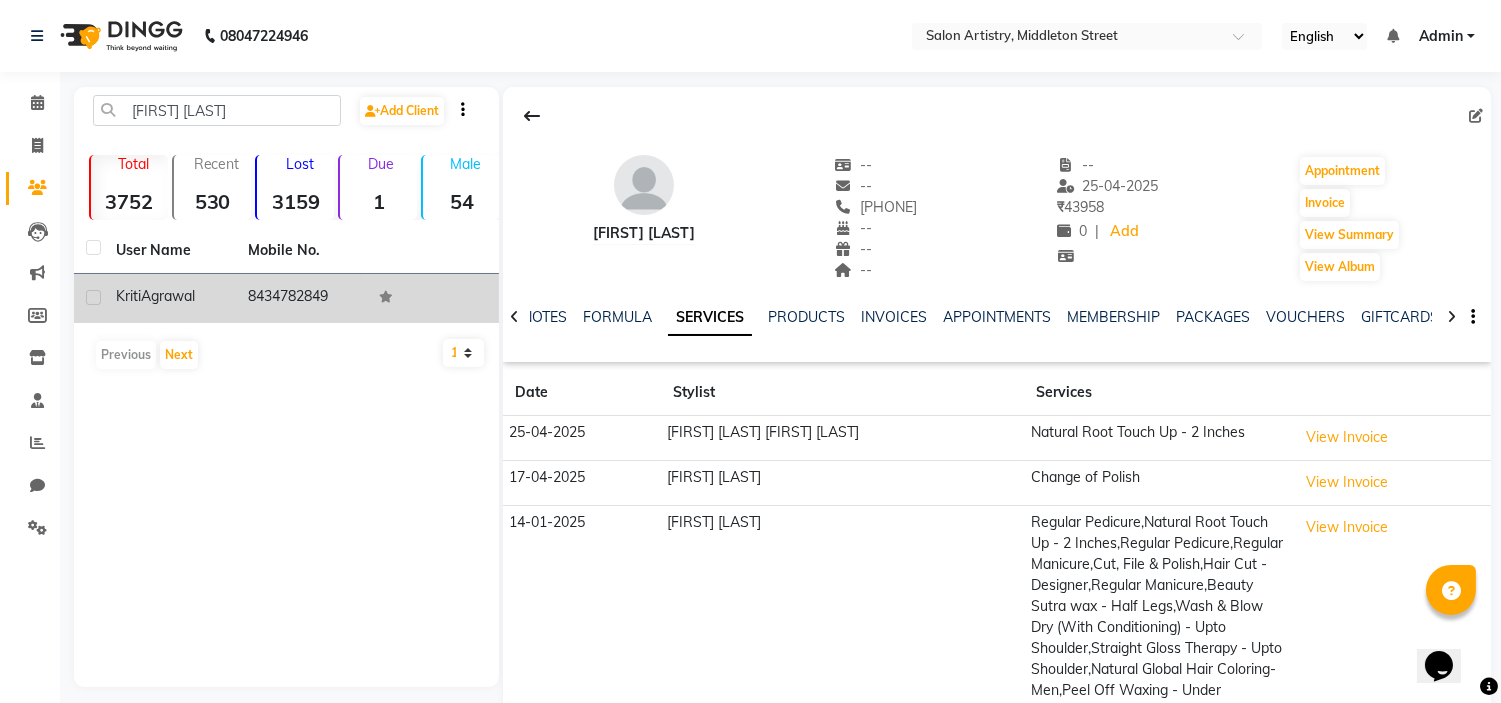 click on "Agrawal" 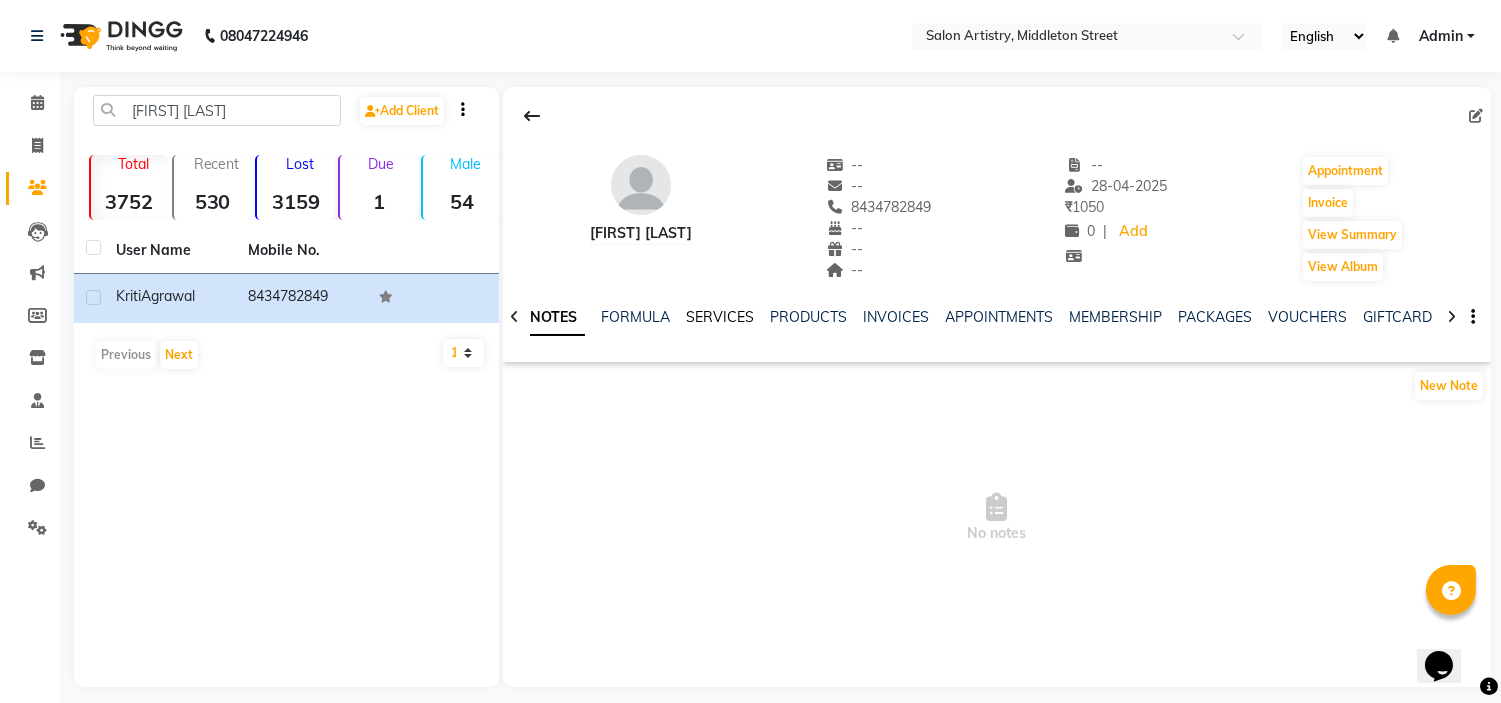 click on "SERVICES" 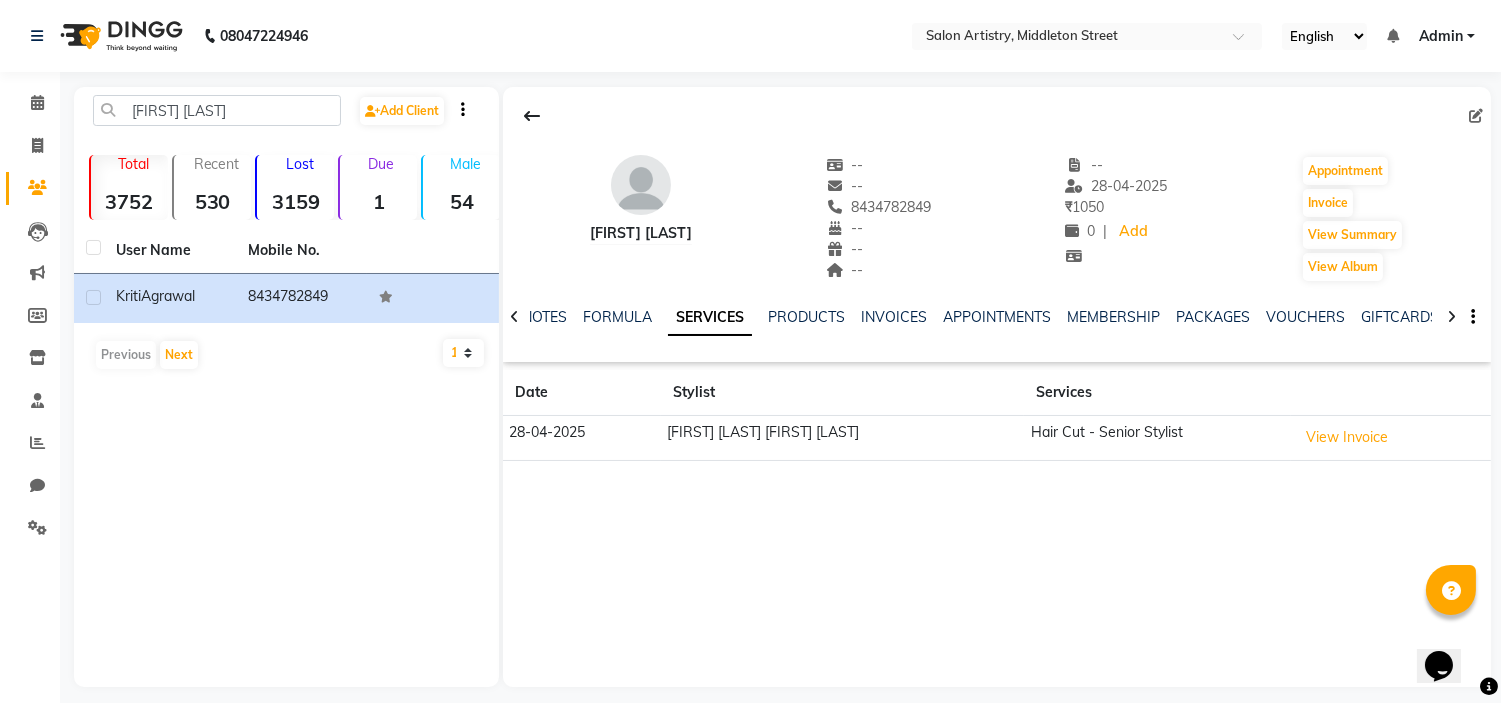 drag, startPoint x: 858, startPoint y: 208, endPoint x: 946, endPoint y: 214, distance: 88.20431 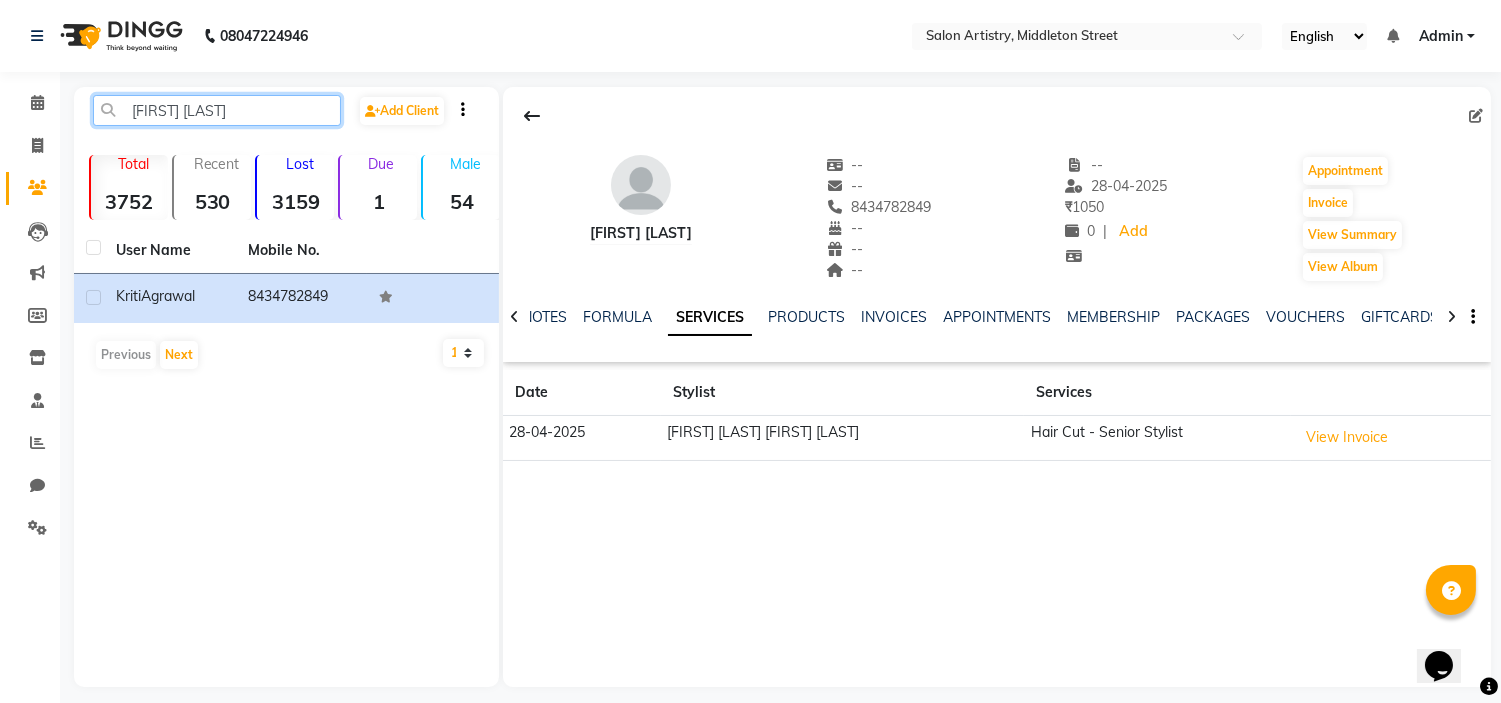 click on "[FIRST] [LAST]" 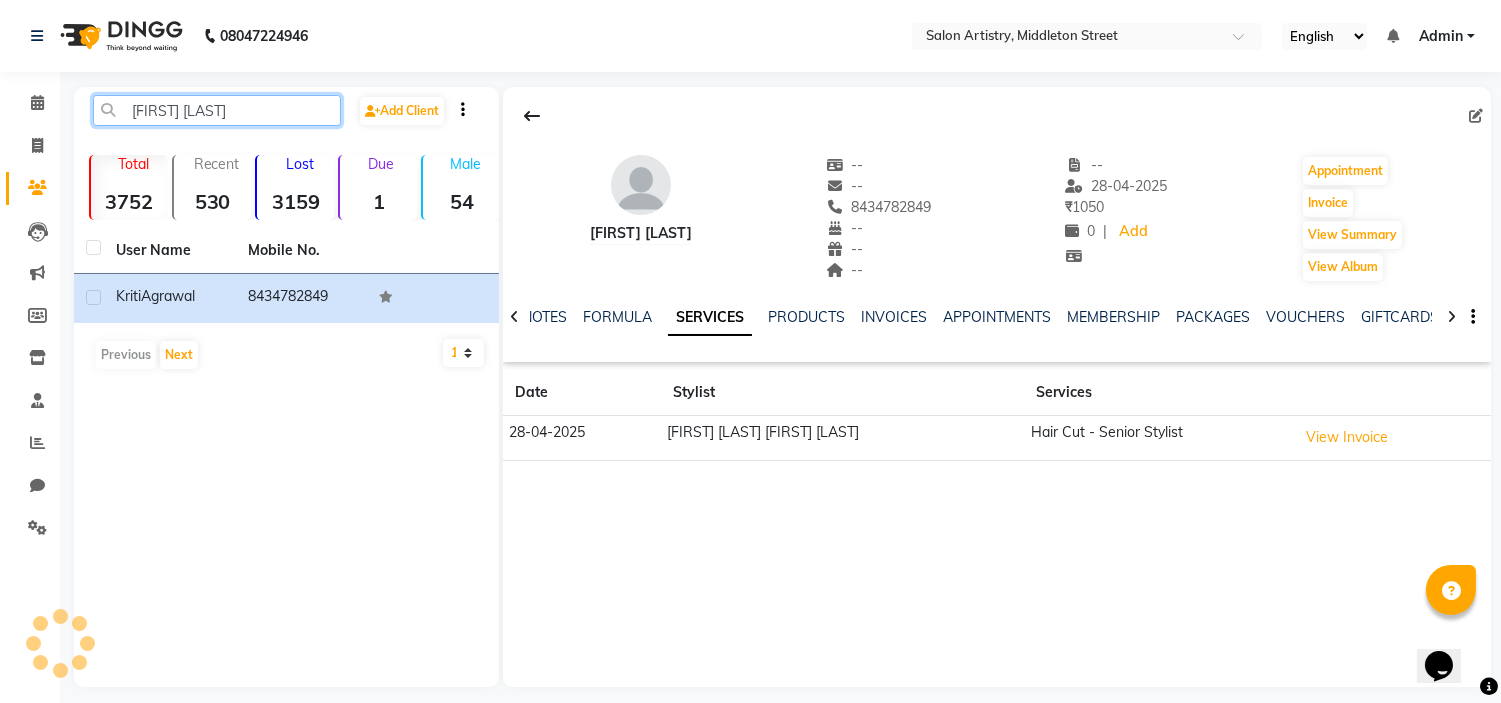 click on "[FIRST] [LAST]" 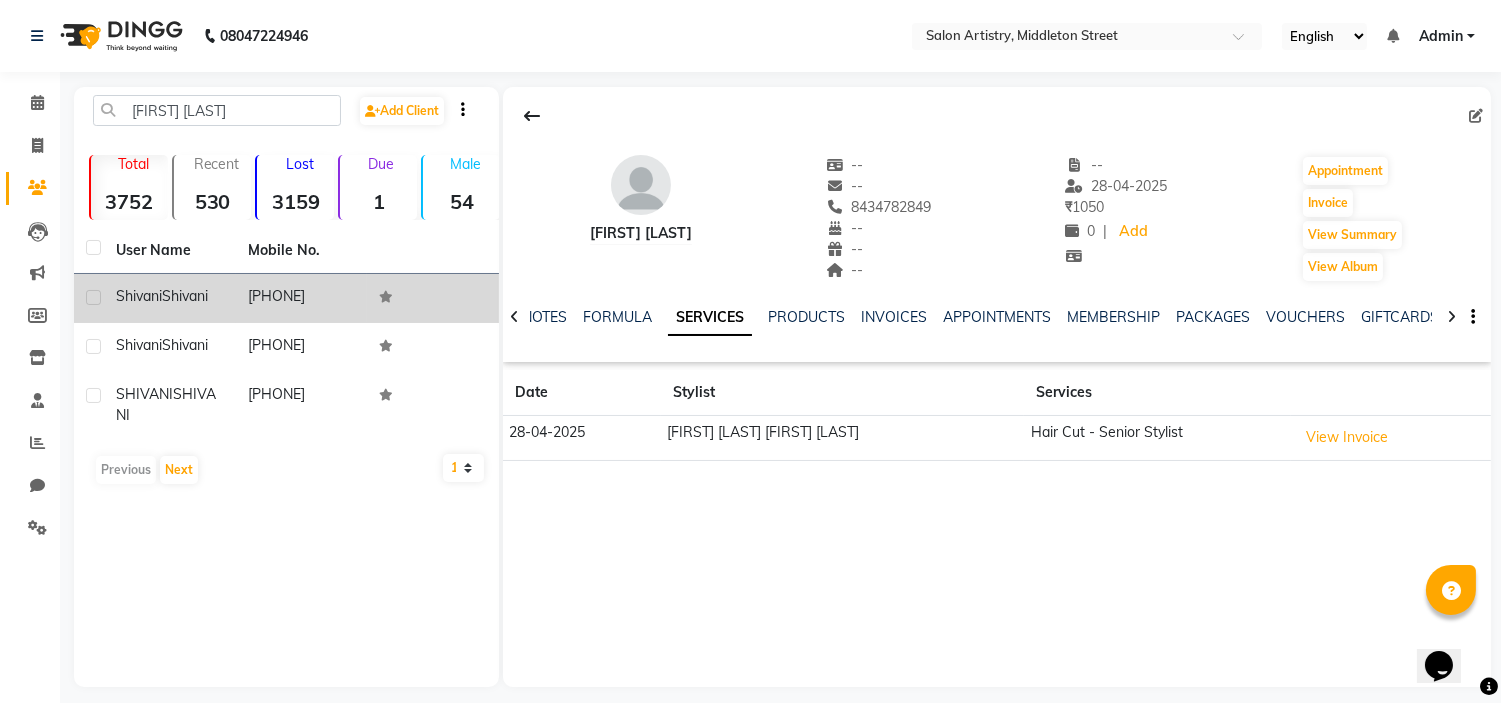 click on "Shivani" 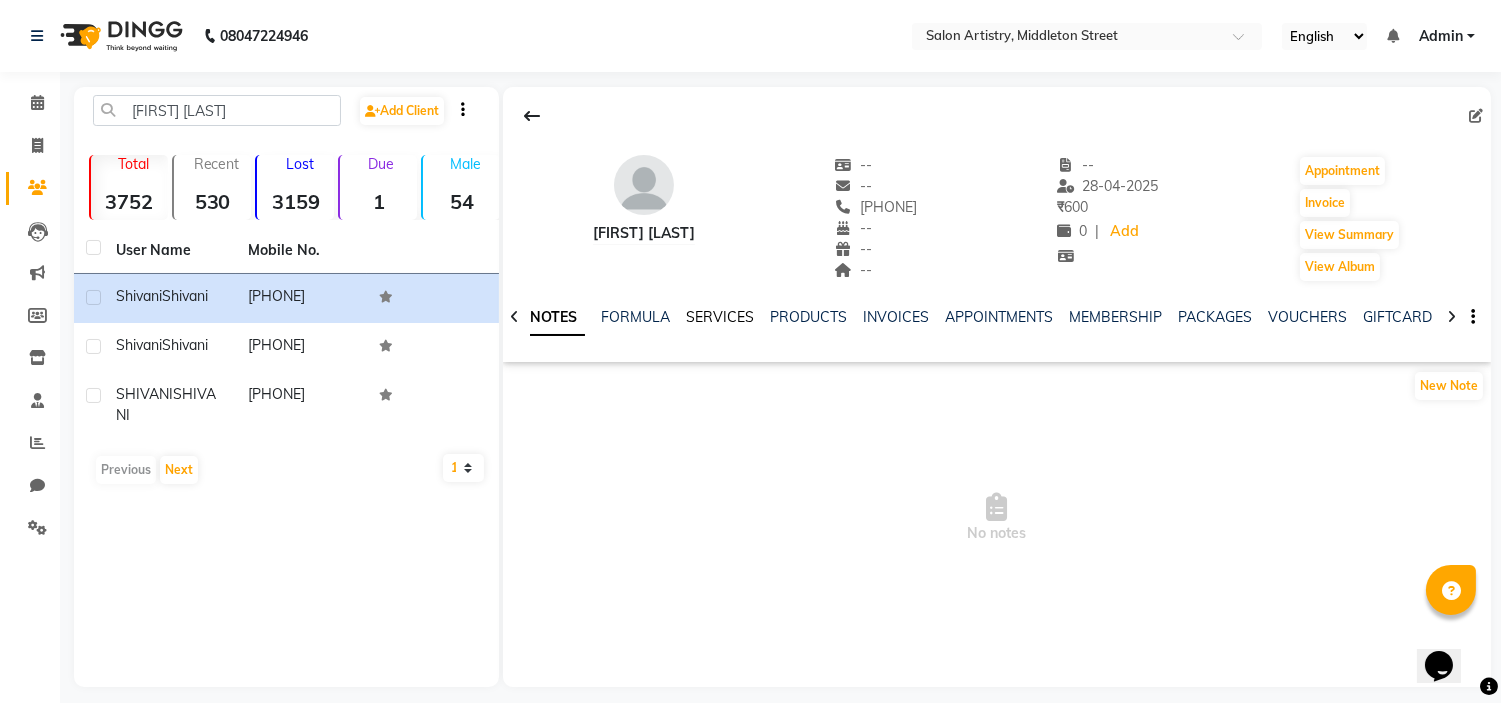 click on "SERVICES" 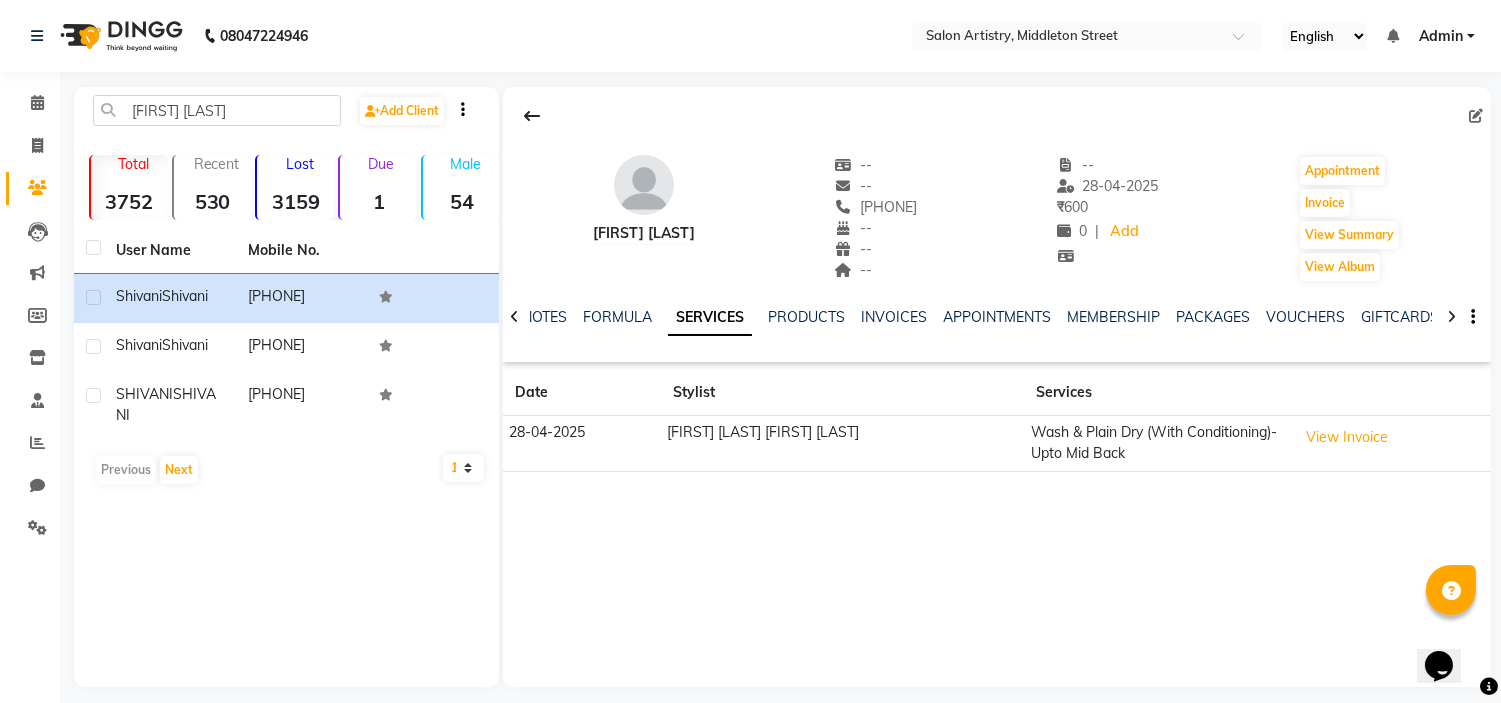 drag, startPoint x: 863, startPoint y: 204, endPoint x: 953, endPoint y: 206, distance: 90.02222 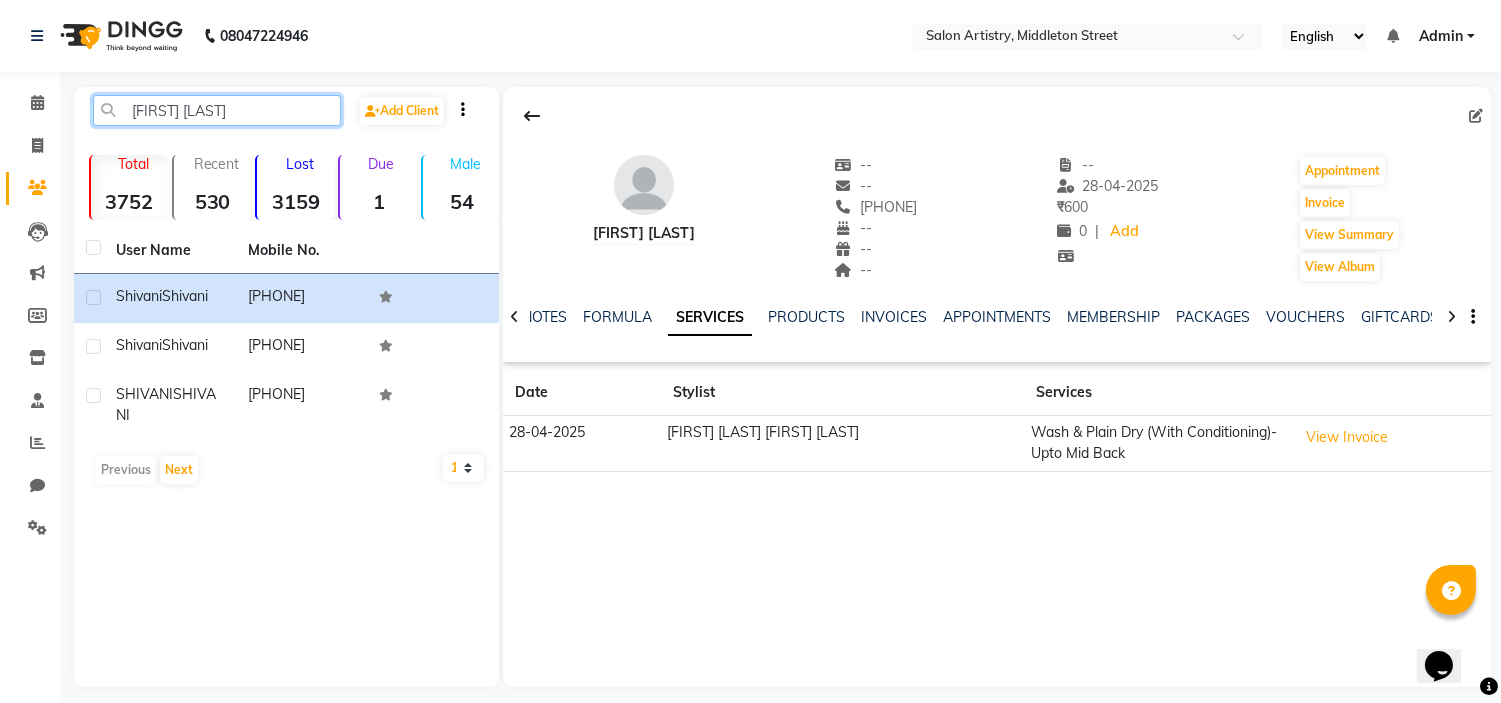 click on "[FIRST] [LAST]" 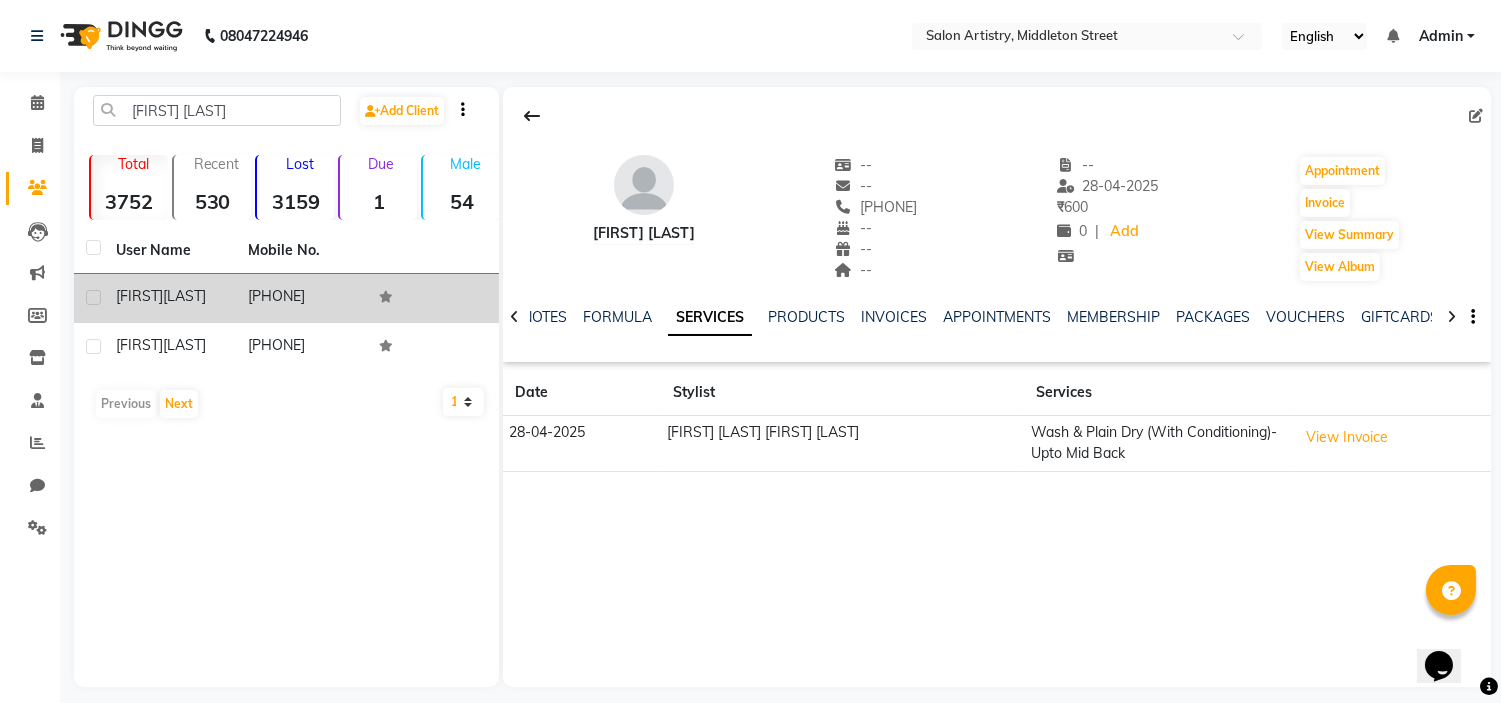 click on "[LAST]" 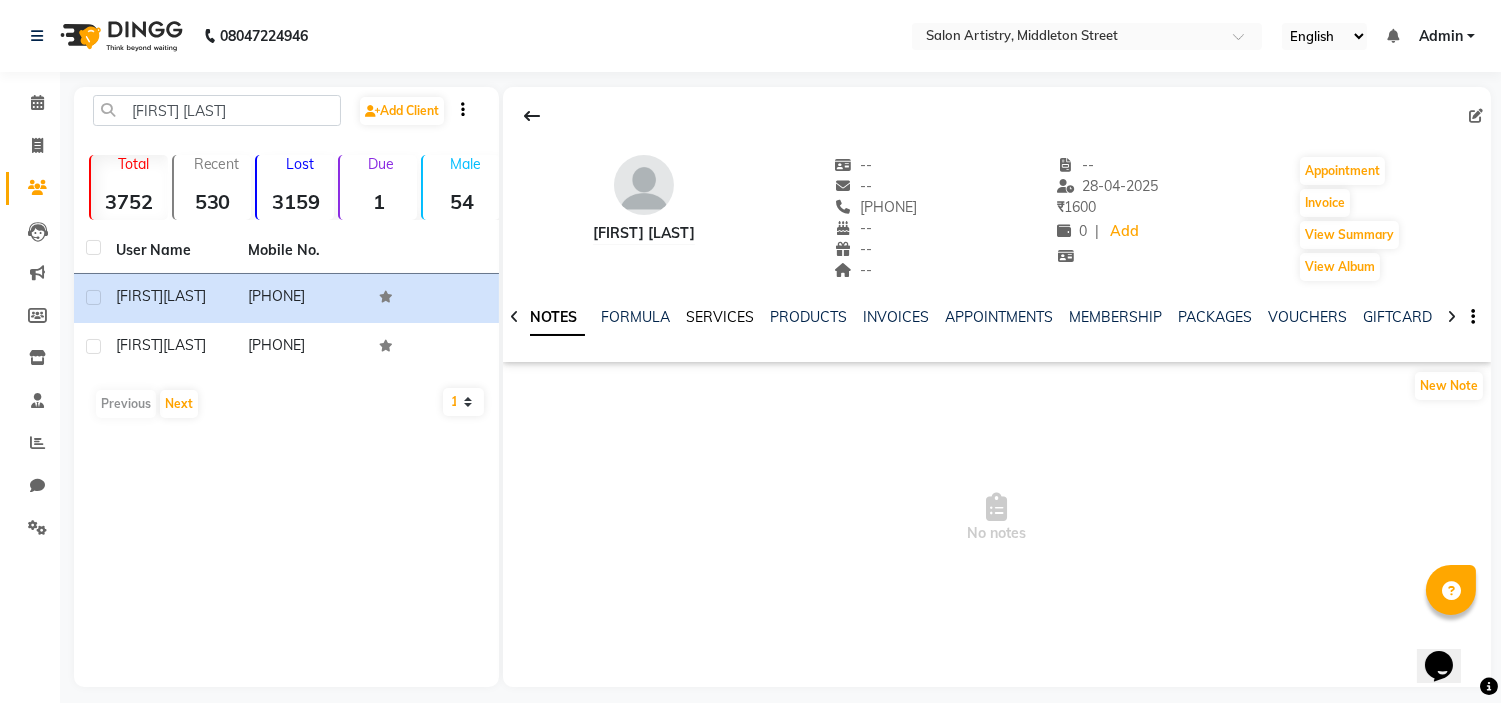 click on "SERVICES" 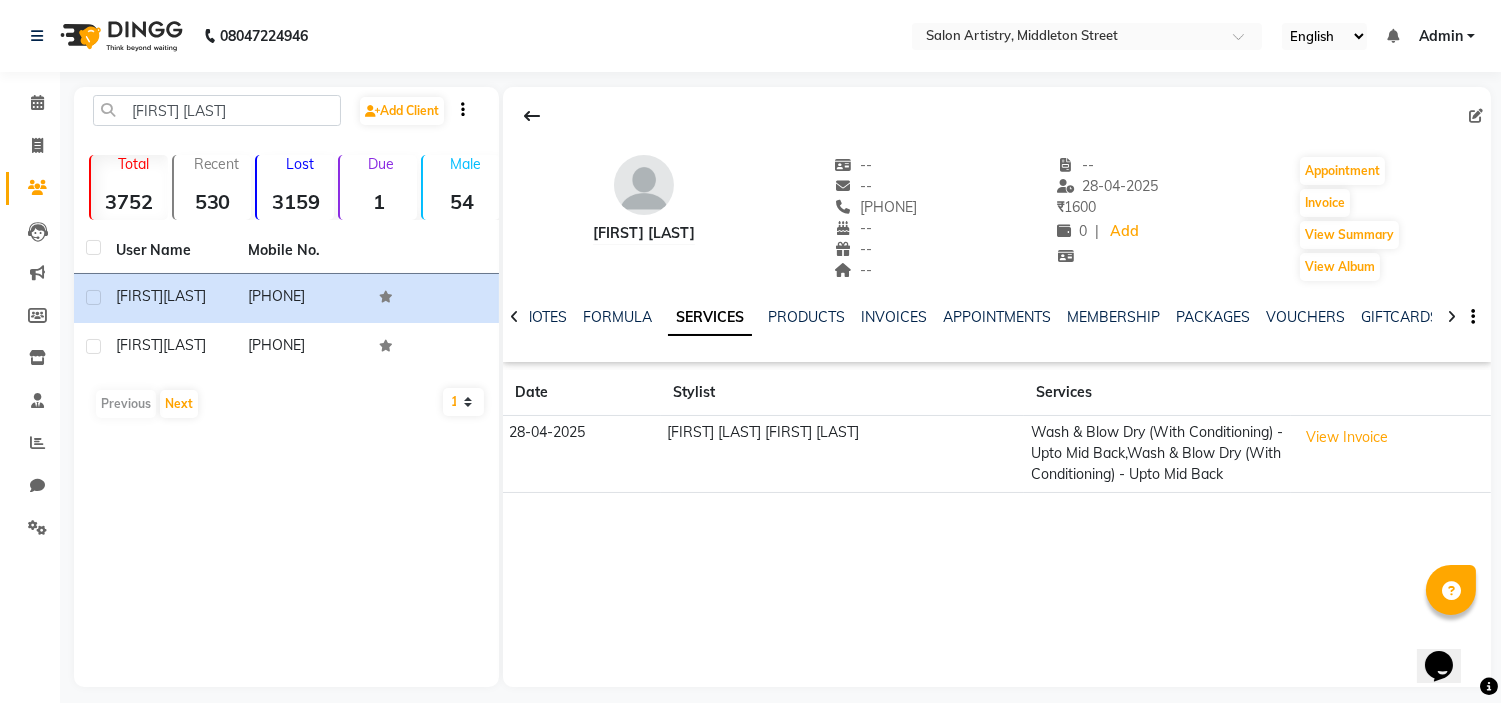 drag, startPoint x: 885, startPoint y: 205, endPoint x: 971, endPoint y: 204, distance: 86.00581 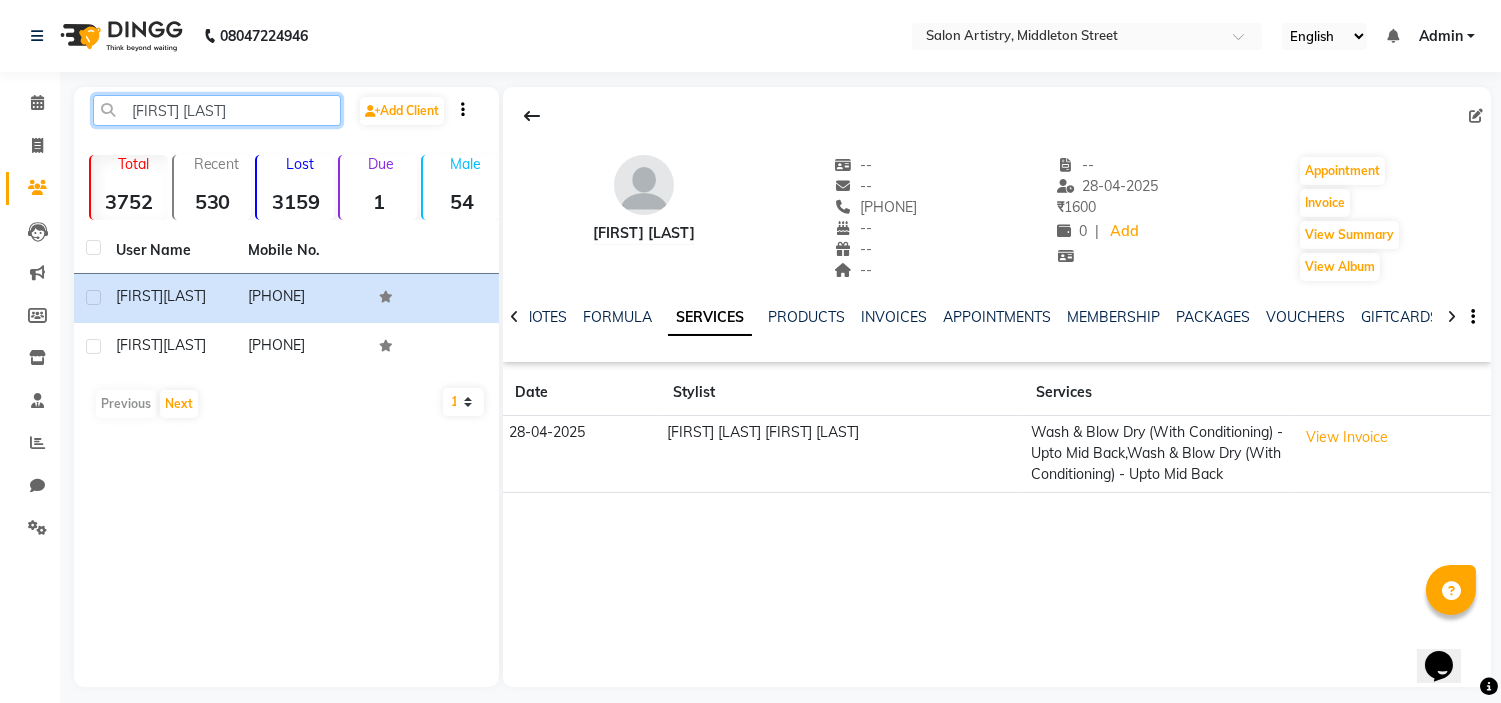 click on "[FIRST] [LAST]" 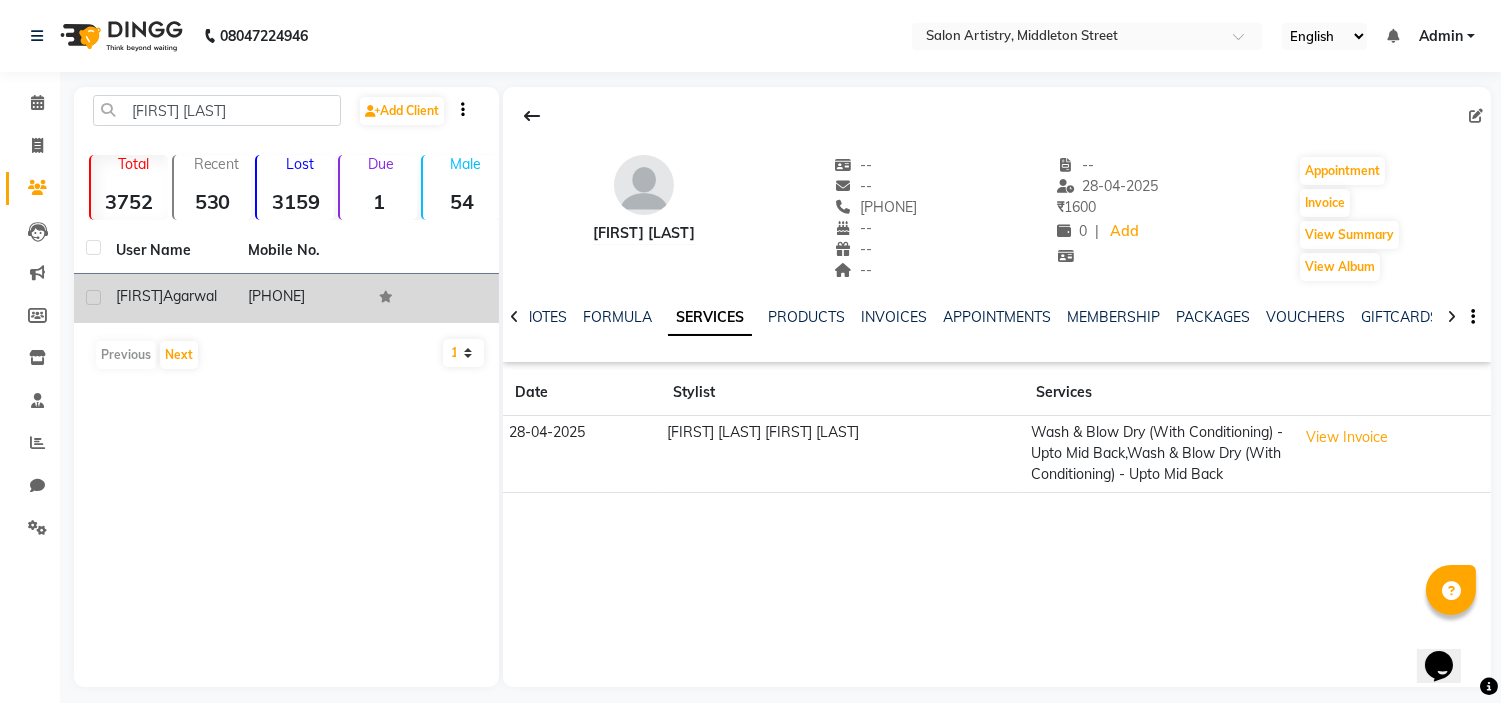 click on "Agarwal" 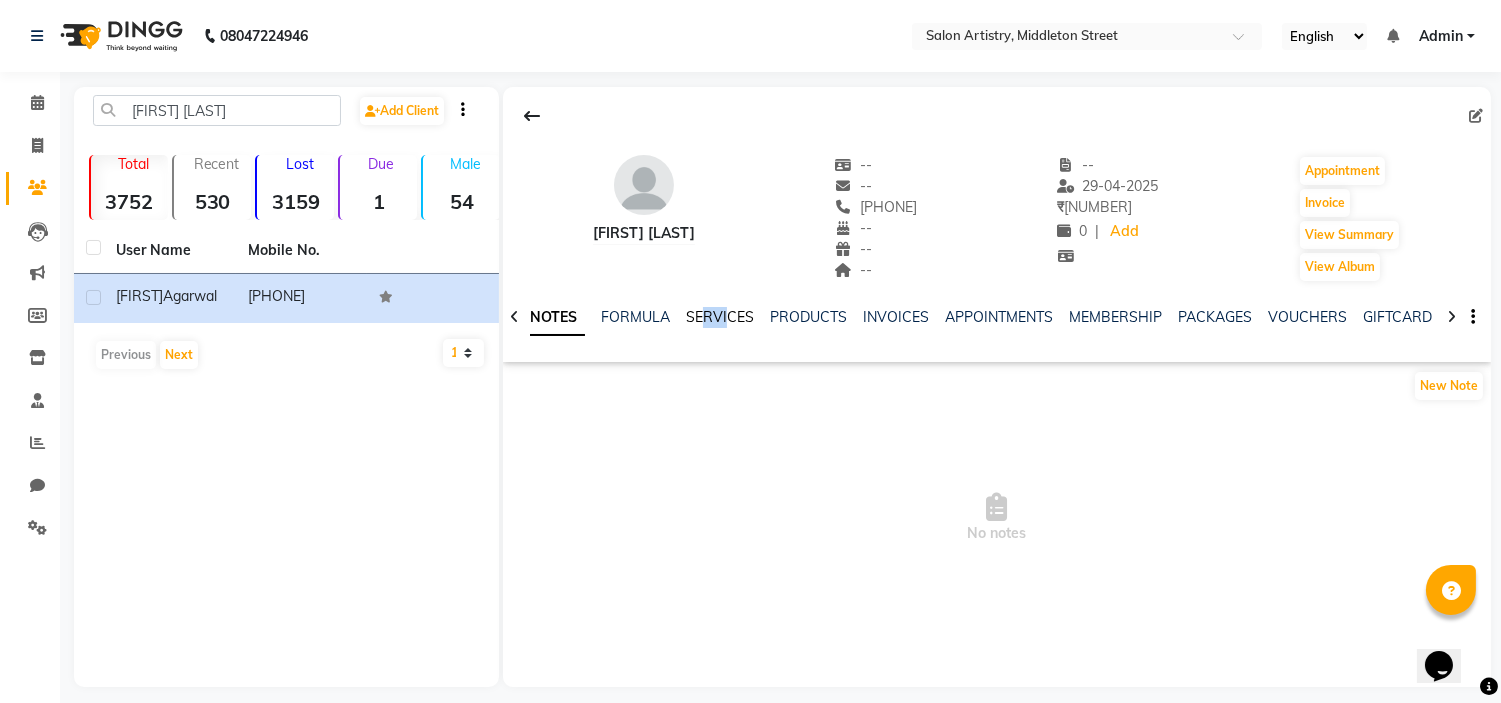 drag, startPoint x: 717, startPoint y: 303, endPoint x: 722, endPoint y: 316, distance: 13.928389 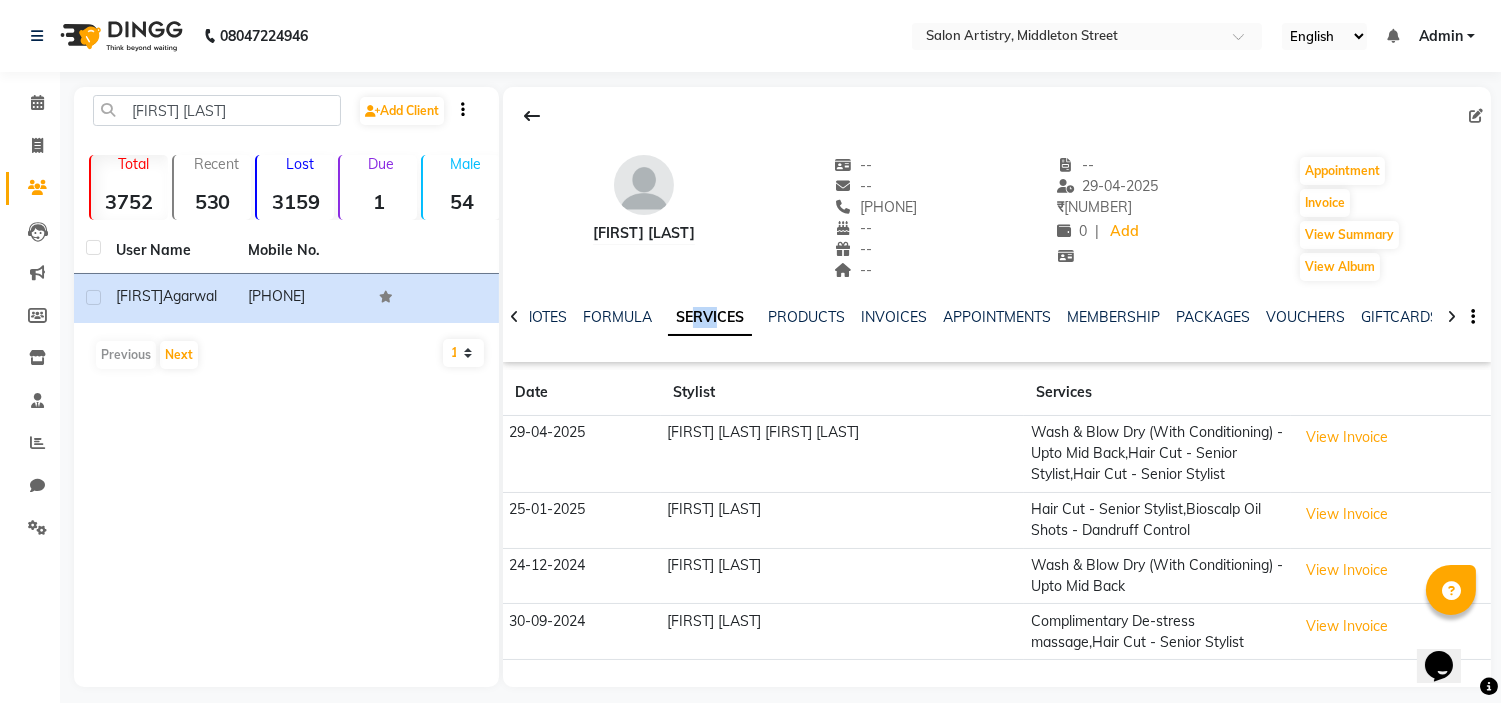 drag, startPoint x: 868, startPoint y: 204, endPoint x: 980, endPoint y: 203, distance: 112.00446 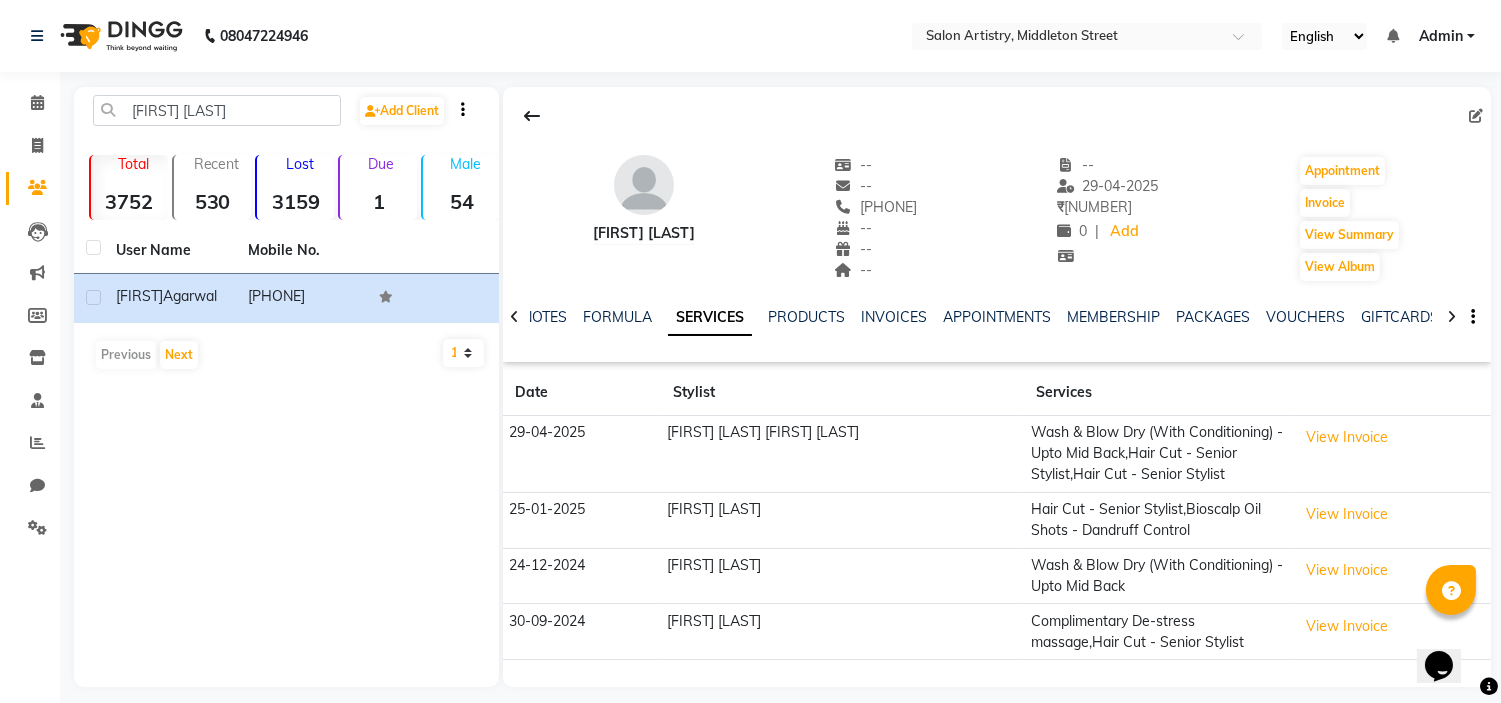 drag, startPoint x: 615, startPoint y: 114, endPoint x: 892, endPoint y: 383, distance: 386.12173 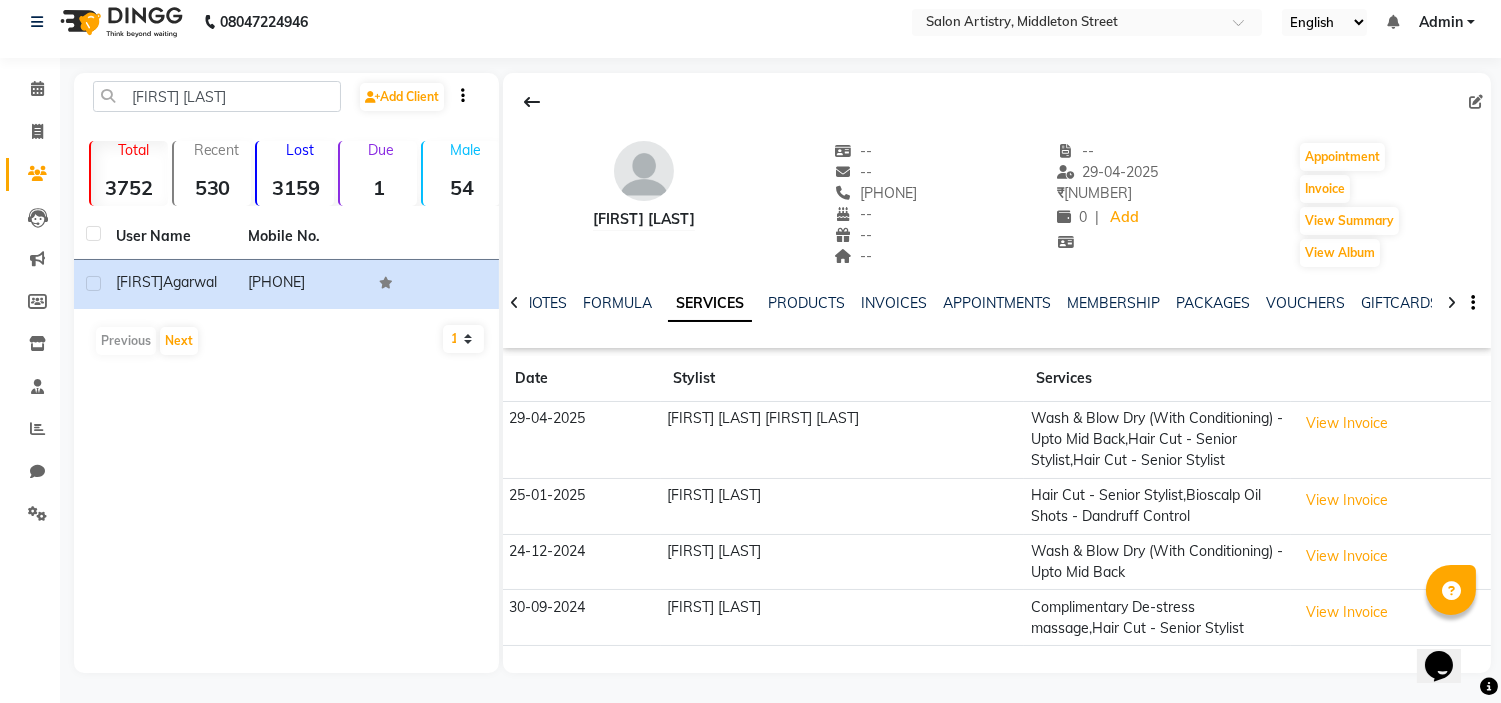 scroll, scrollTop: 24, scrollLeft: 0, axis: vertical 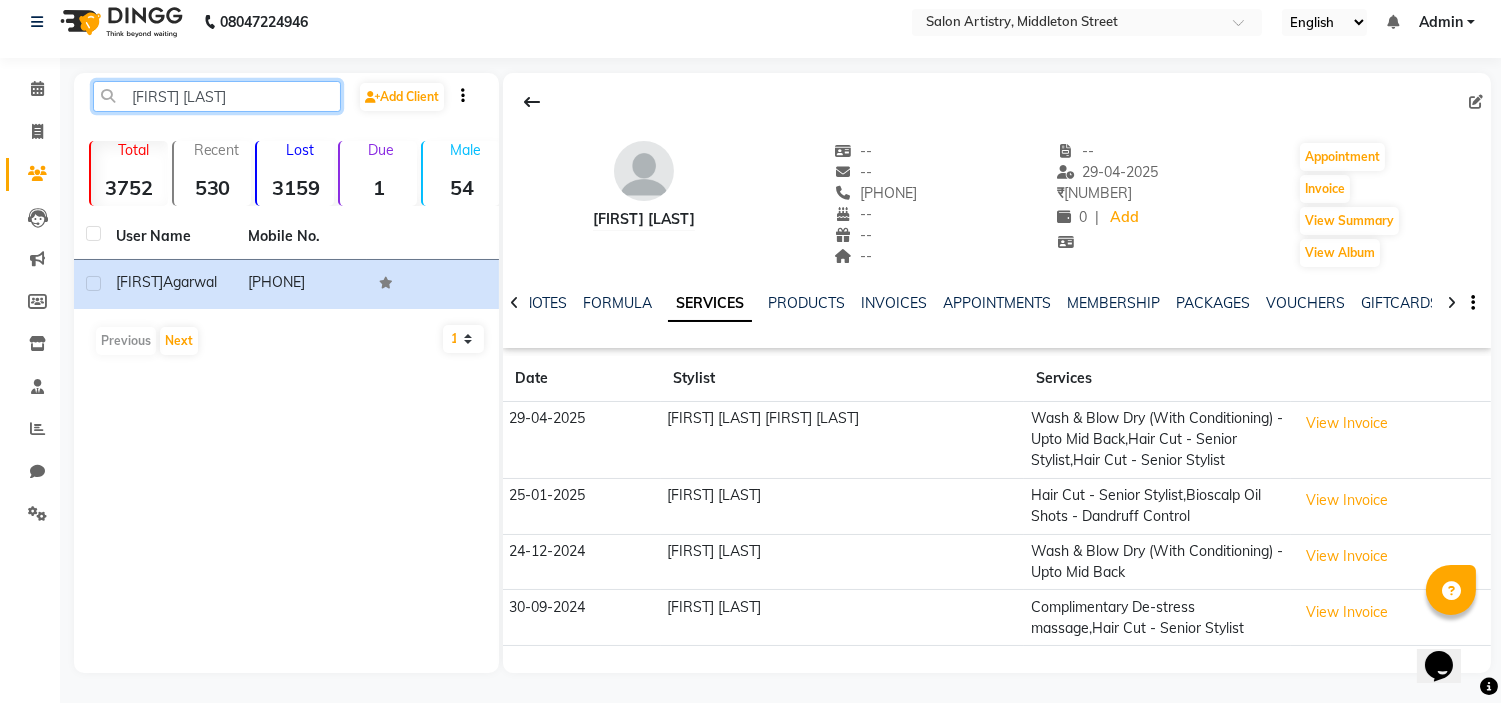 click on "[FIRST] [LAST]" 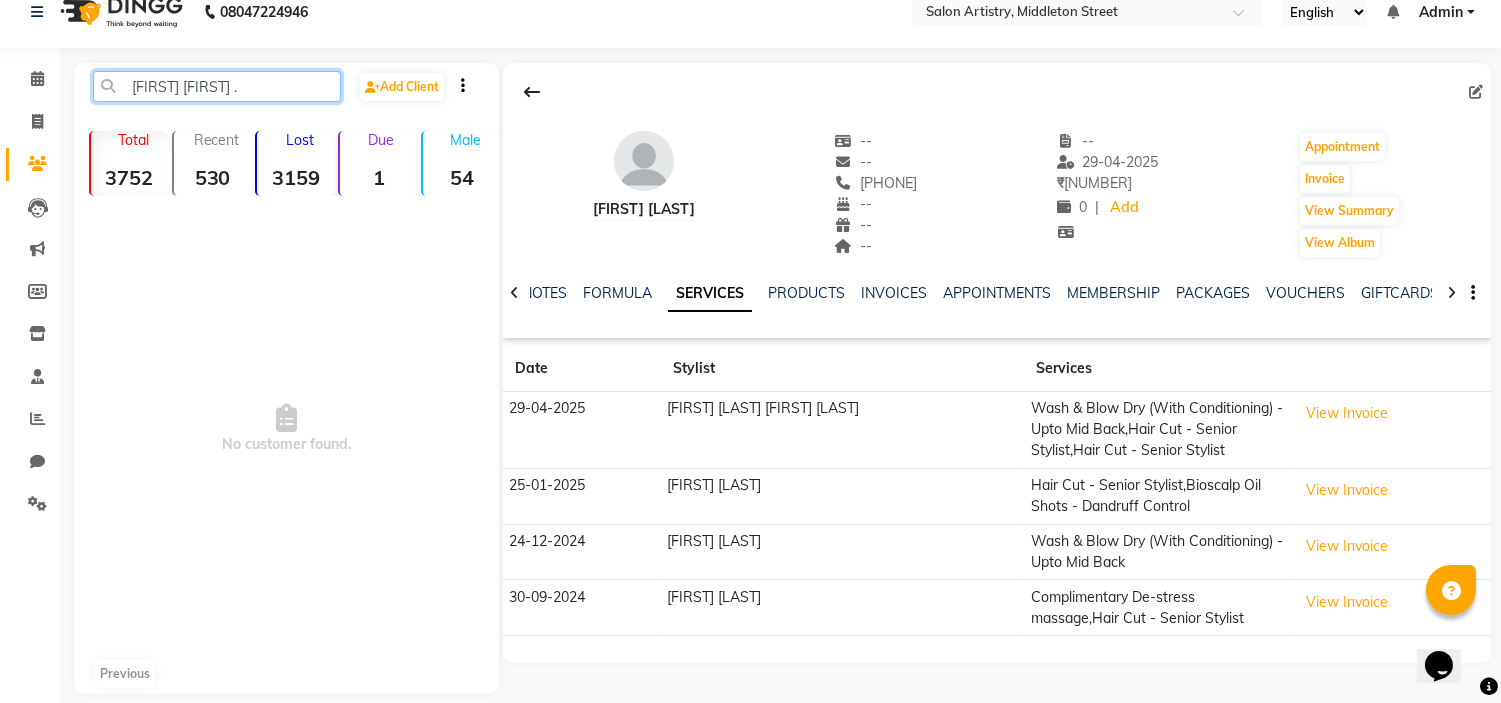 click on "[FIRST] [FIRST] ." 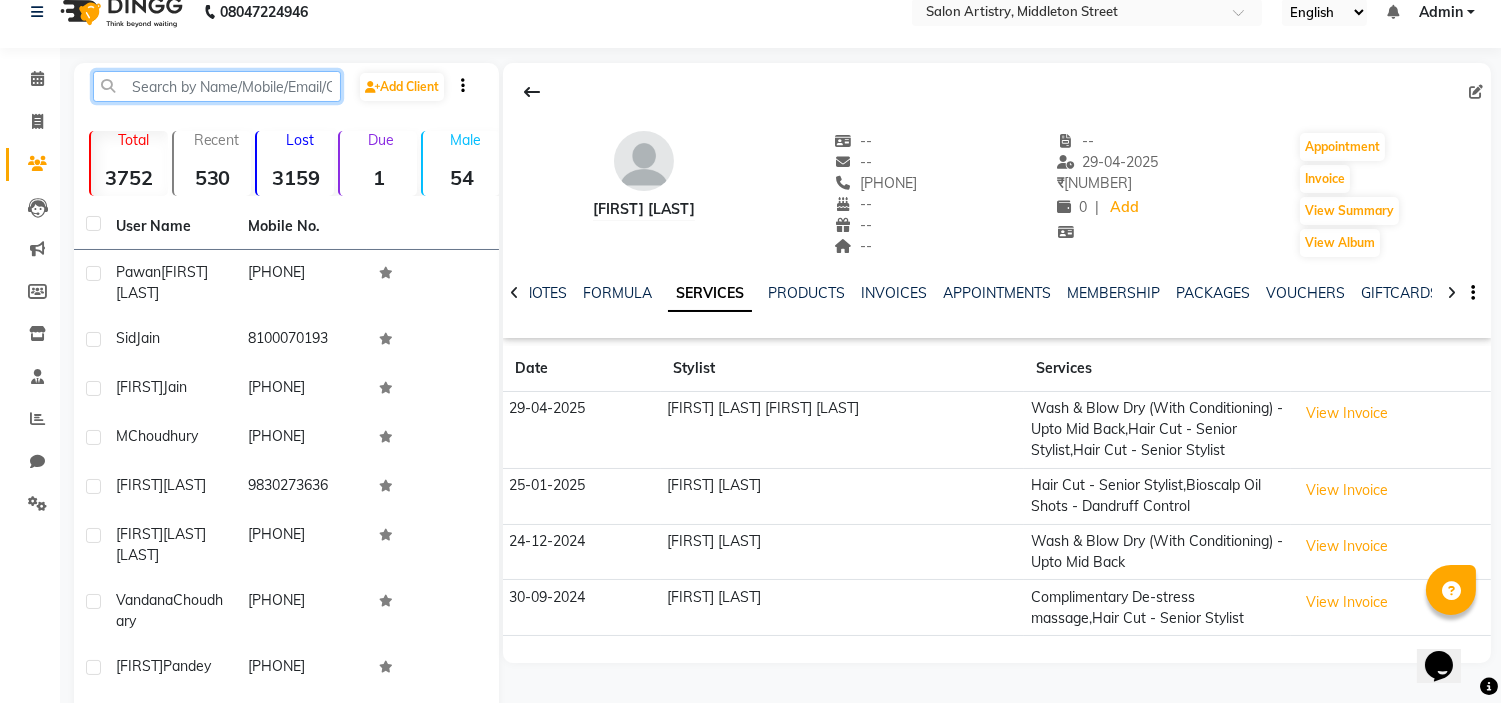 paste on "[FIRST] ." 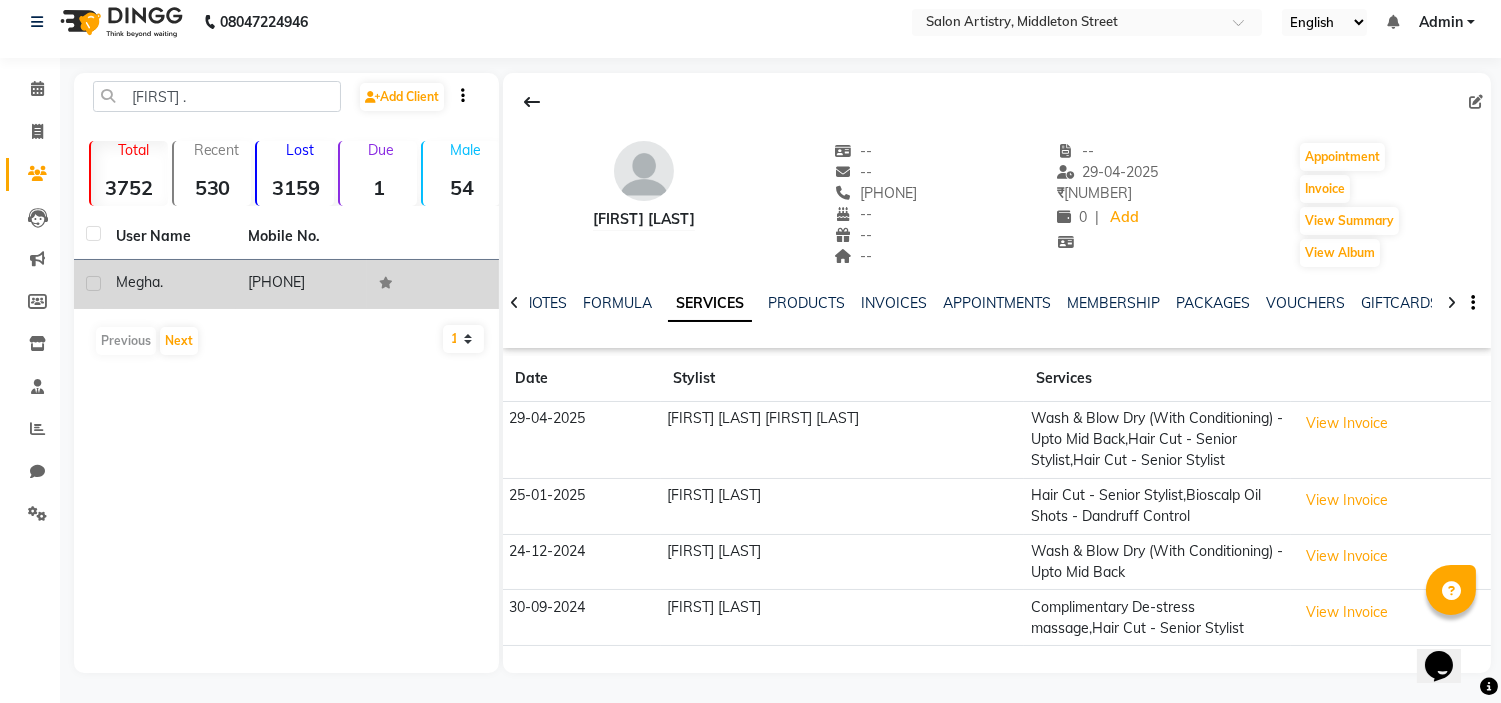 click on "[FIRST]  ." 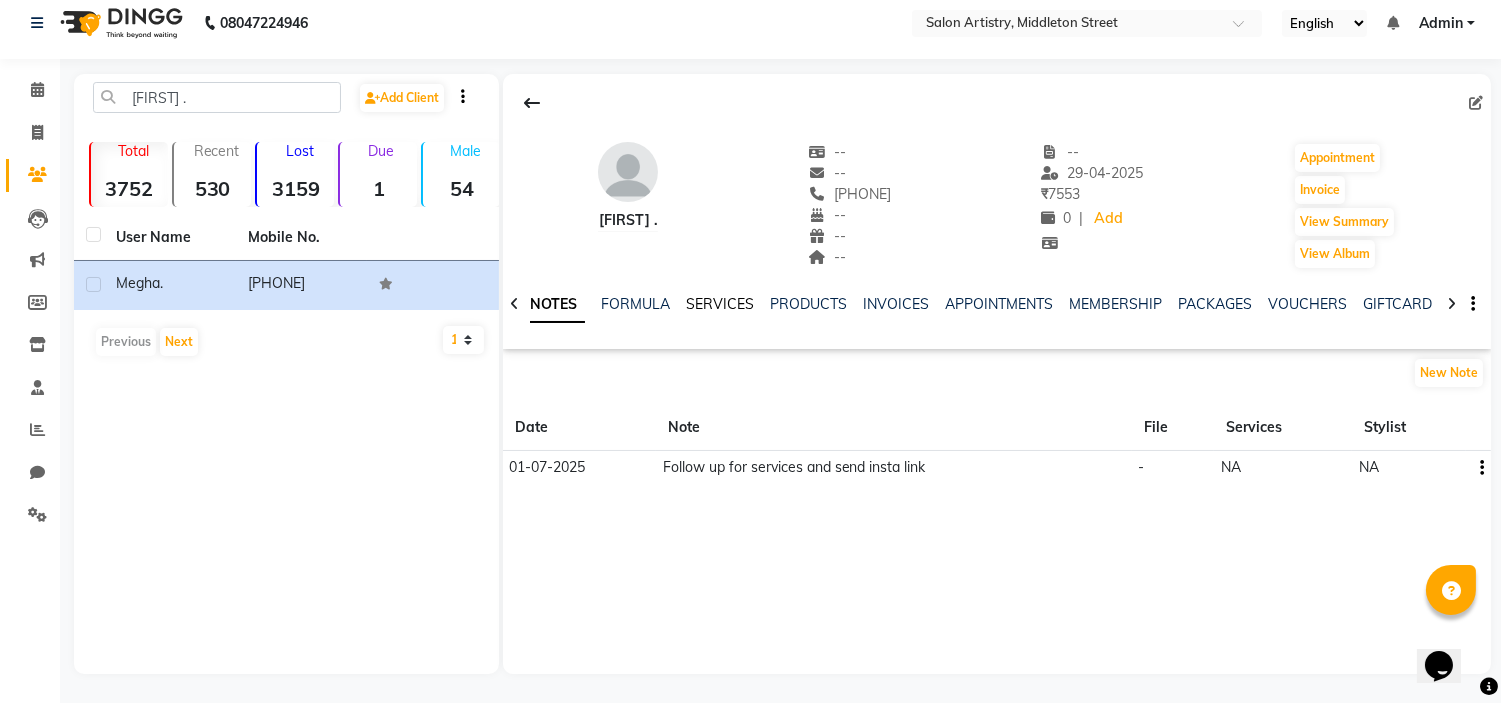 click on "SERVICES" 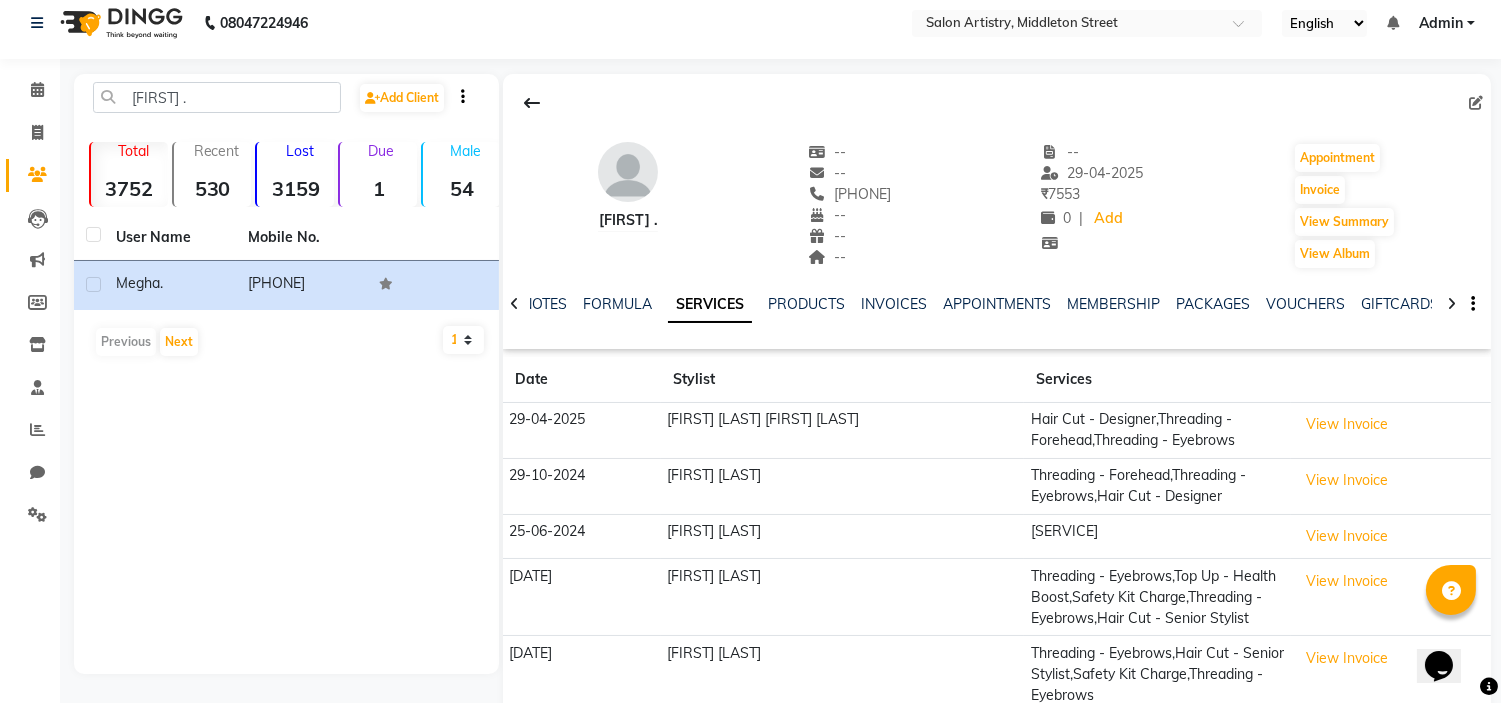 drag, startPoint x: 826, startPoint y: 197, endPoint x: 912, endPoint y: 197, distance: 86 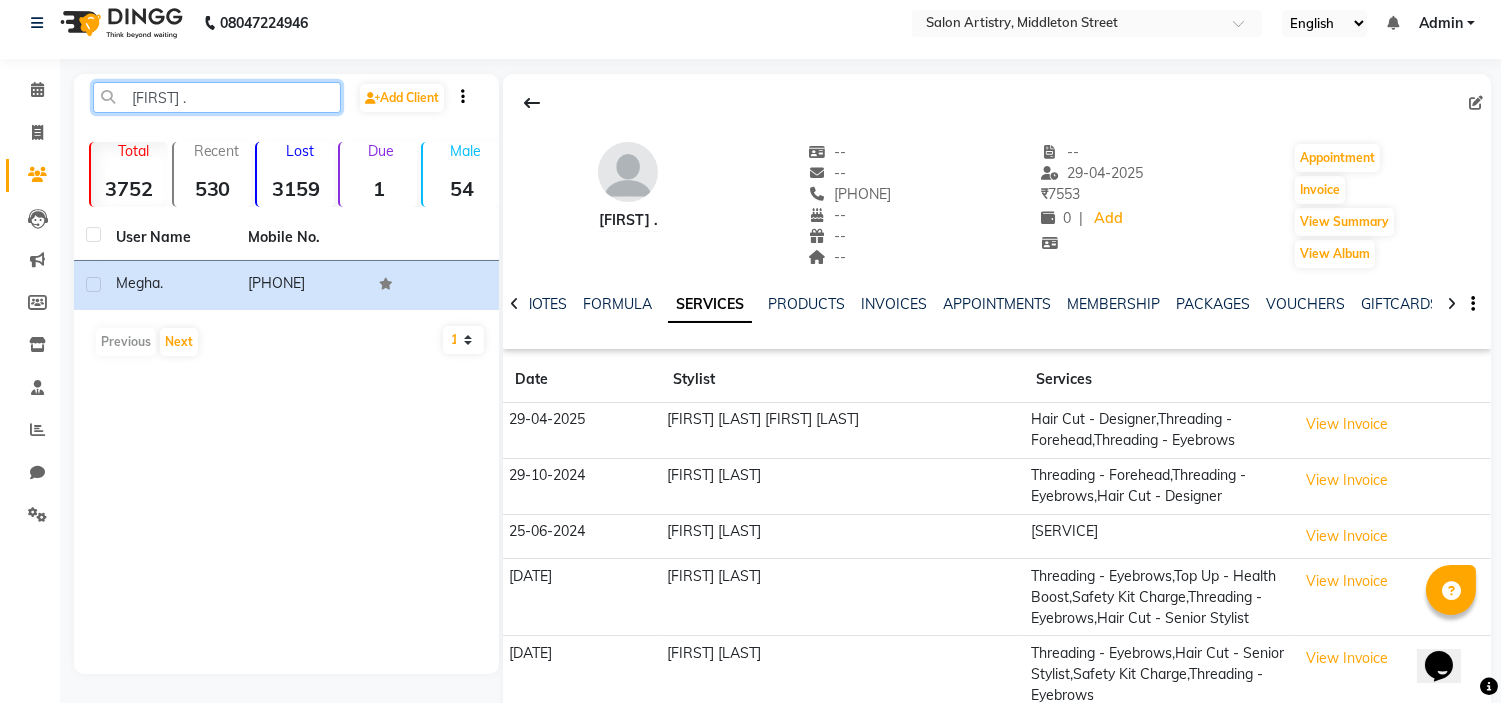 click on "[FIRST] ." 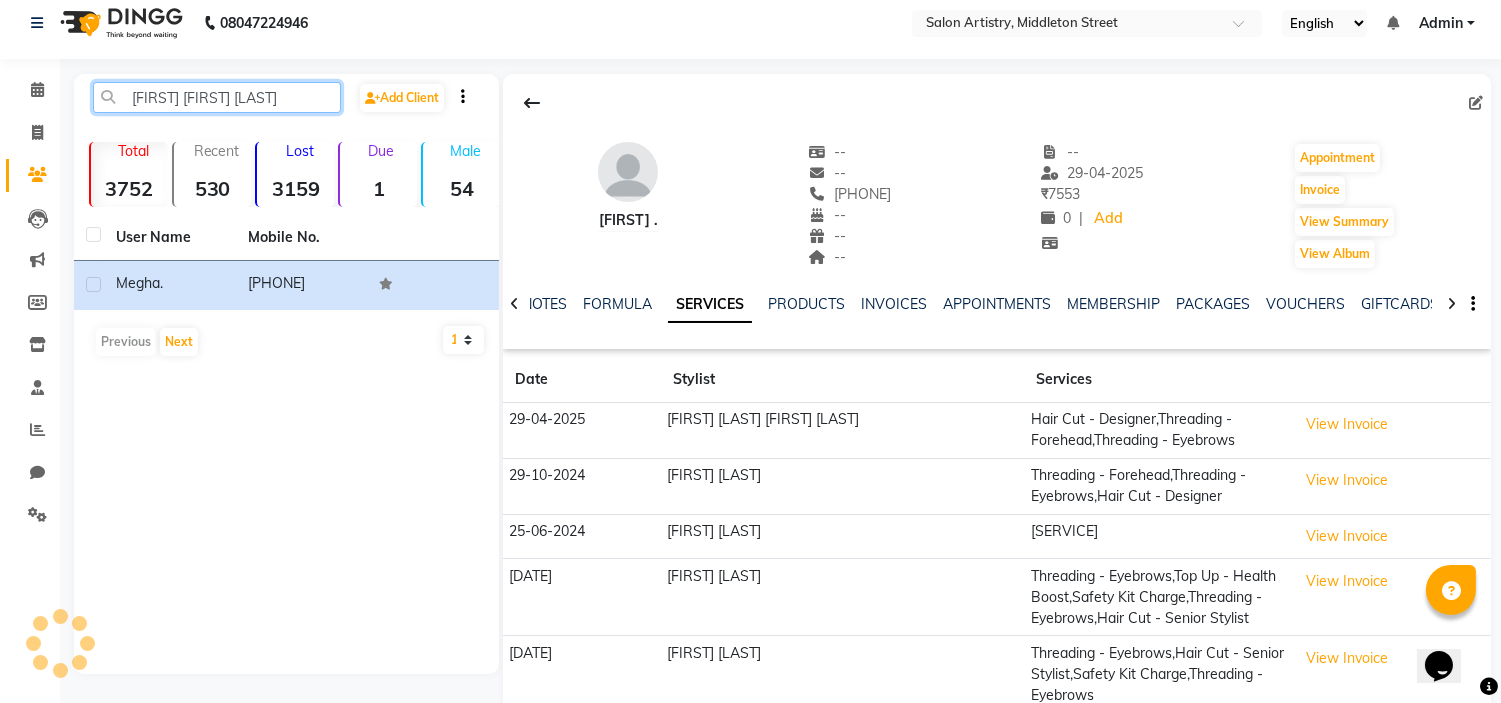click on "[FIRST] [FIRST] [LAST]" 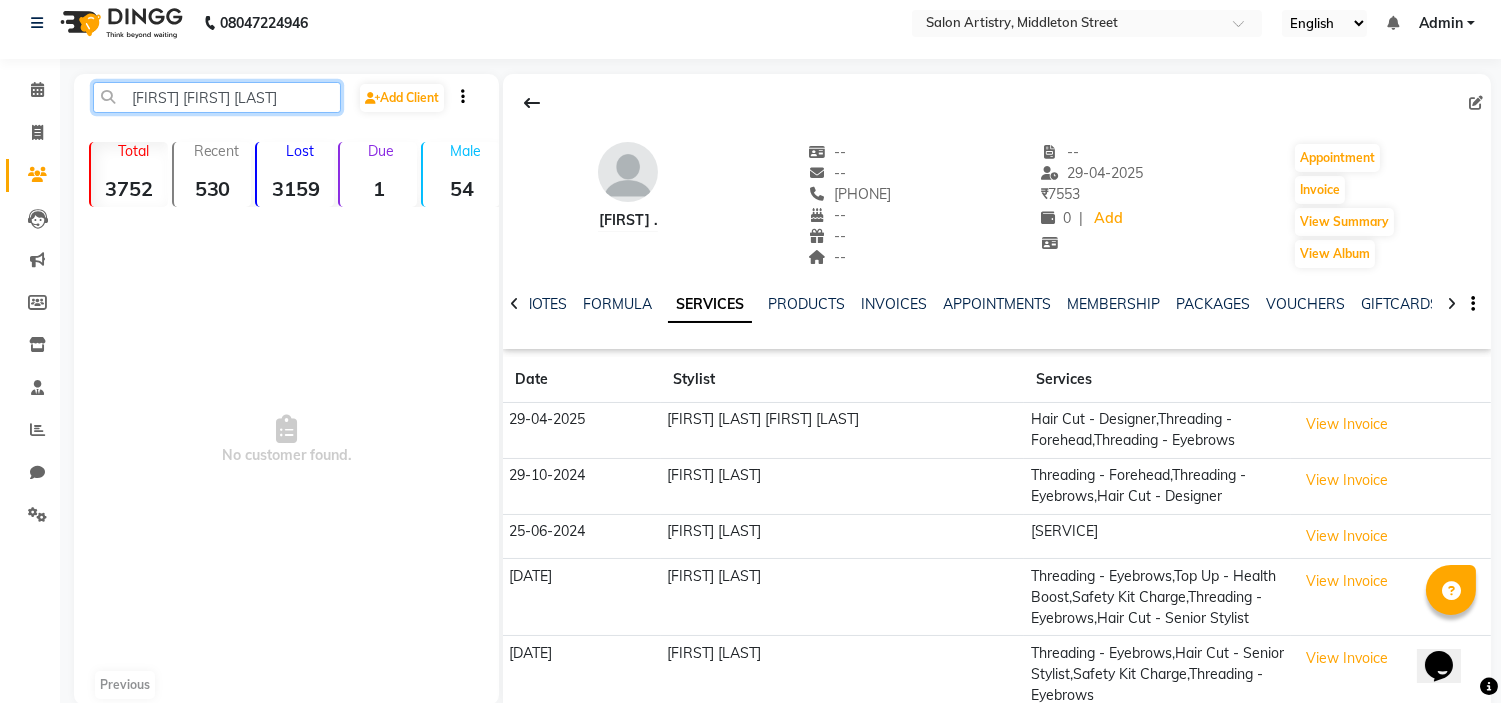 type on "[FIRST] [FIRST] [LAST]" 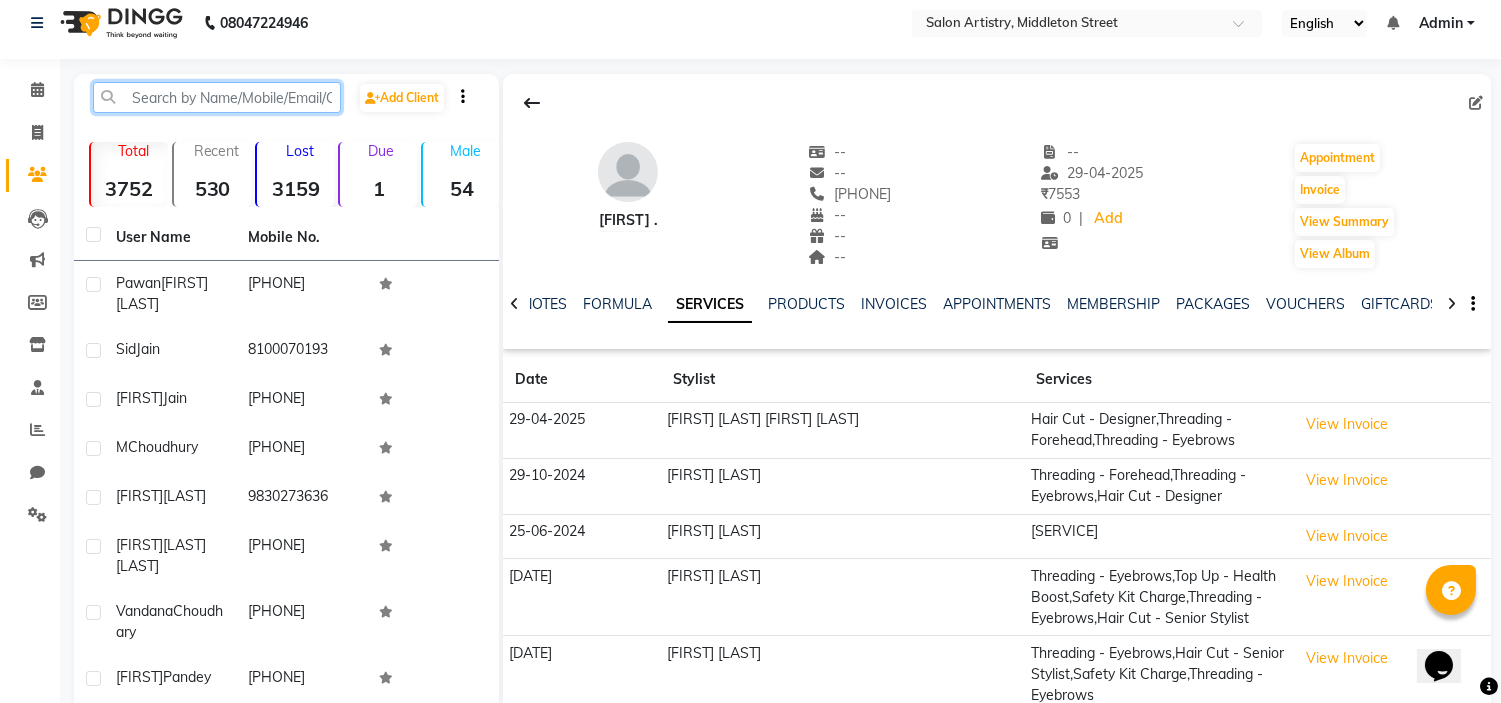 paste on "[FIRST] [LAST]" 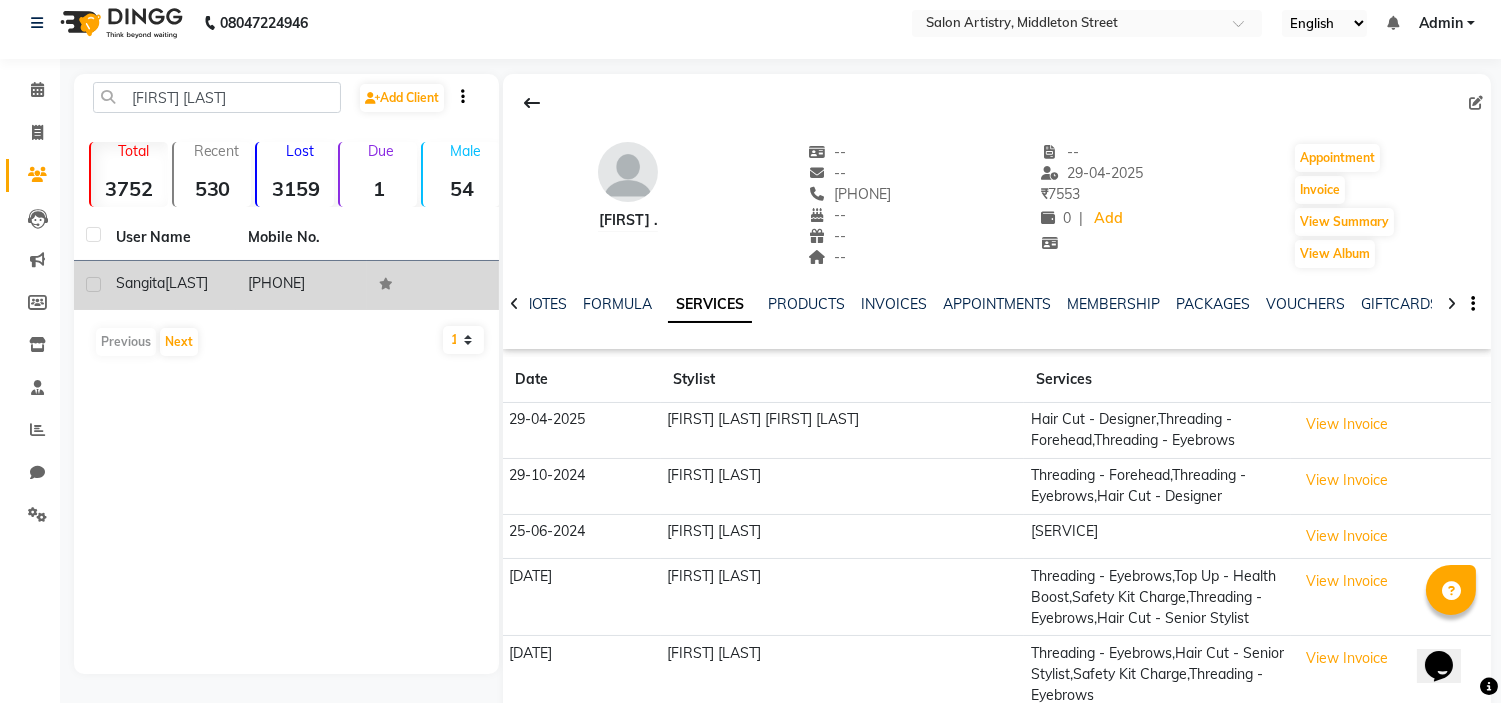 click on "[LAST]" 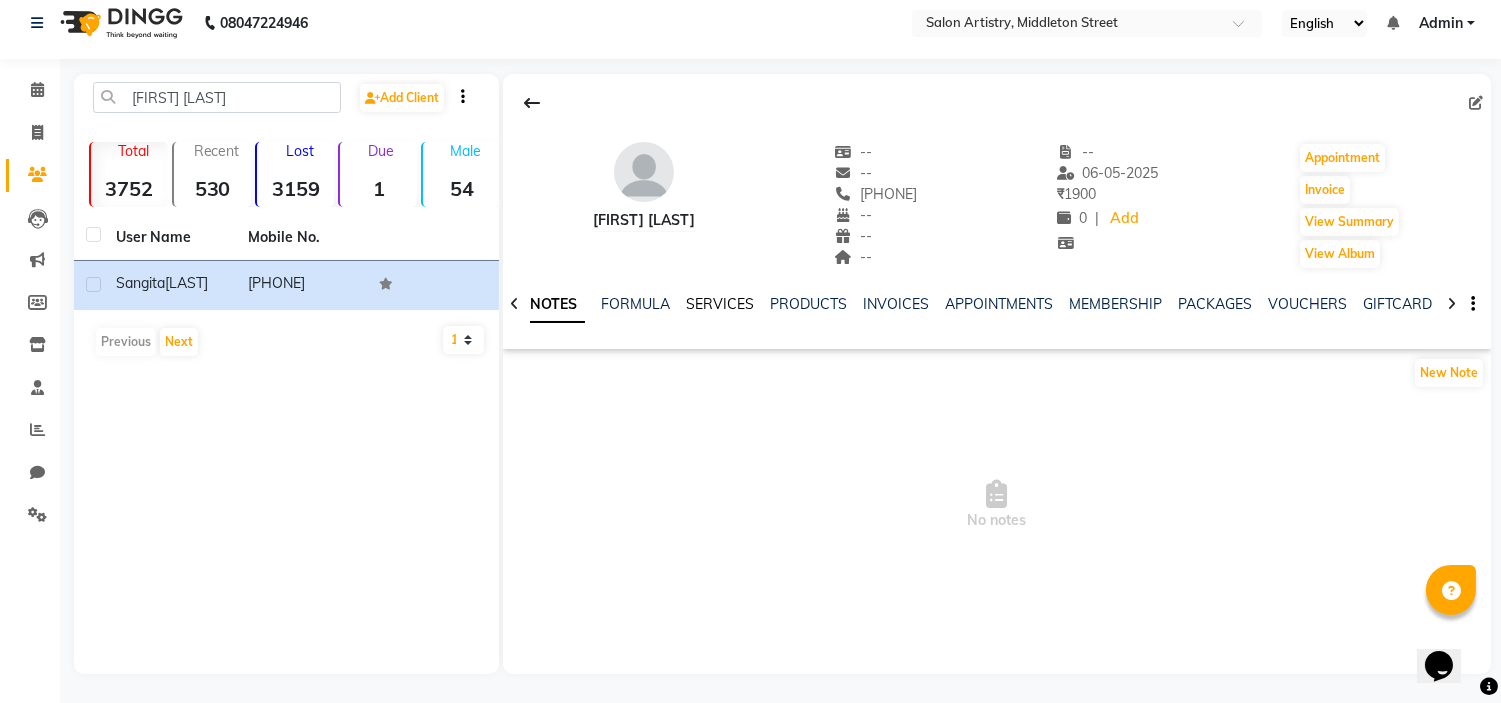 click on "SERVICES" 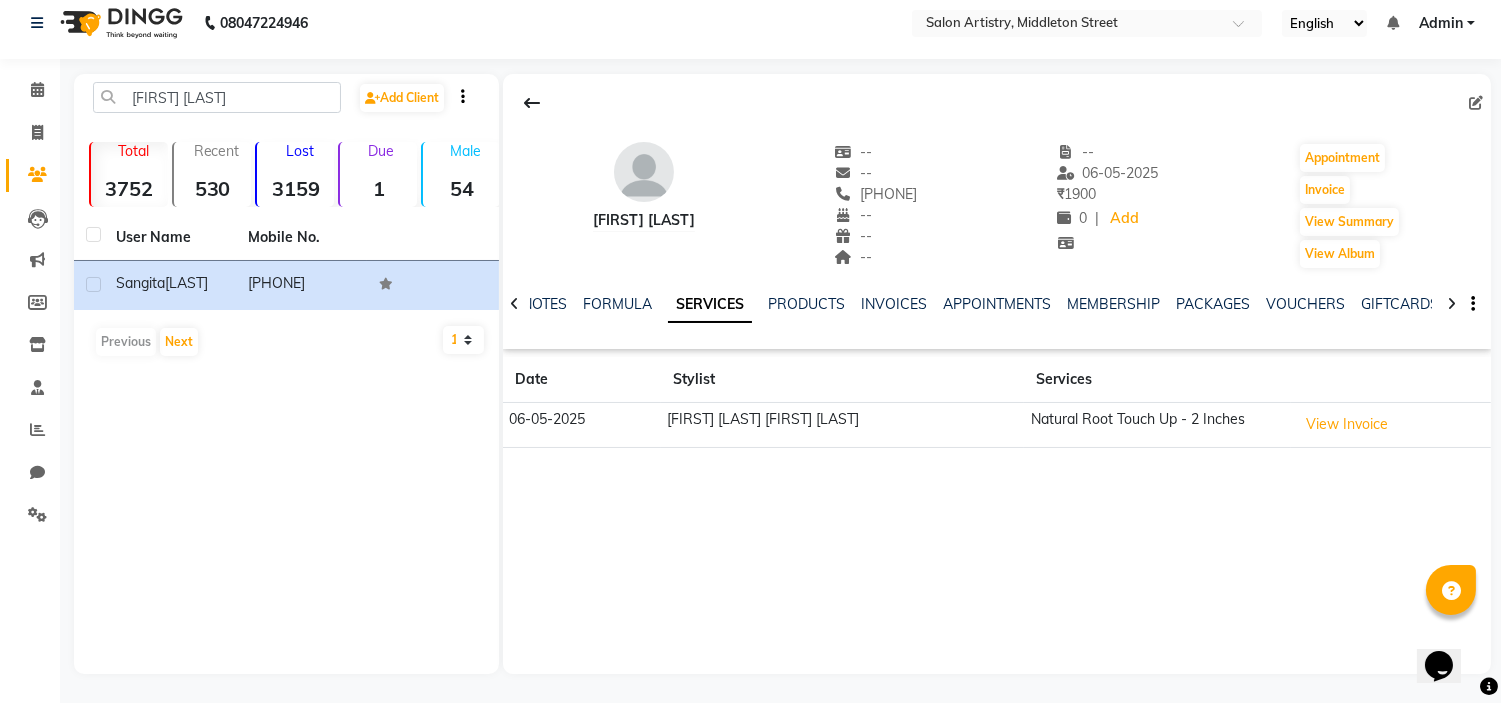 drag, startPoint x: 881, startPoint y: 195, endPoint x: 970, endPoint y: 193, distance: 89.02247 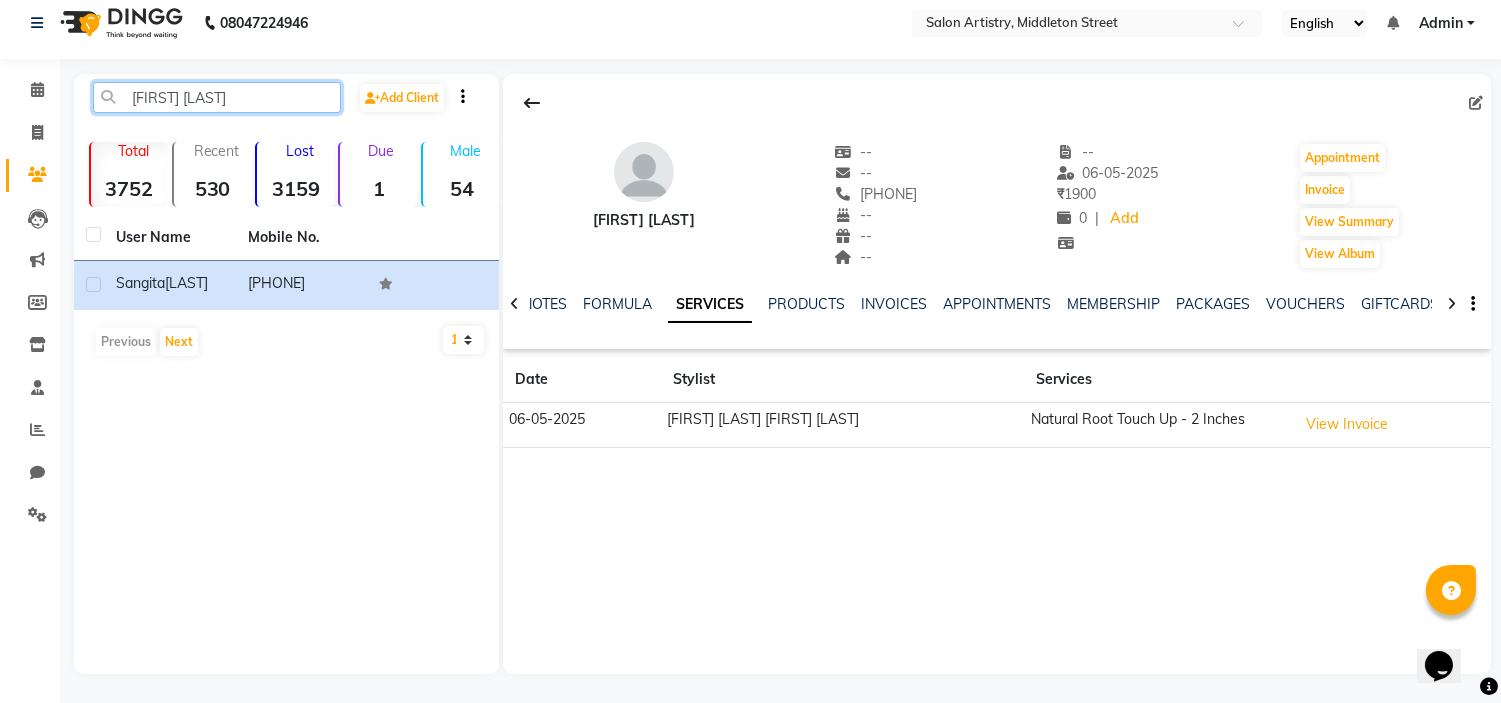 click on "[FIRST] [LAST]" 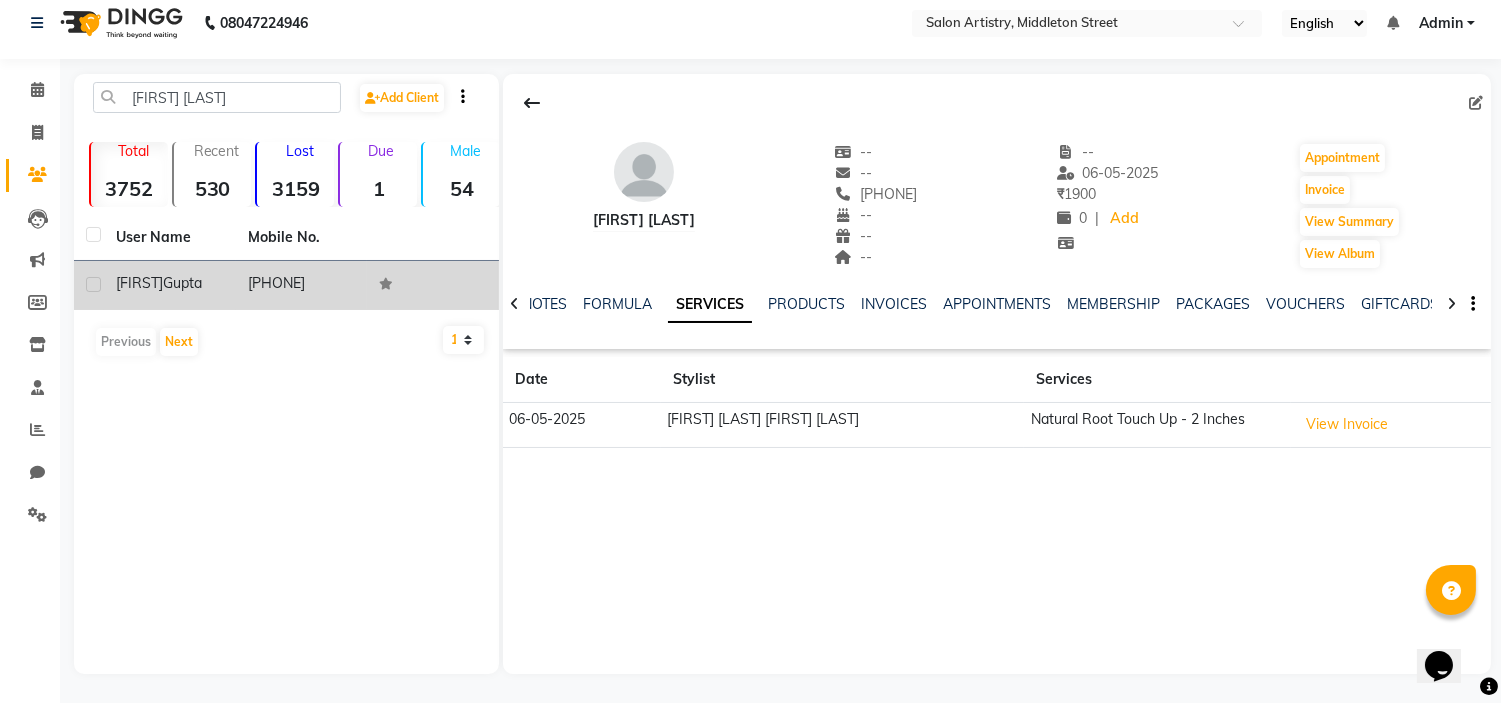 click on "Gupta" 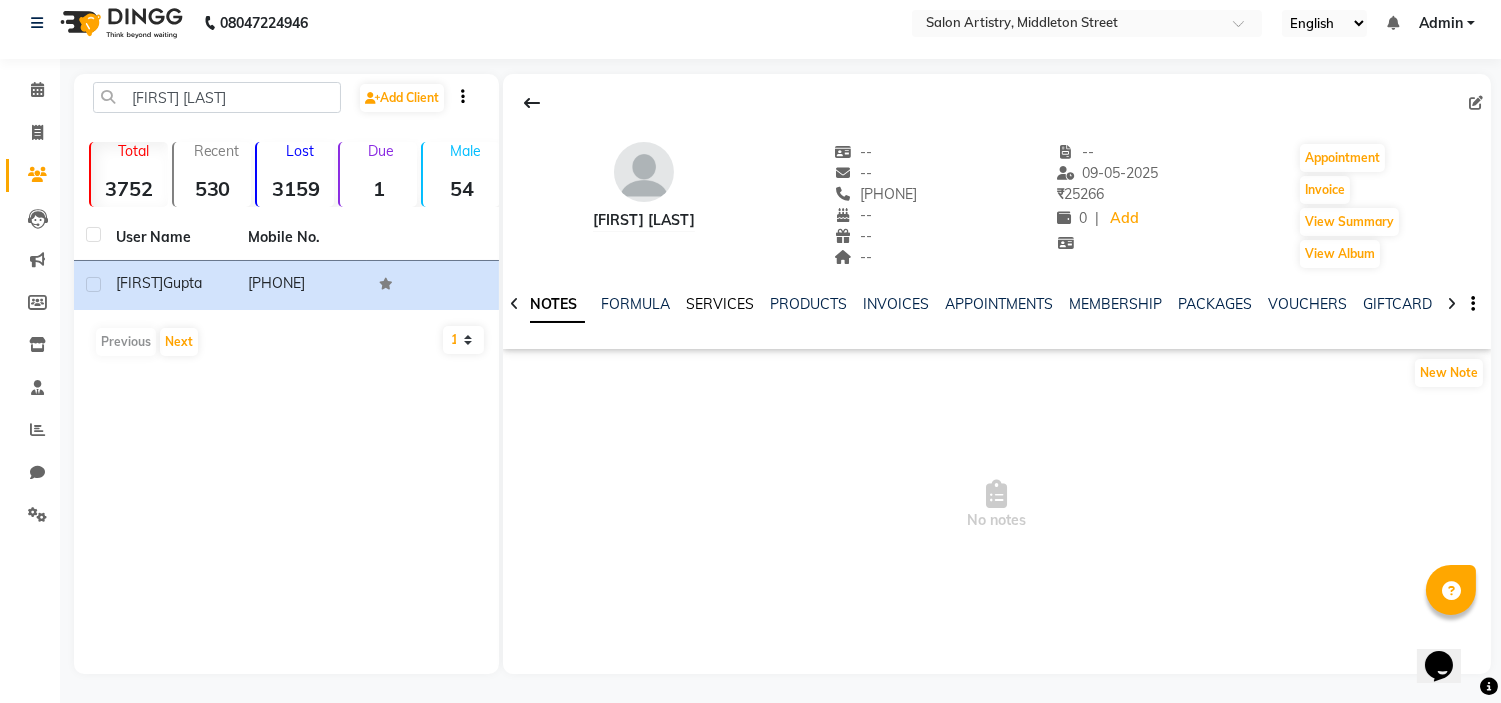 click on "SERVICES" 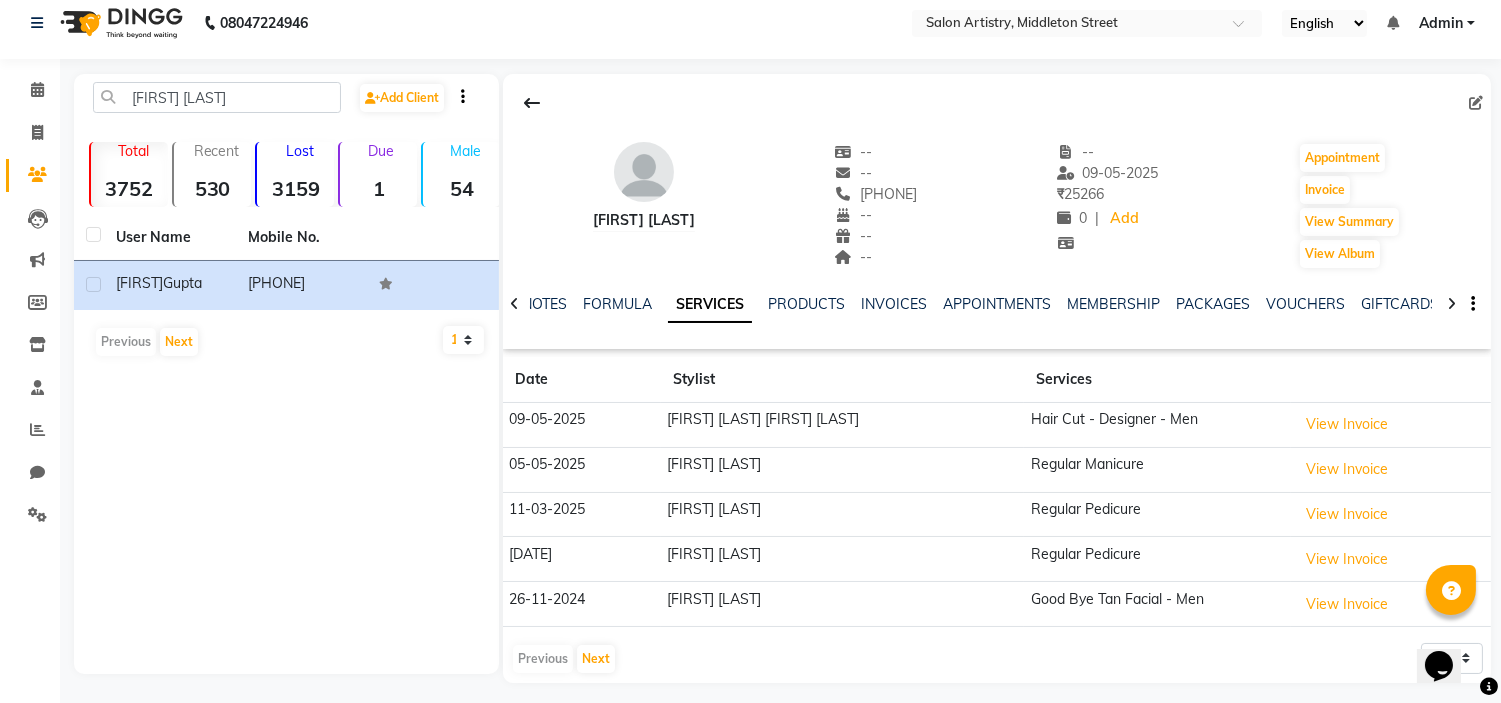 drag, startPoint x: 852, startPoint y: 190, endPoint x: 947, endPoint y: 191, distance: 95.005264 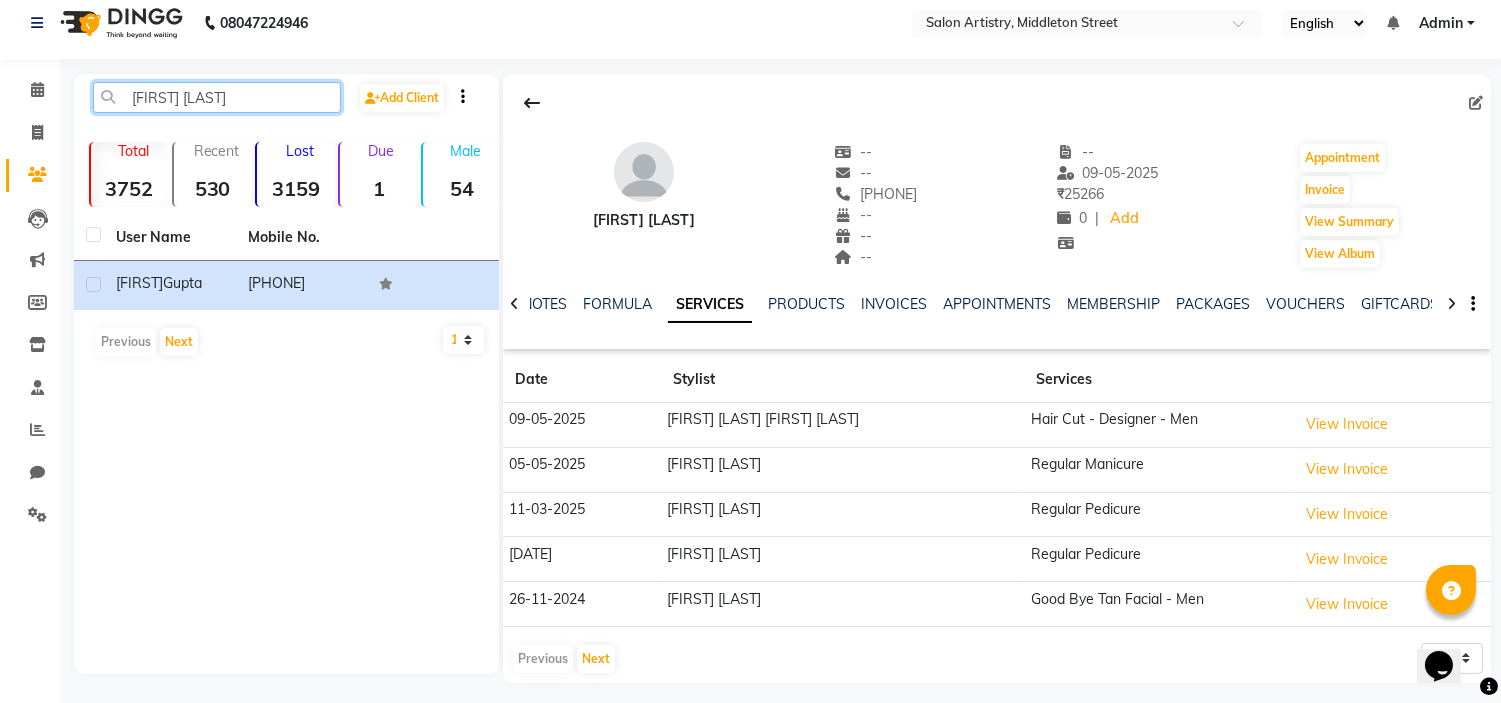 click on "[FIRST] [LAST]" 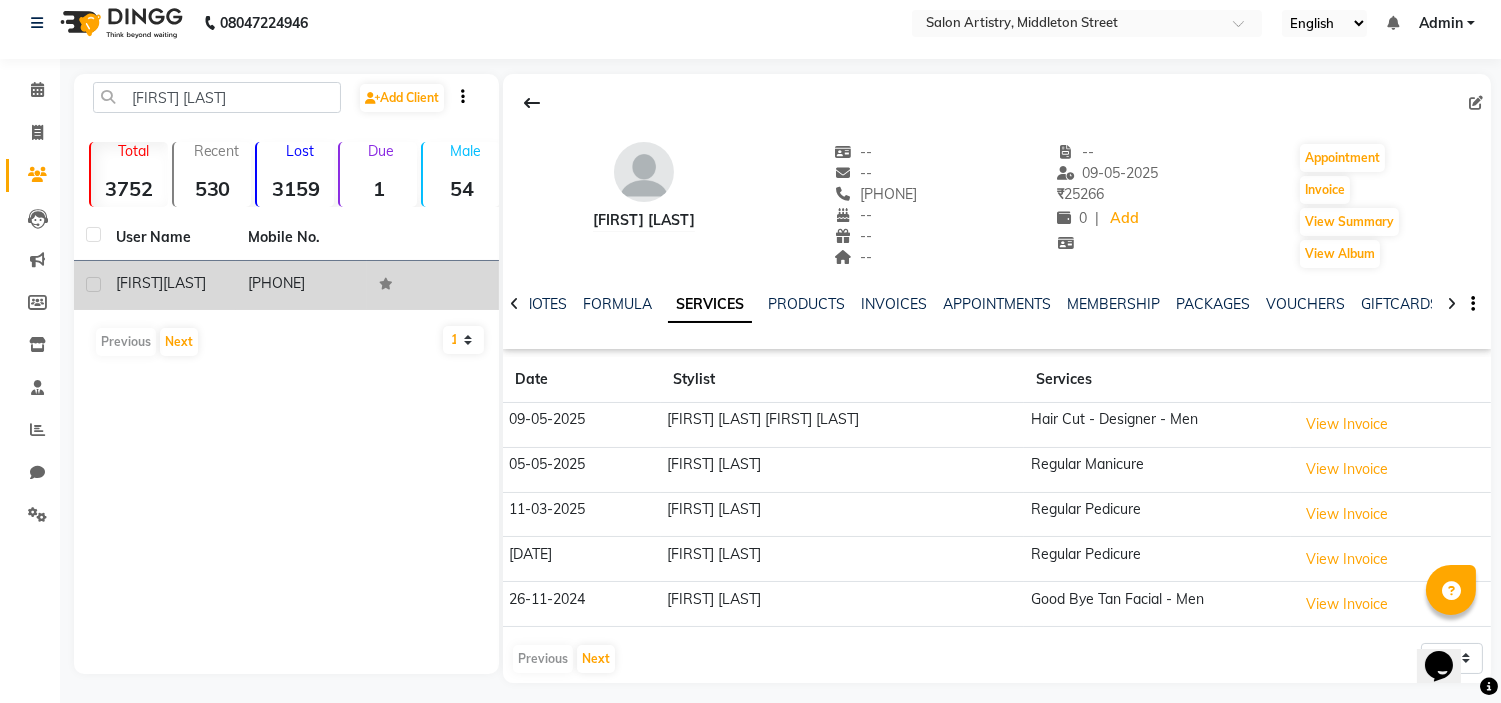 click on "[LAST]" 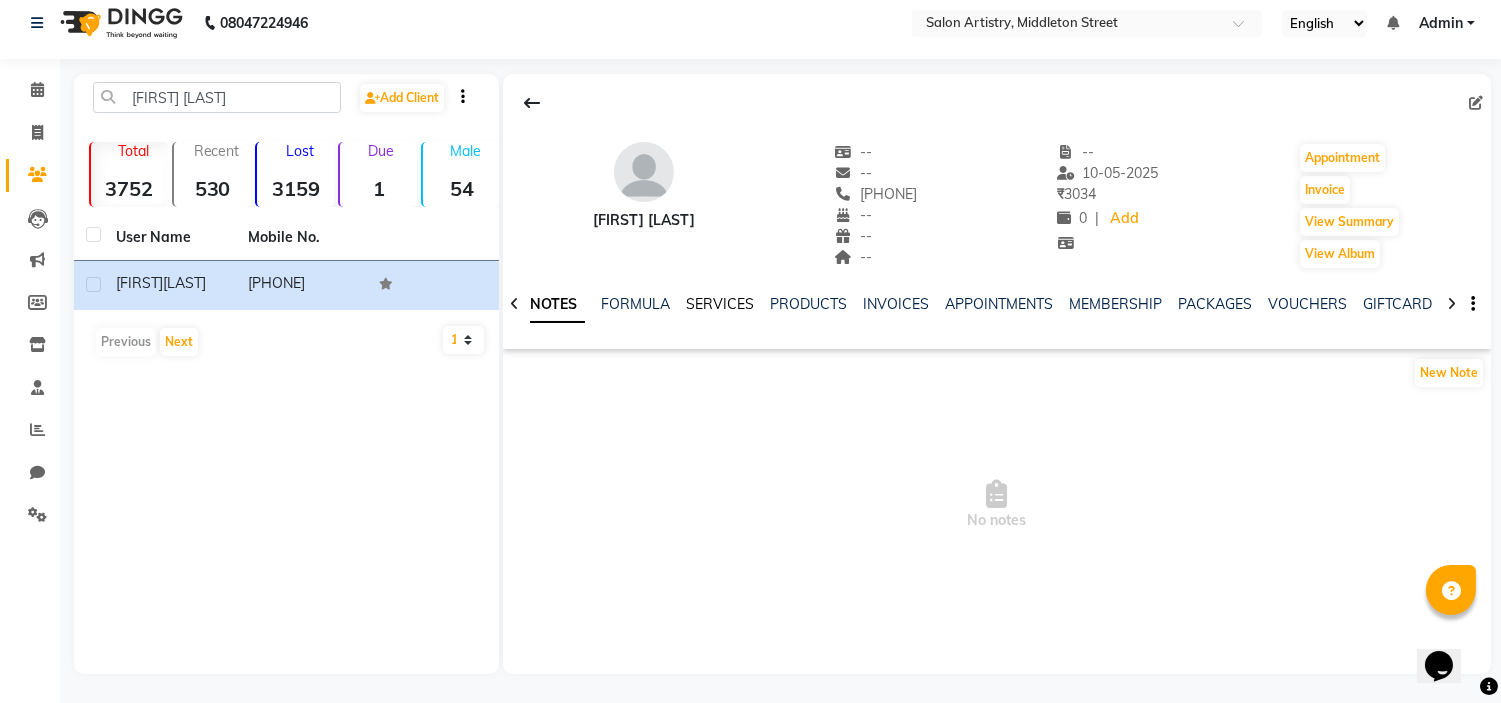 click on "SERVICES" 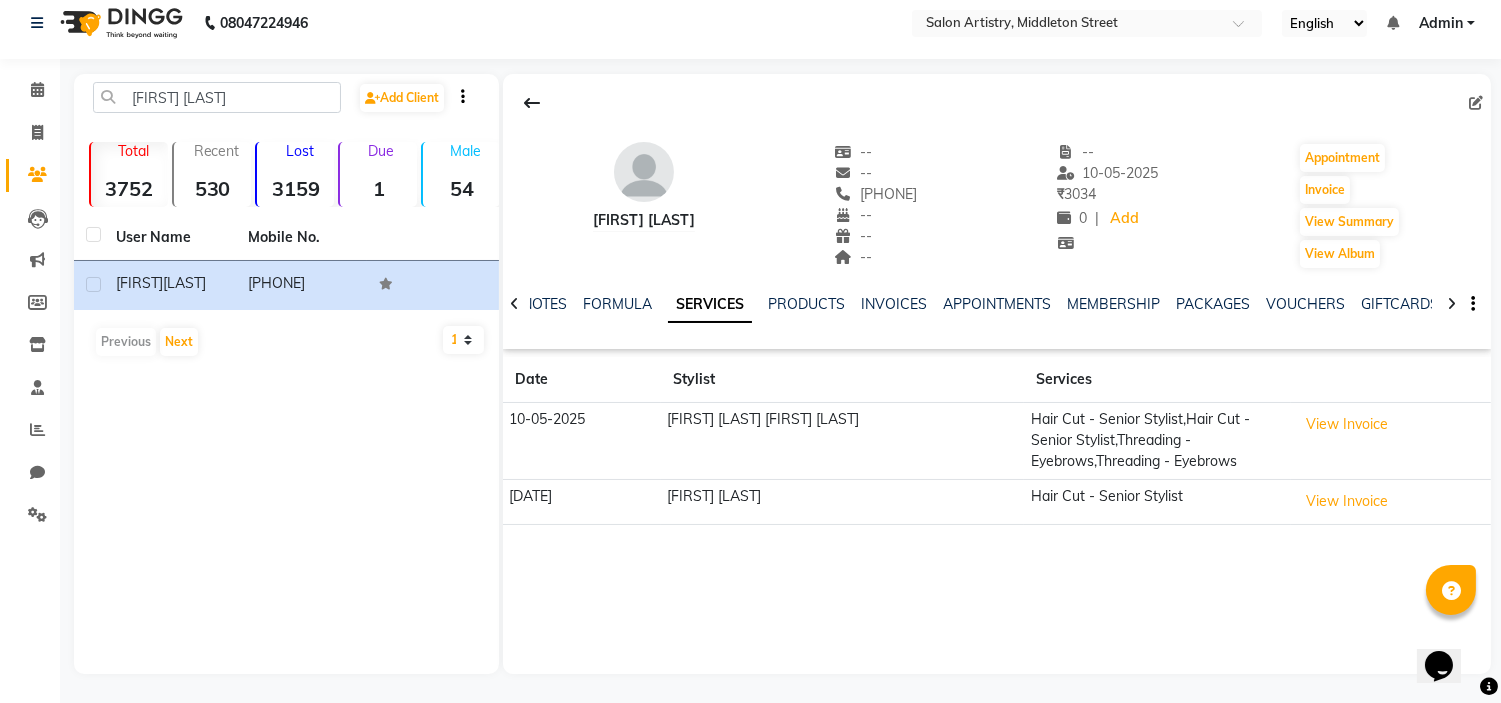 drag, startPoint x: 858, startPoint y: 190, endPoint x: 960, endPoint y: 190, distance: 102 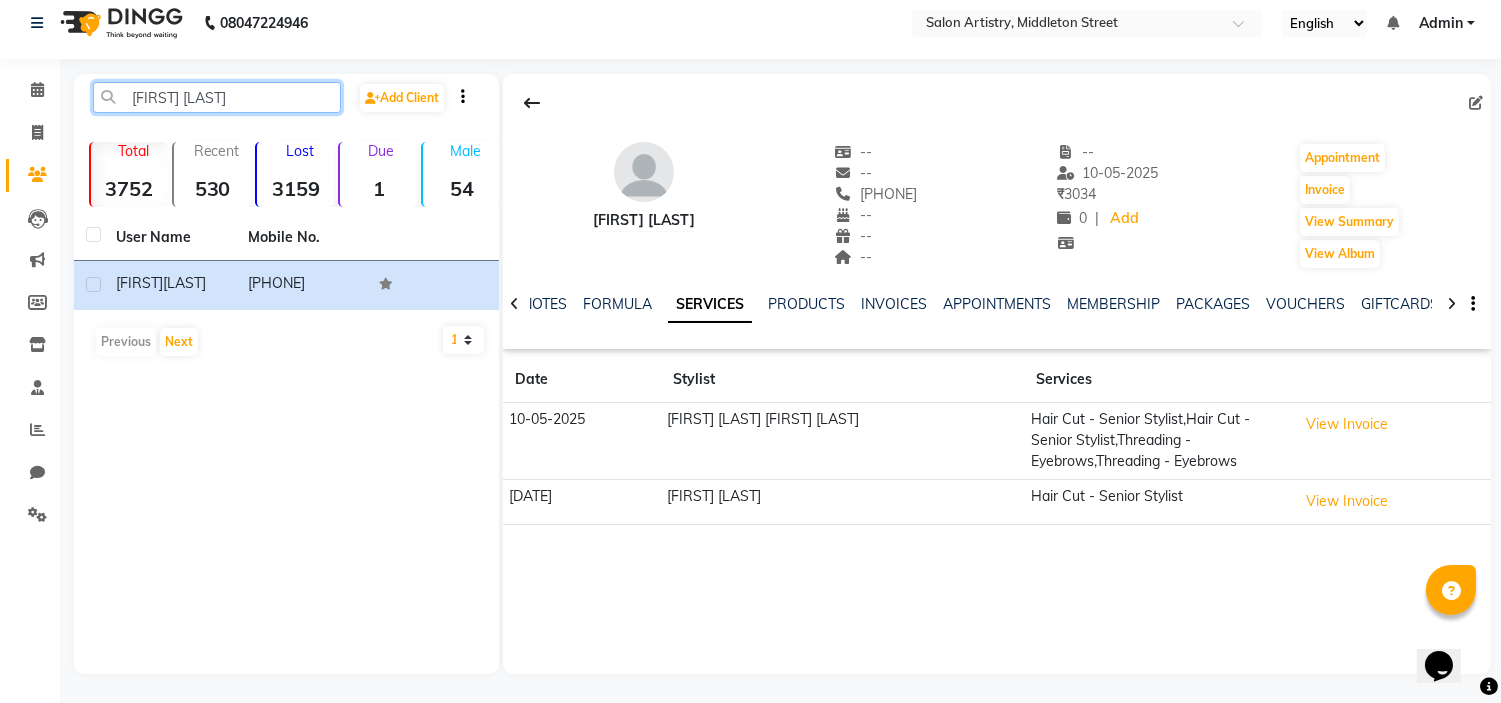 click on "[FIRST] [LAST]" 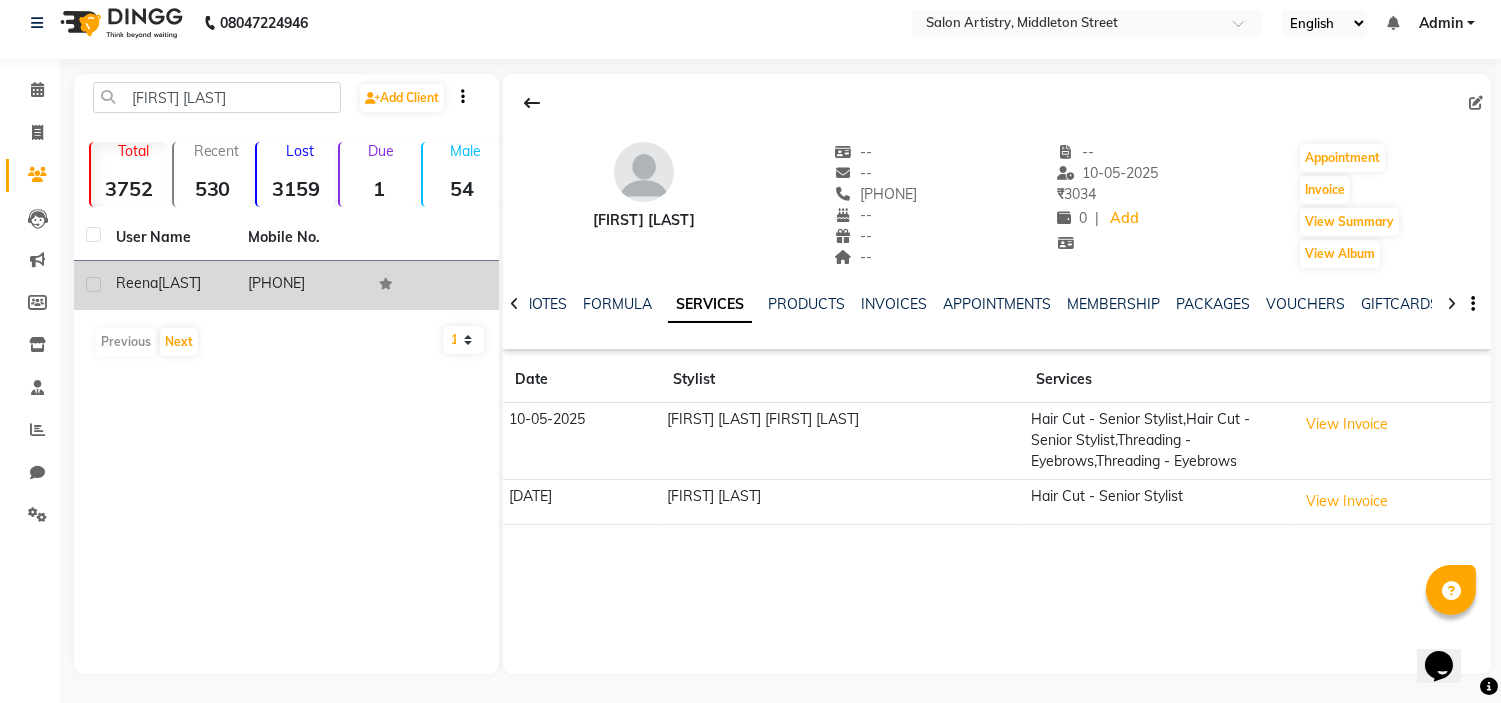 click on "[LAST]" 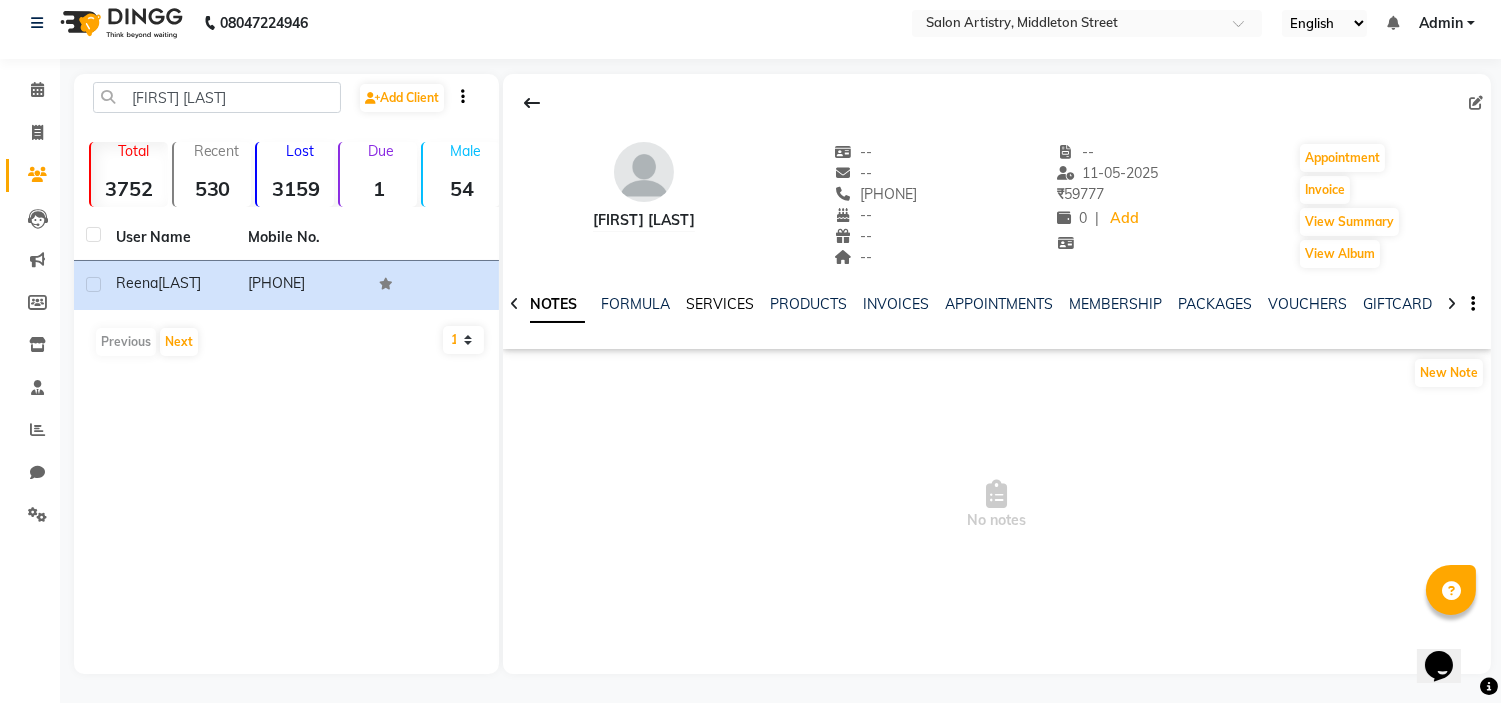 click on "SERVICES" 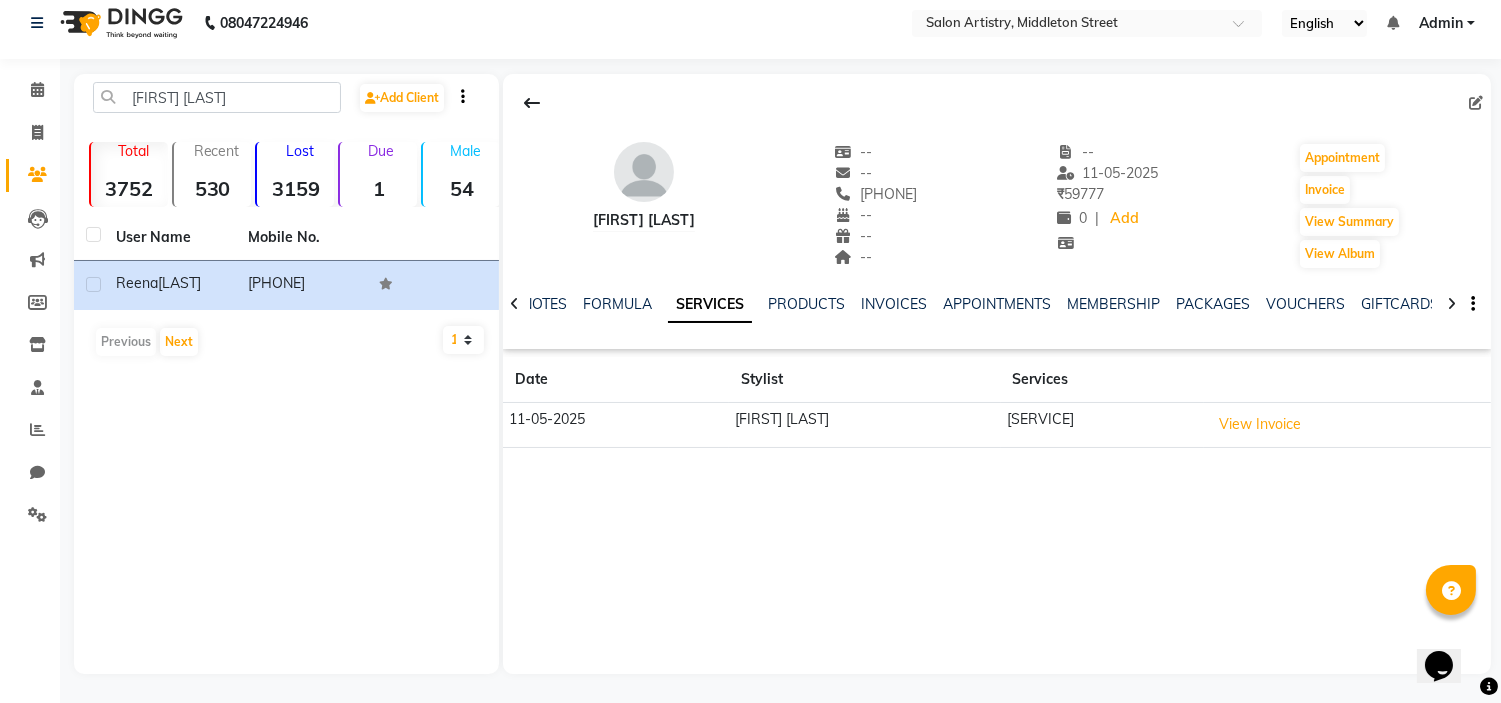 drag, startPoint x: 873, startPoint y: 194, endPoint x: 1001, endPoint y: 184, distance: 128.39003 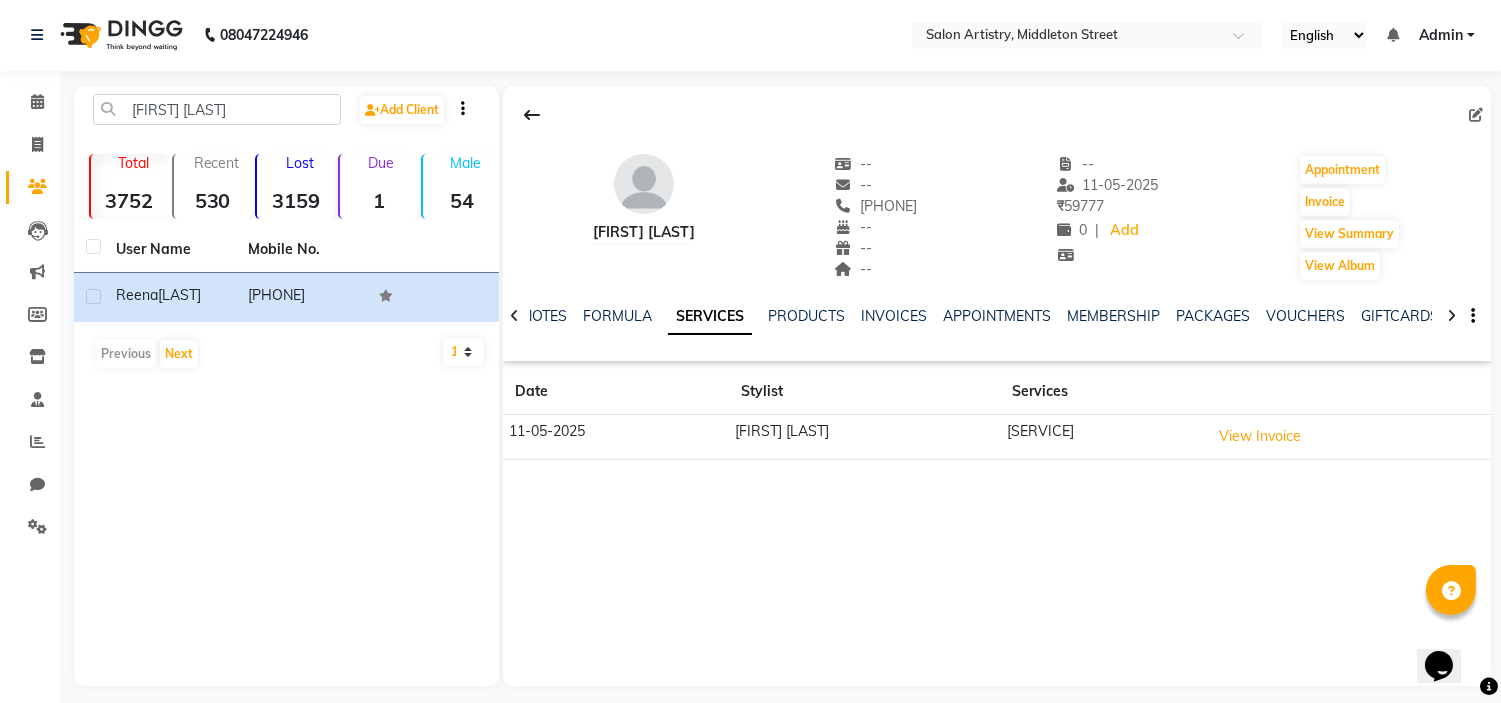scroll, scrollTop: 0, scrollLeft: 0, axis: both 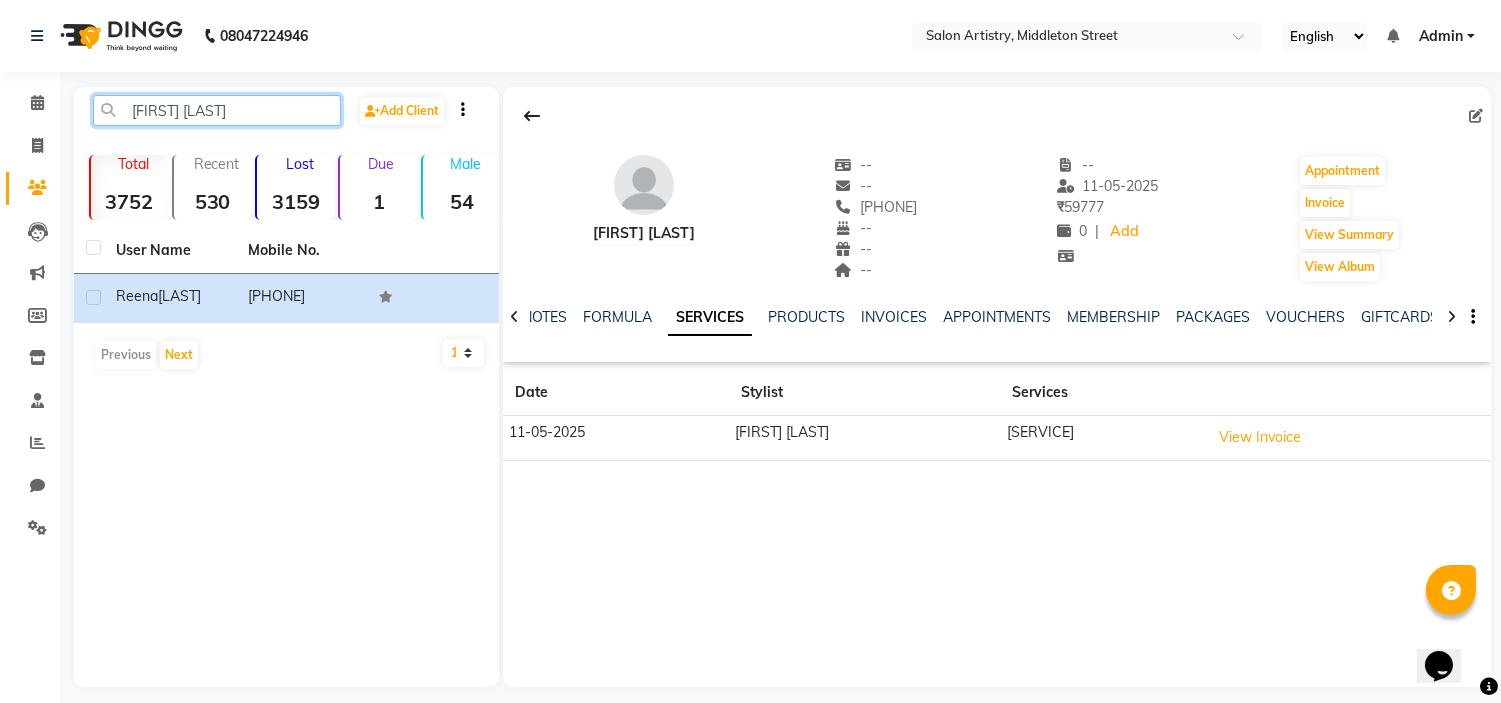 click on "[FIRST] [LAST]" 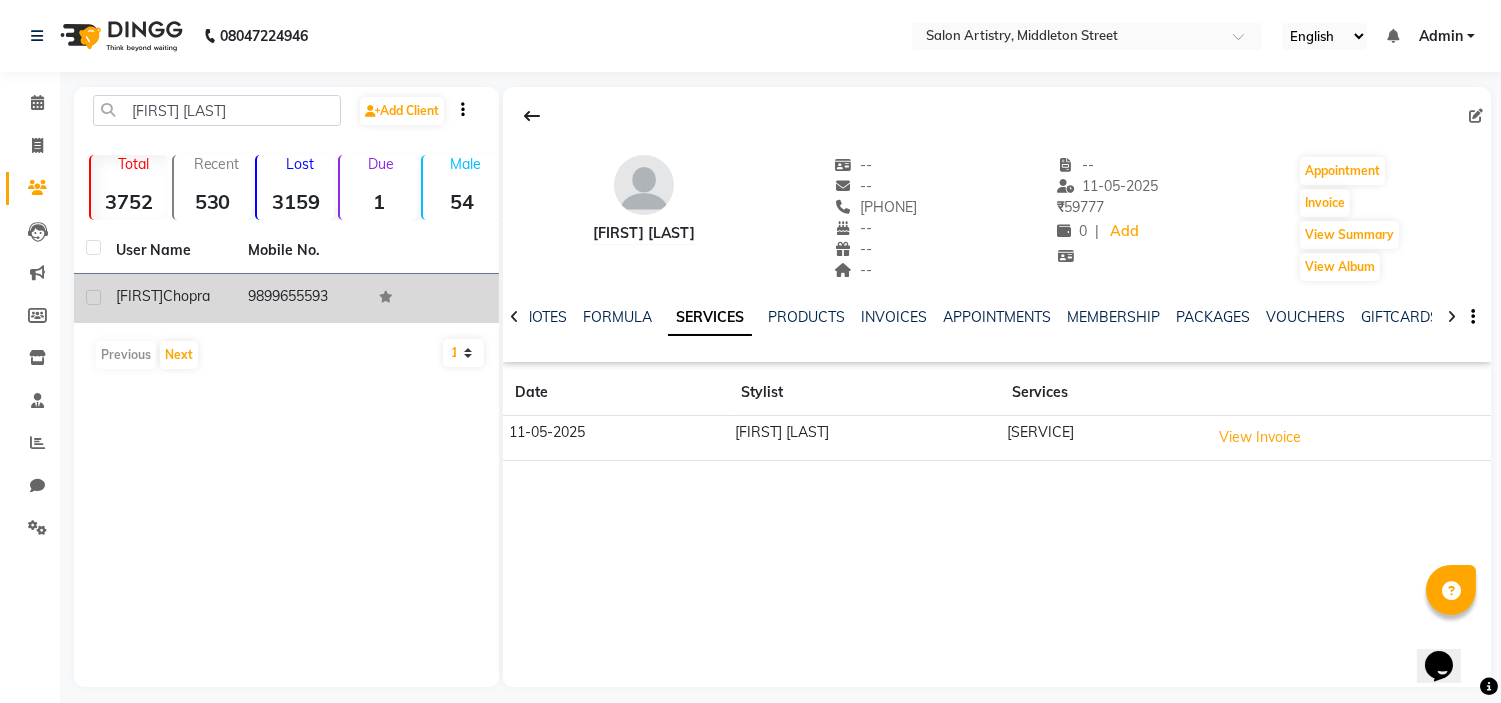 click on "Chopra" 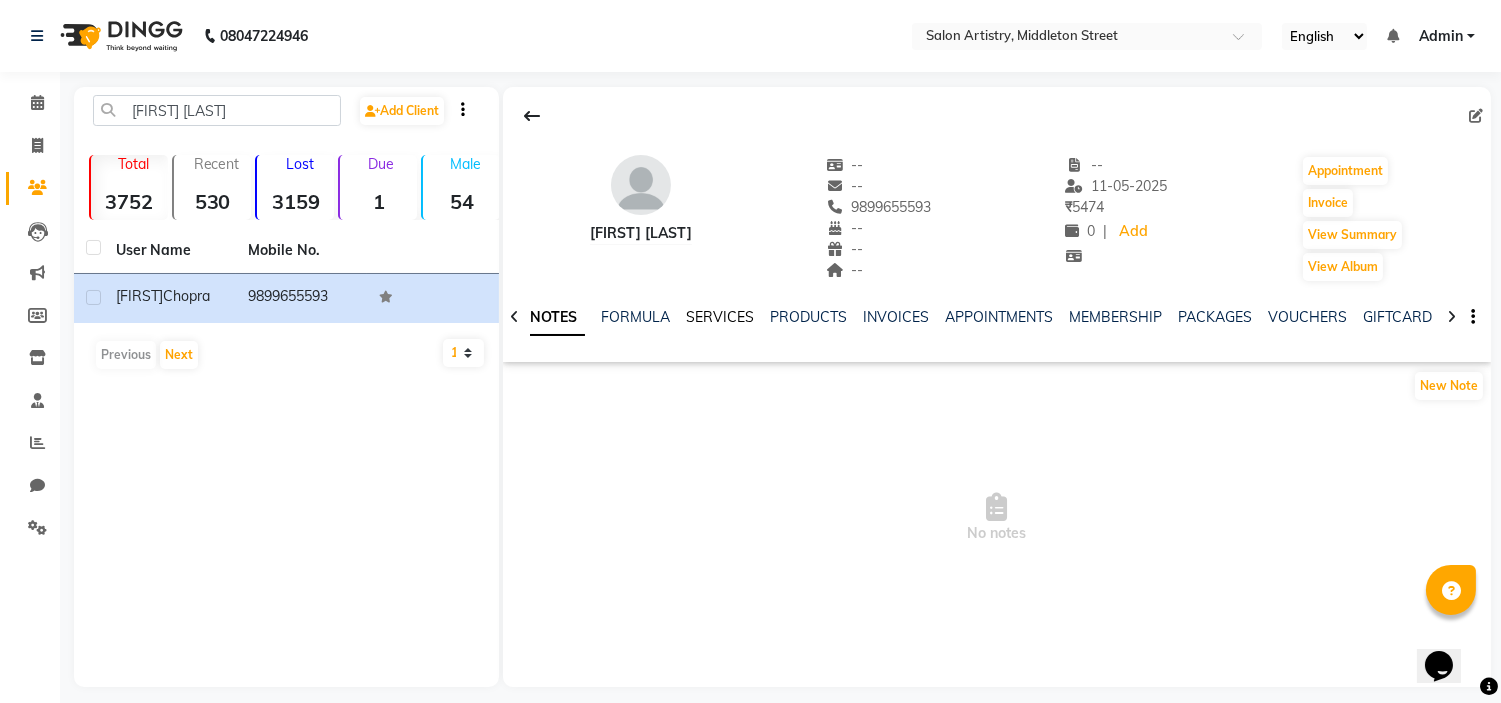 click on "SERVICES" 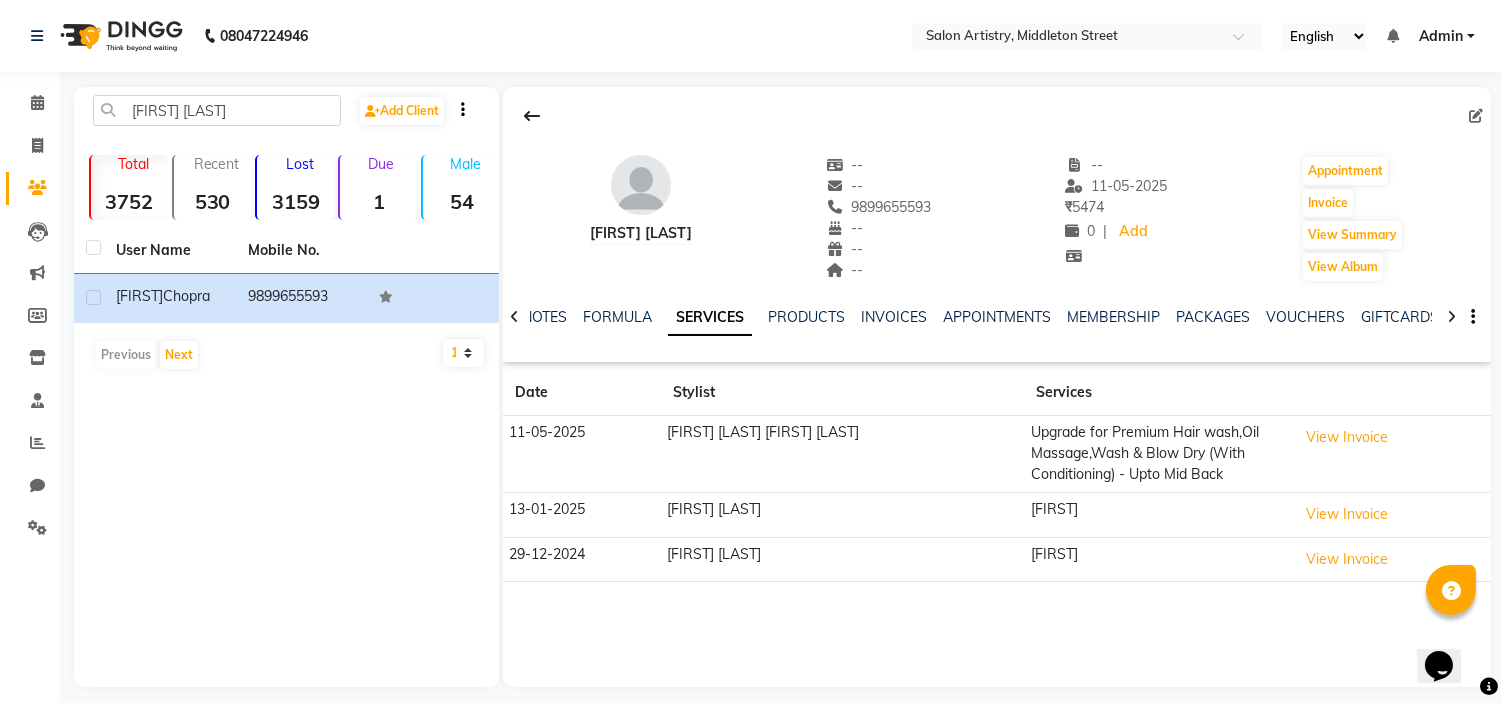 drag, startPoint x: 863, startPoint y: 202, endPoint x: 956, endPoint y: 200, distance: 93.0215 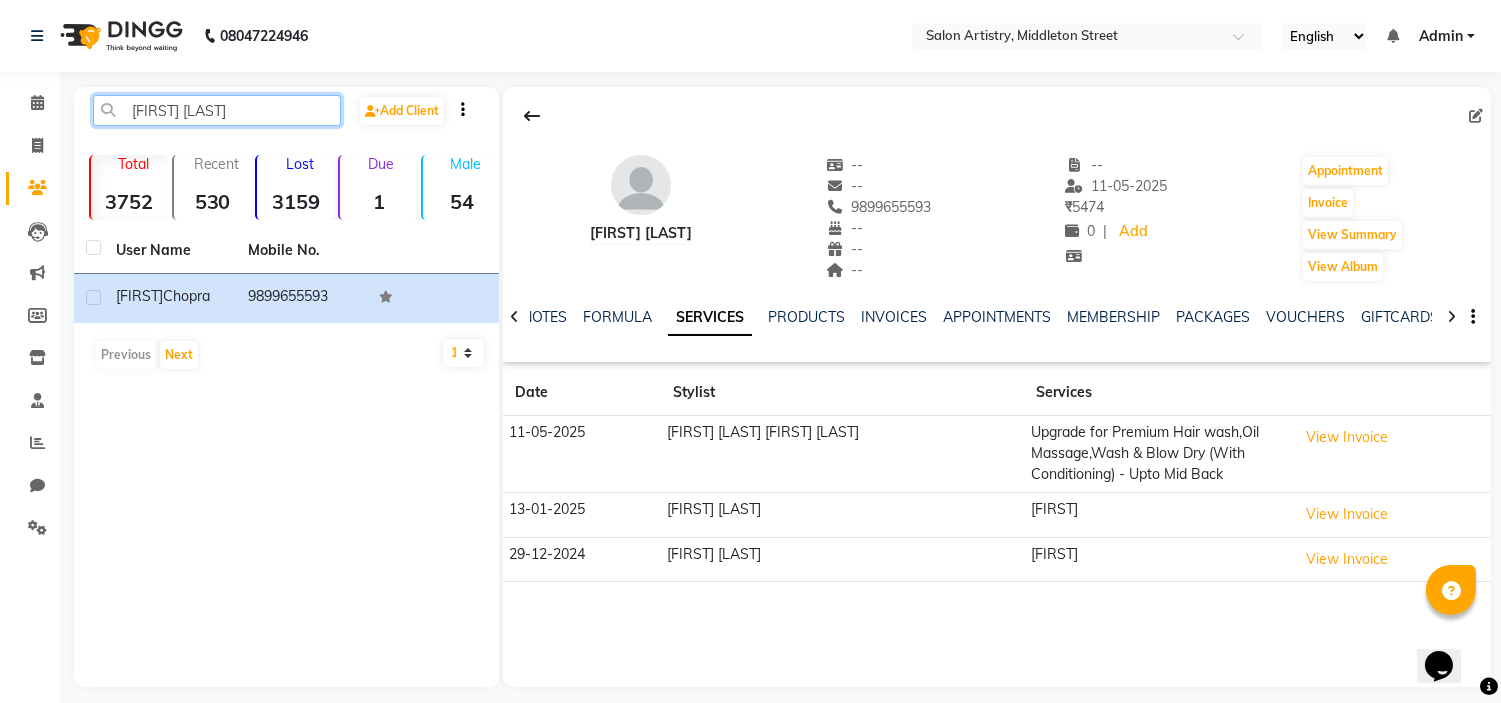click on "[FIRST] [LAST]" 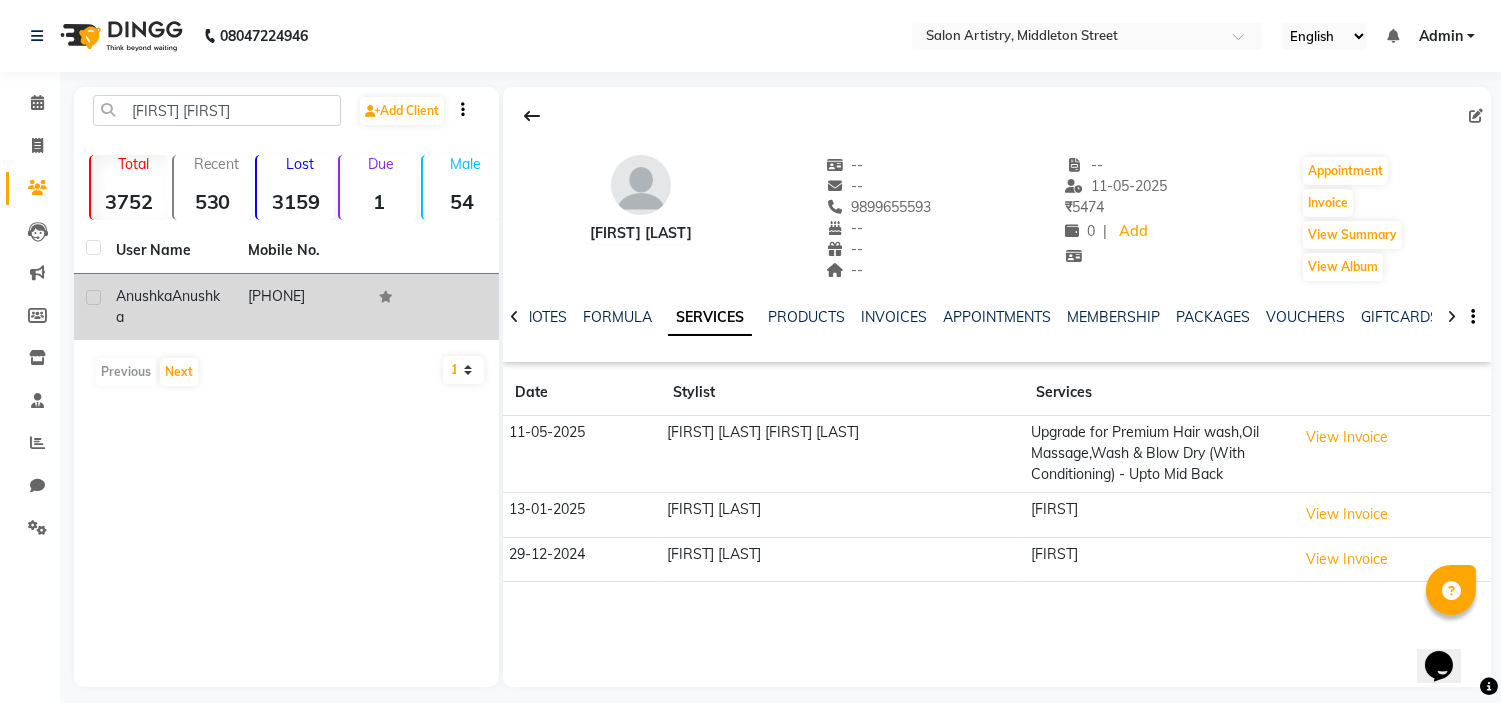 click on "Anushka" 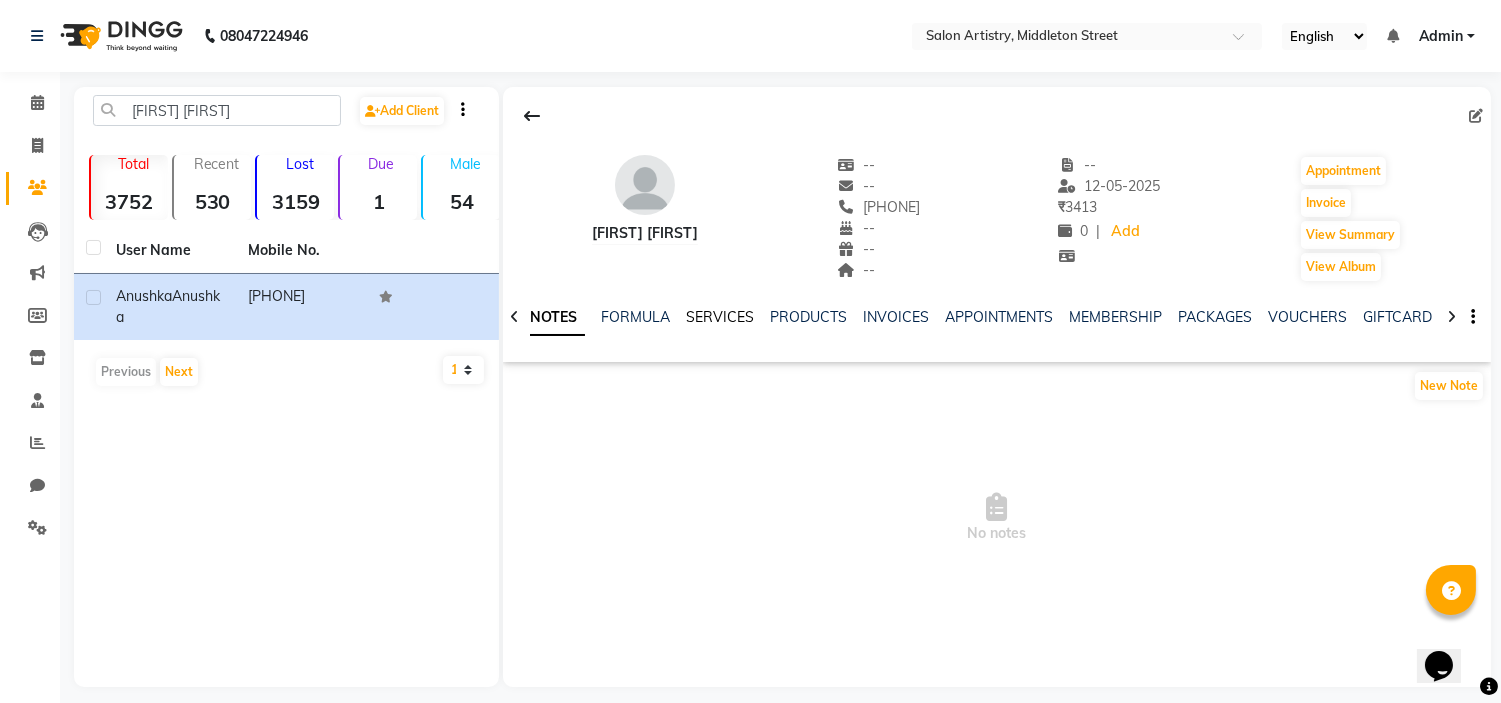 click on "SERVICES" 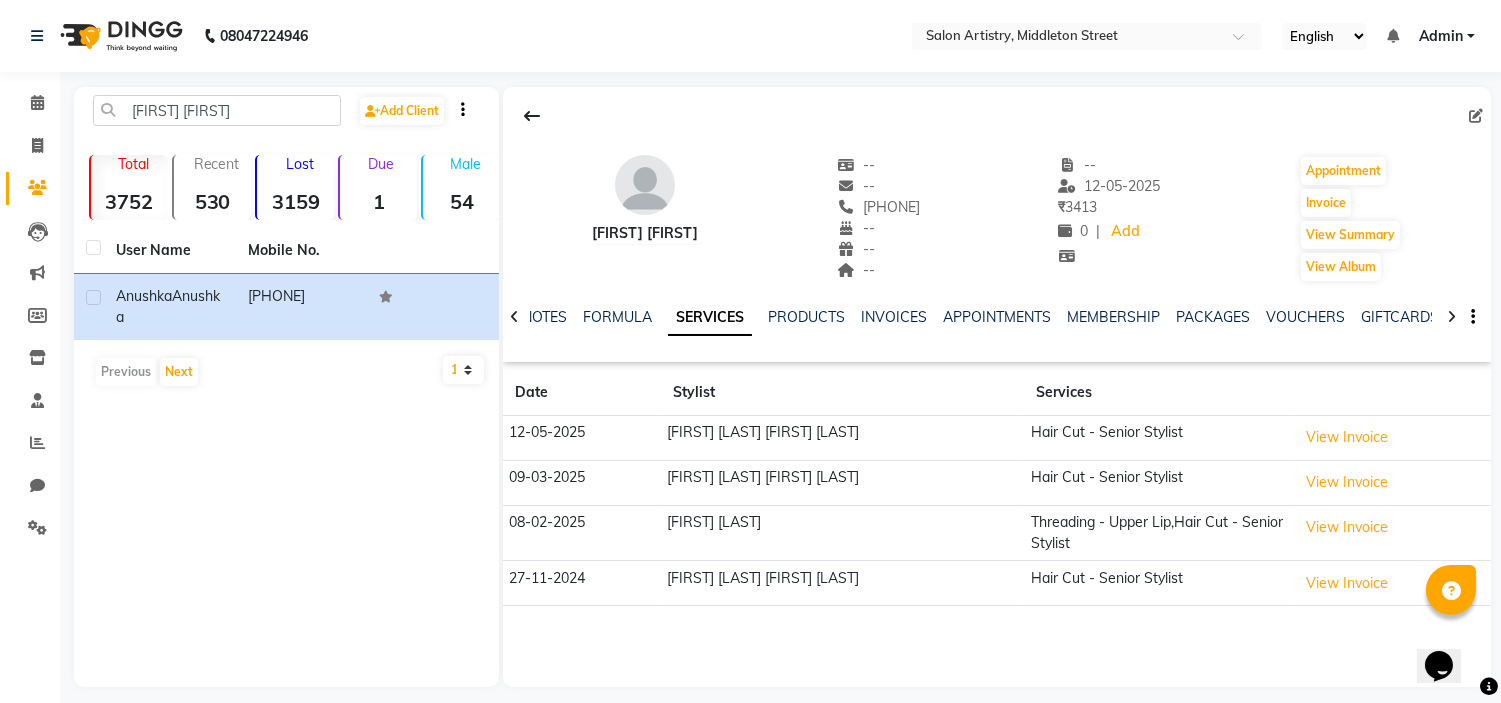 drag, startPoint x: 878, startPoint y: 201, endPoint x: 968, endPoint y: 212, distance: 90.66973 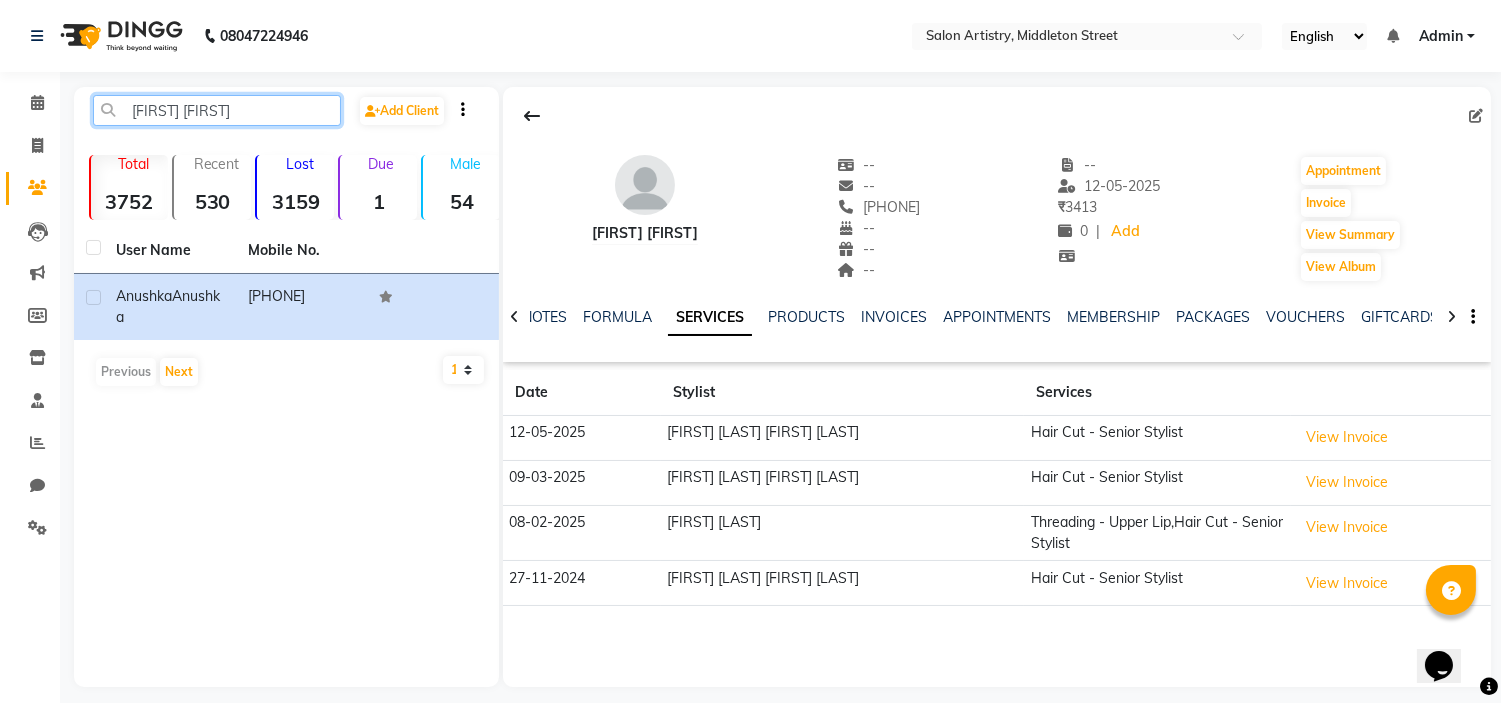 click on "[FIRST] [FIRST]" 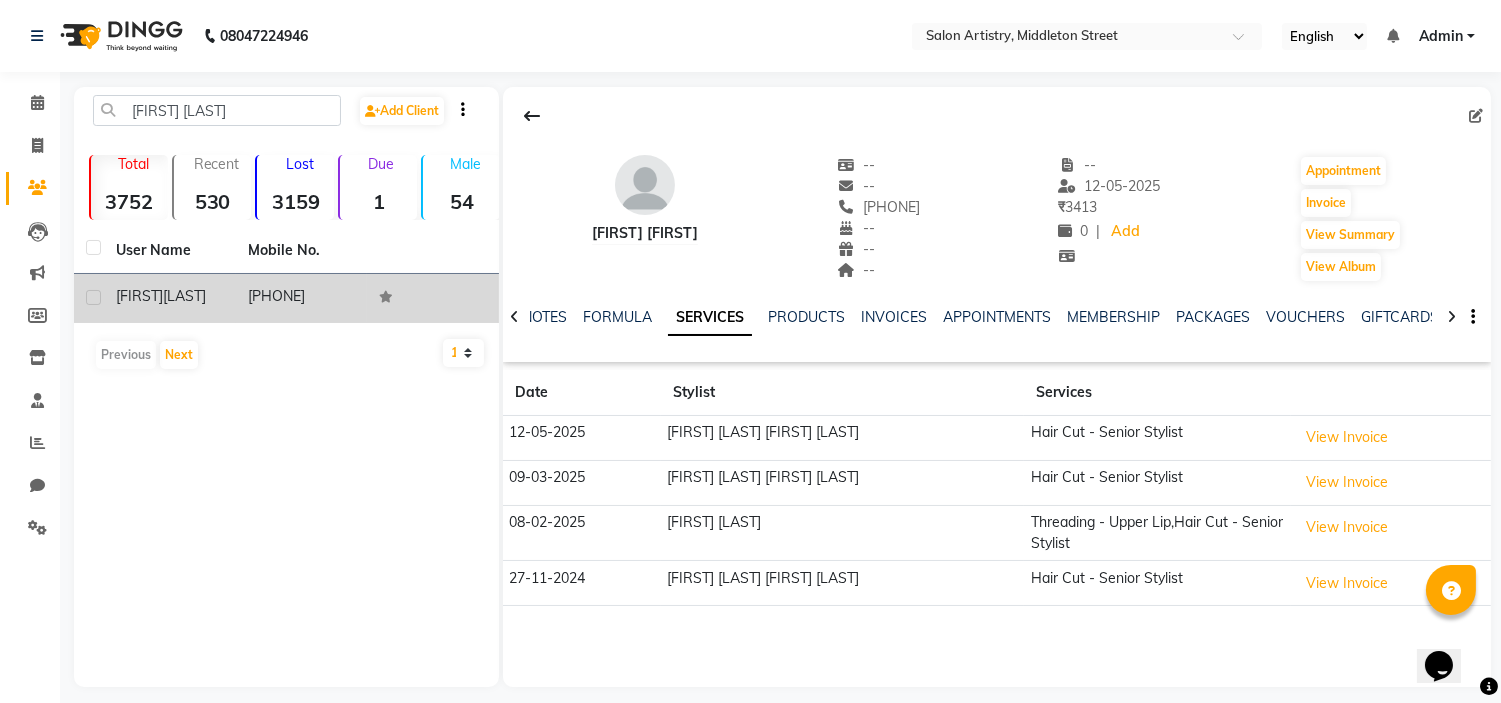 click on "[LAST]" 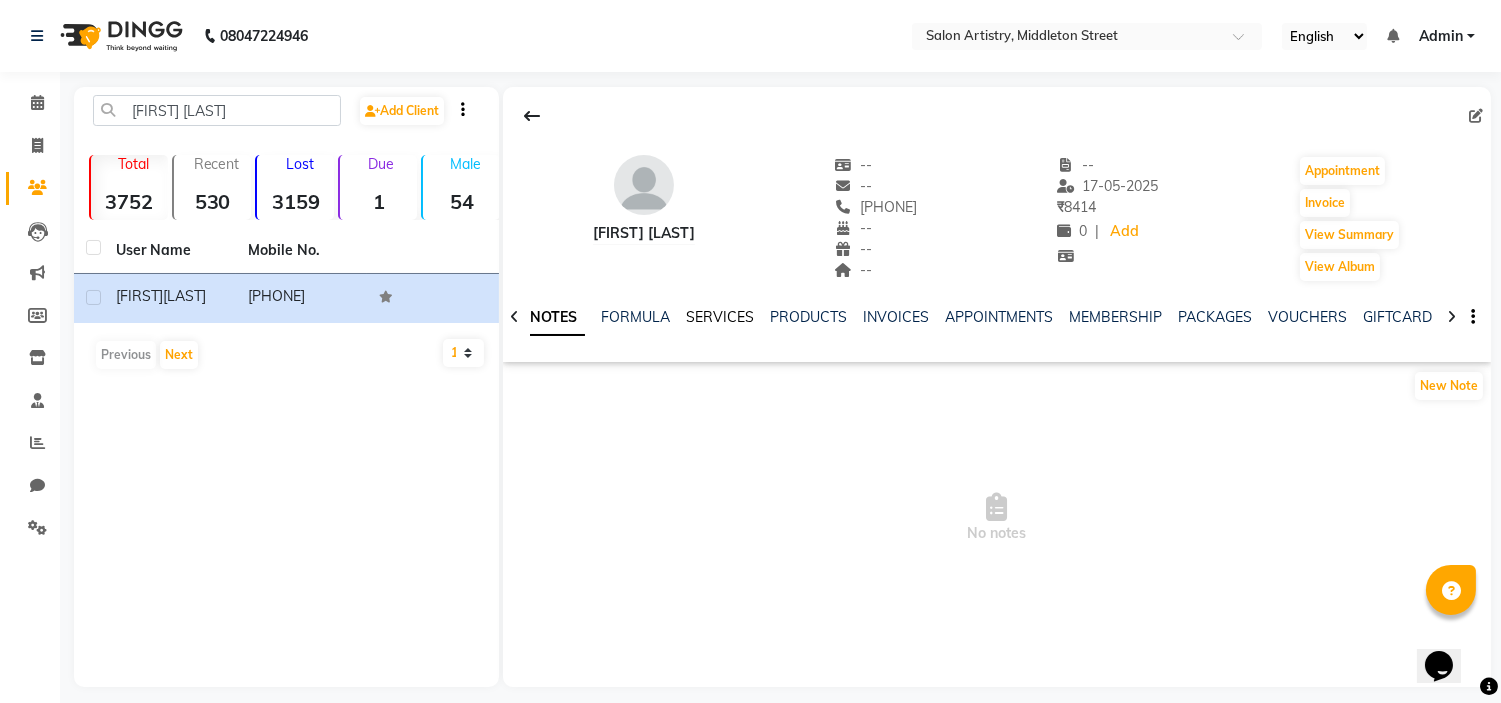 click on "SERVICES" 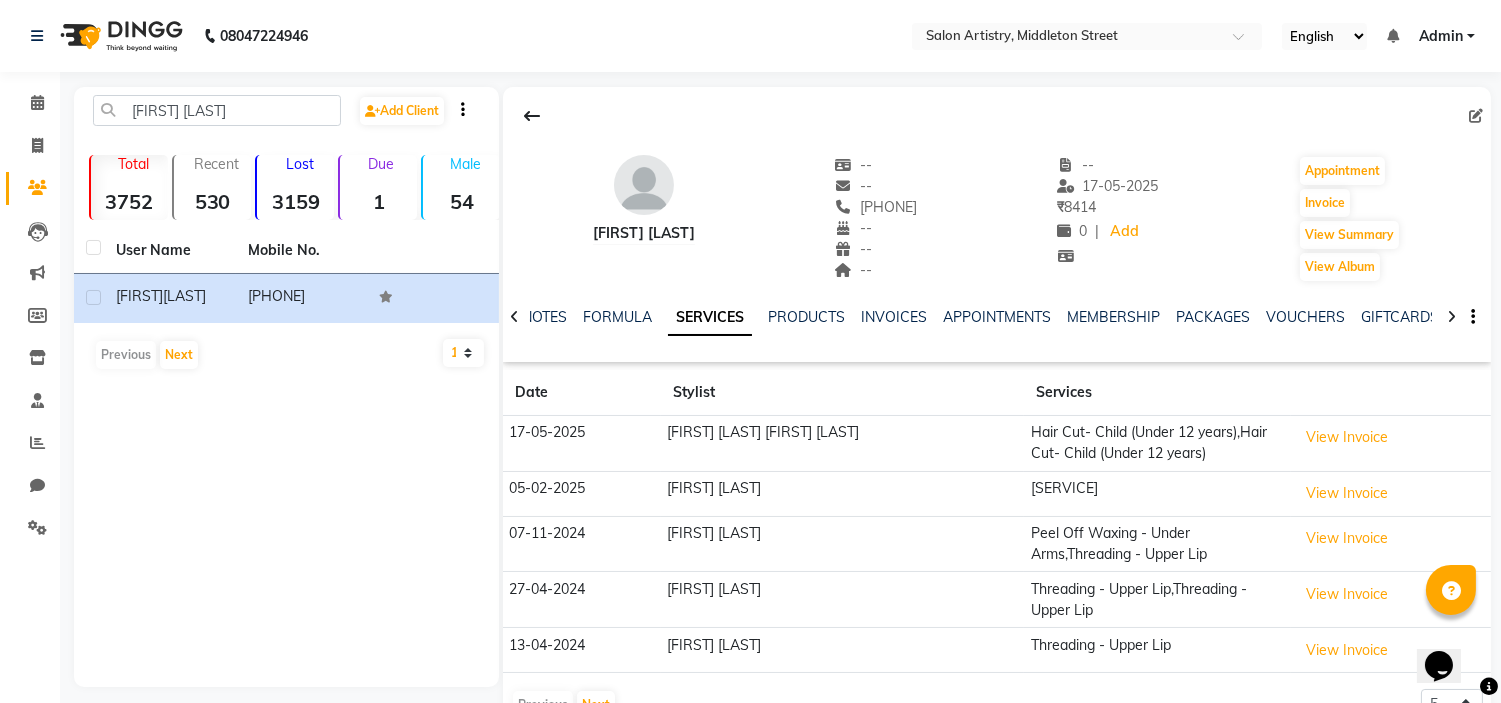 click on "[PHONE]" 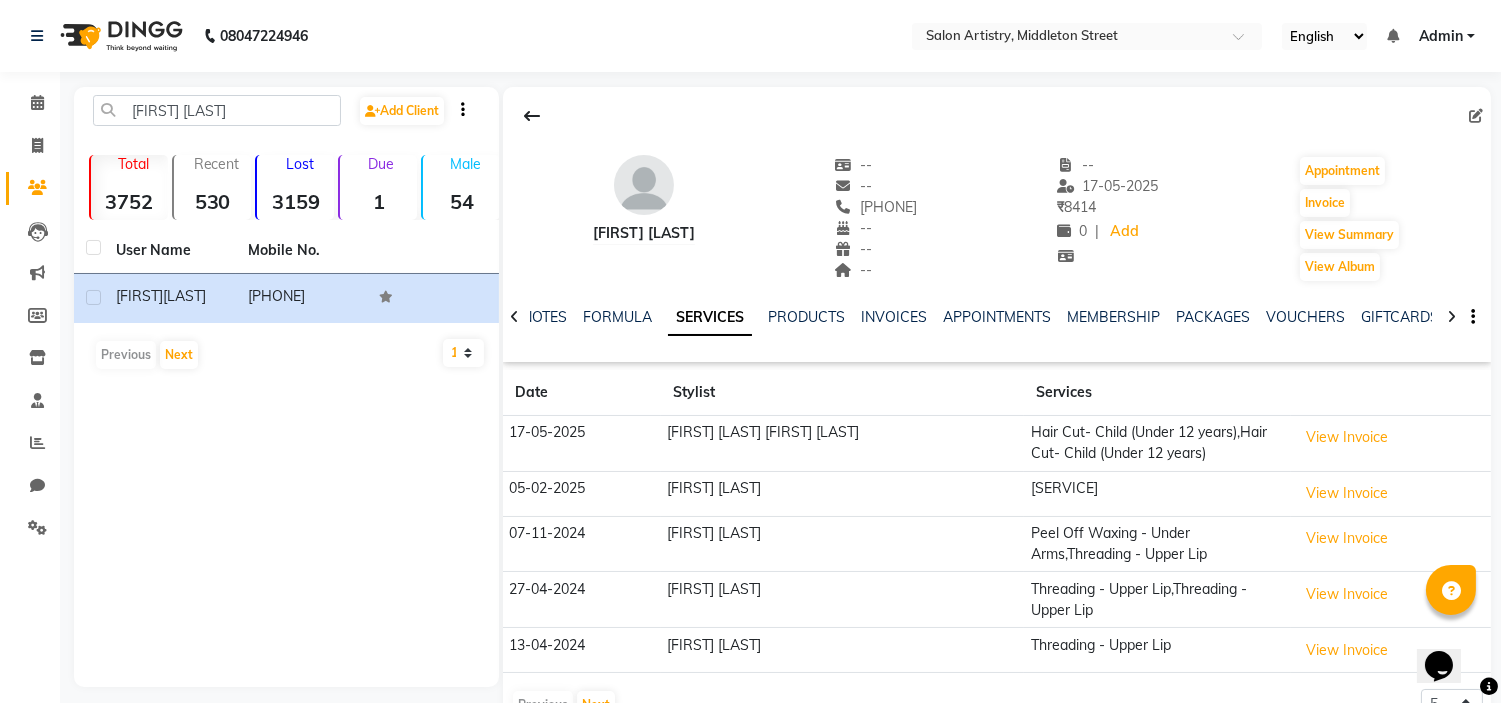 drag, startPoint x: 860, startPoint y: 204, endPoint x: 946, endPoint y: 204, distance: 86 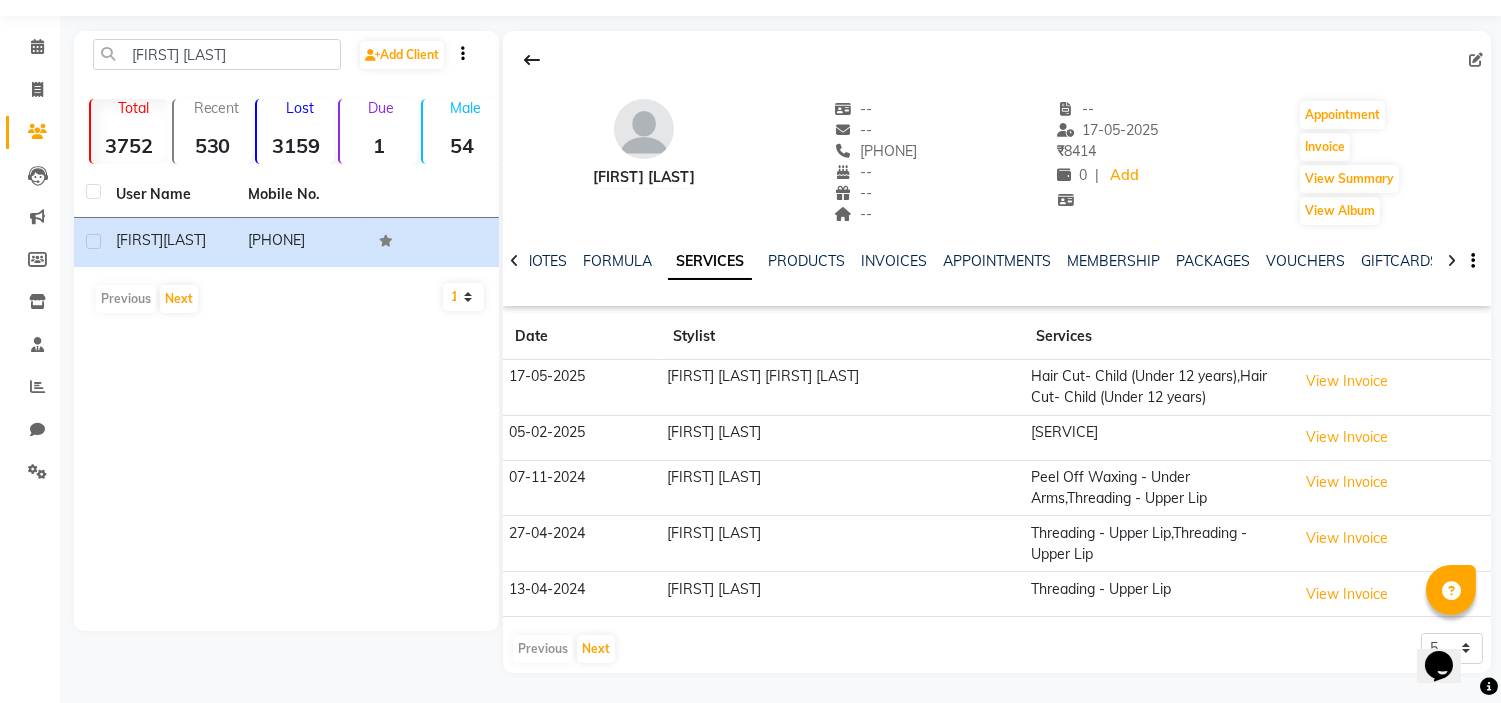 scroll, scrollTop: 87, scrollLeft: 0, axis: vertical 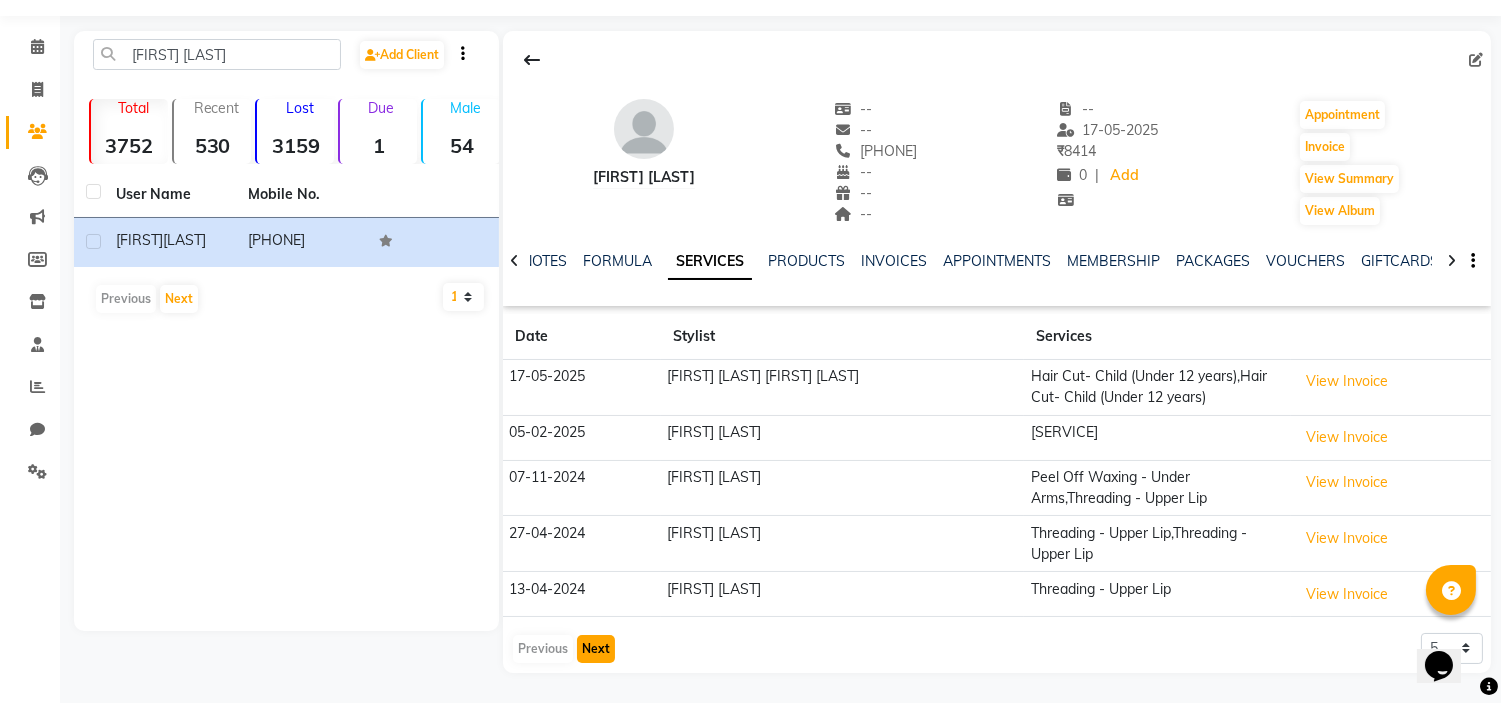 click on "Next" 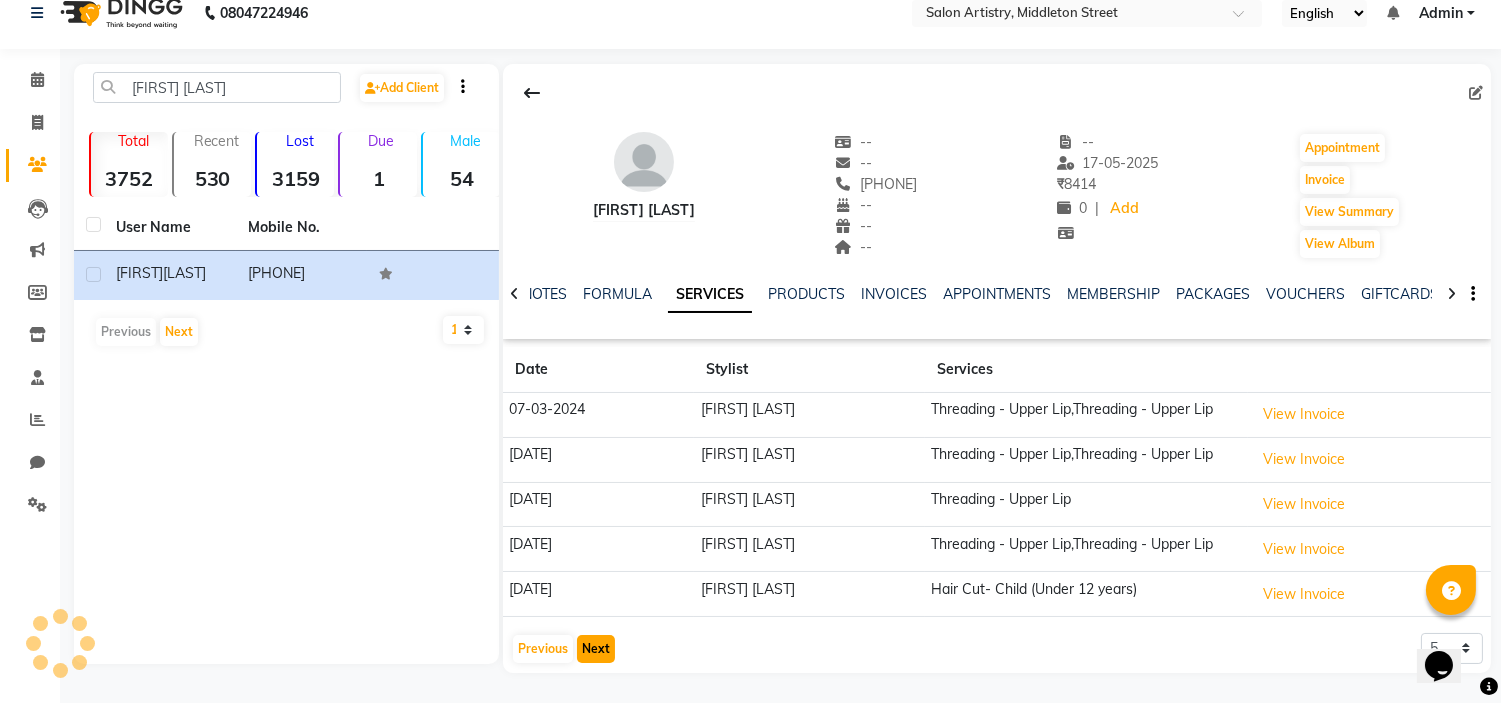 scroll, scrollTop: 24, scrollLeft: 0, axis: vertical 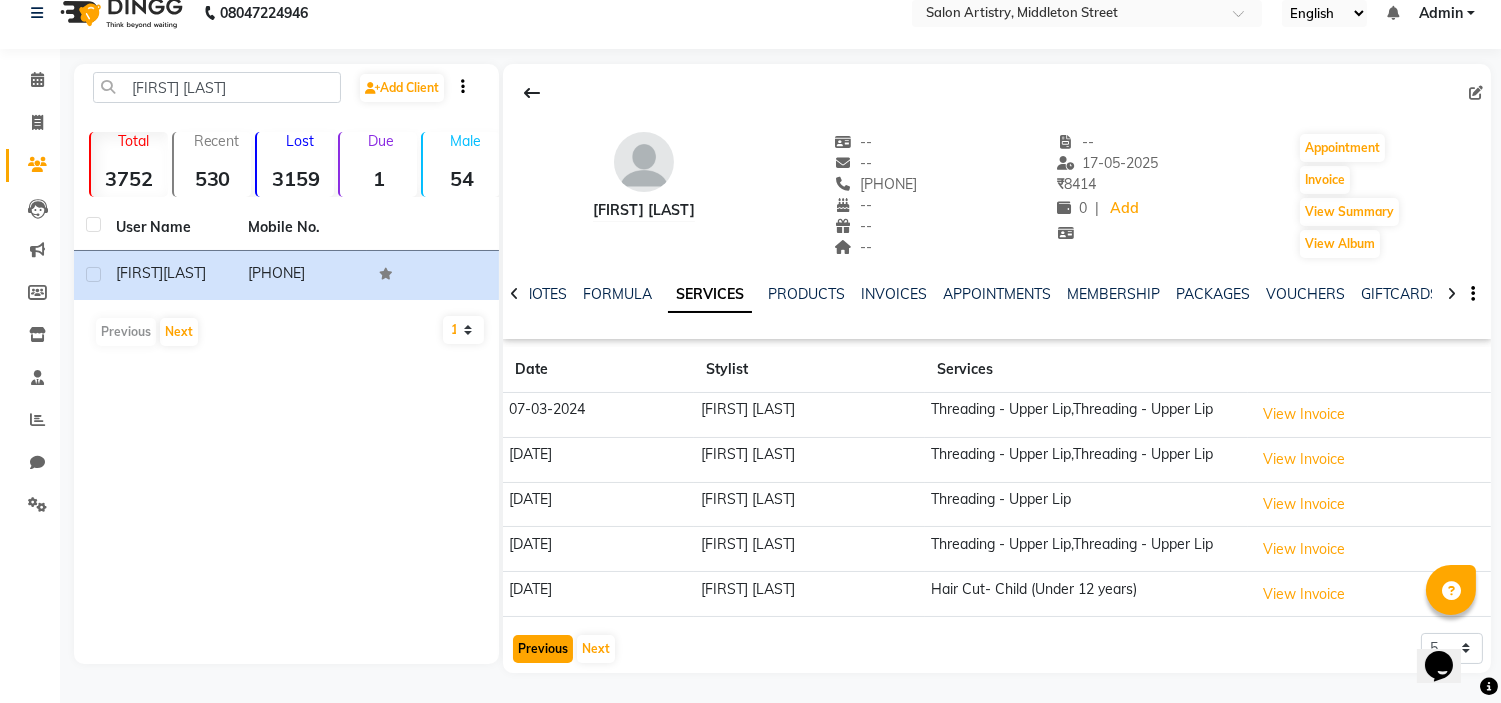 click on "Previous" 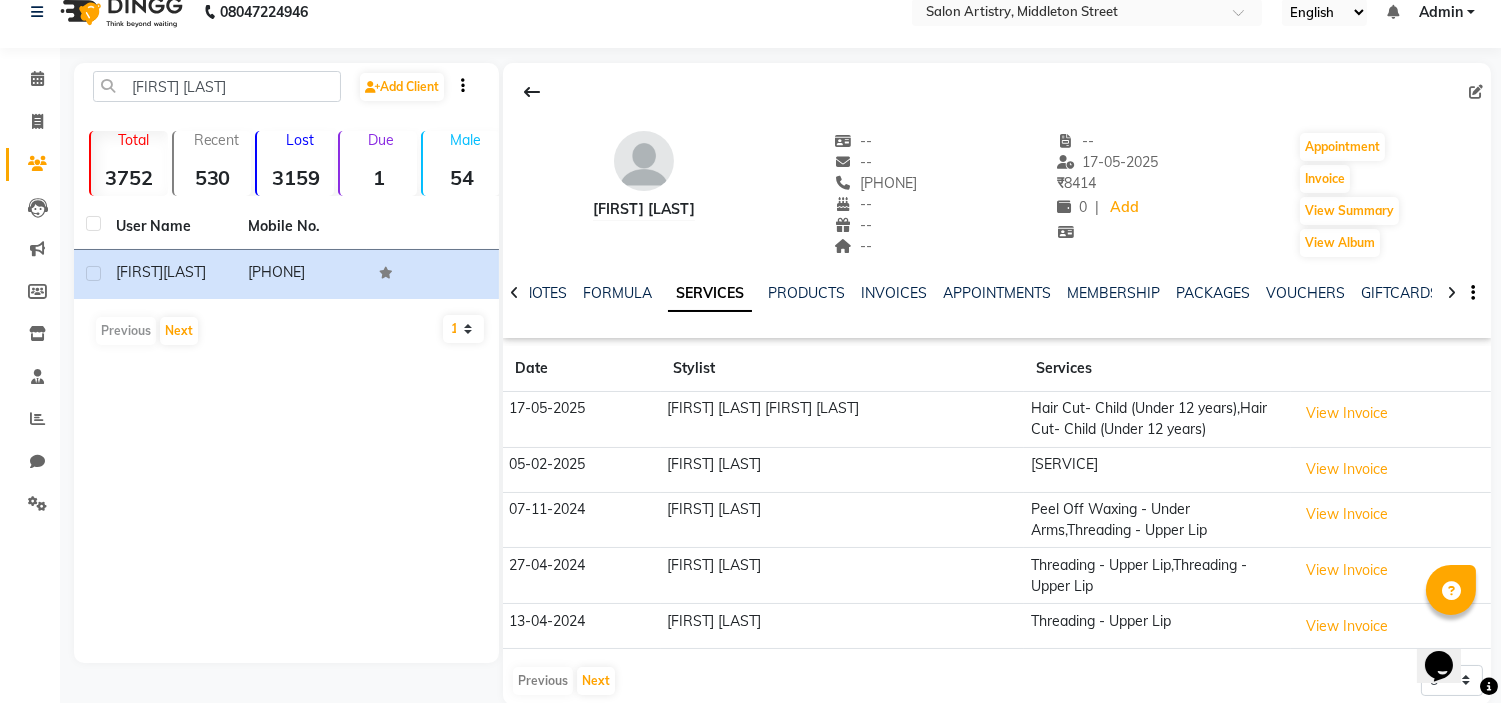 click on "13-04-2024" 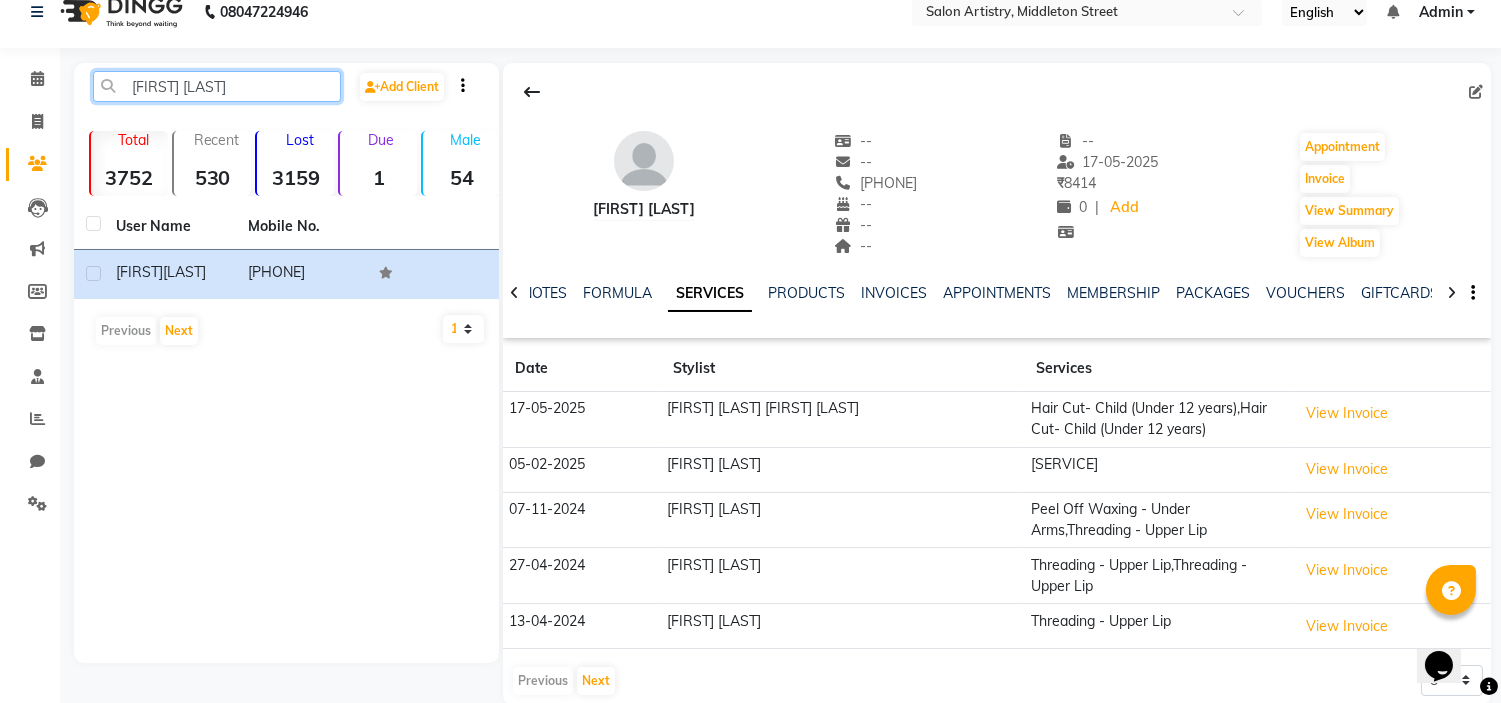 click on "[FIRST] [LAST]" 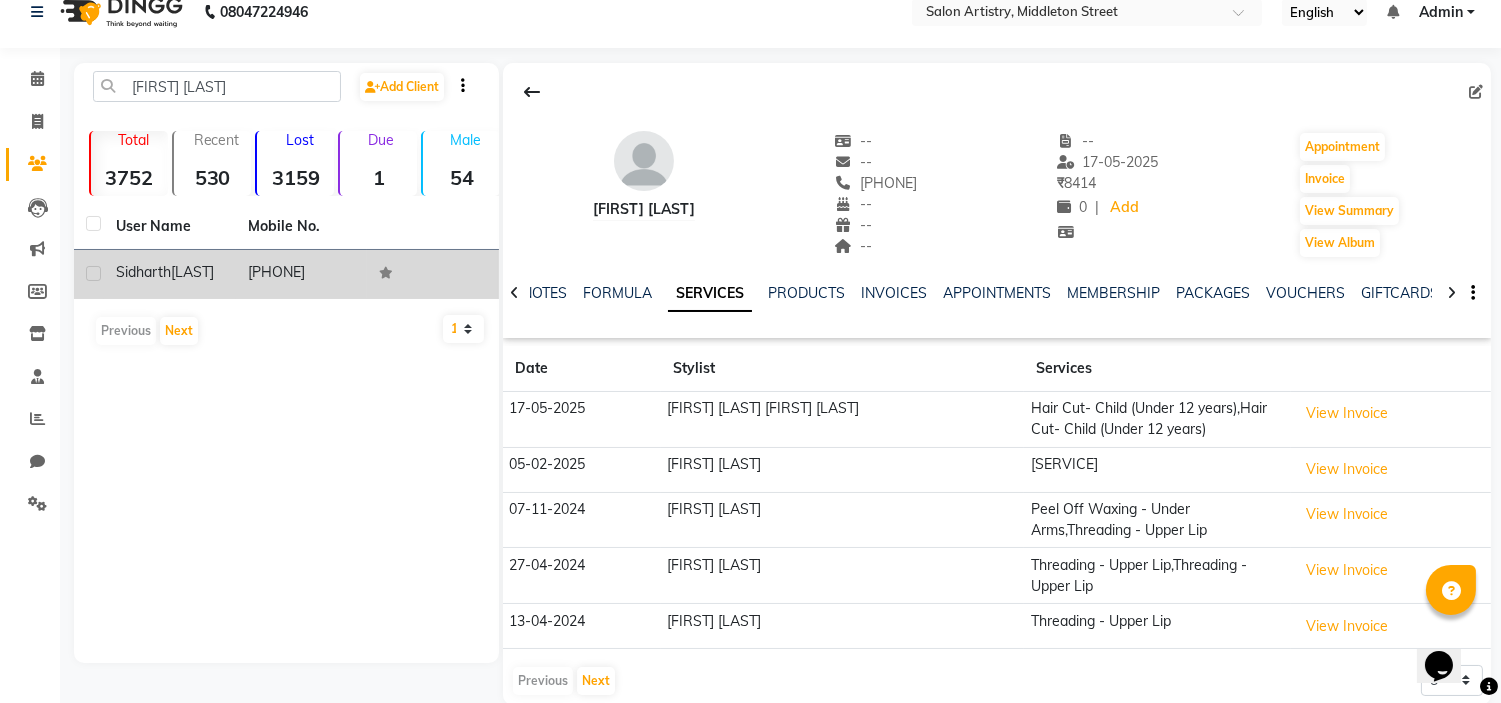 click on "[LAST]" 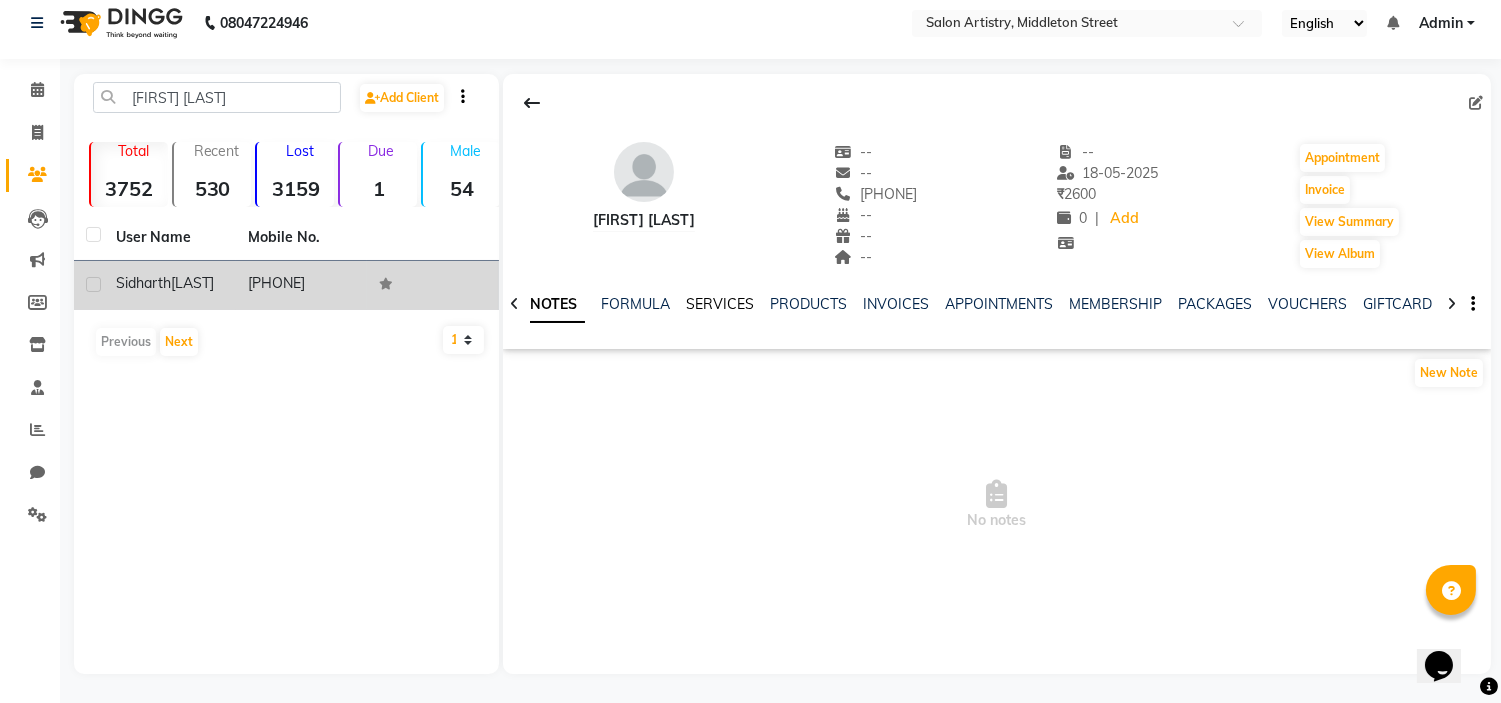 click on "SERVICES" 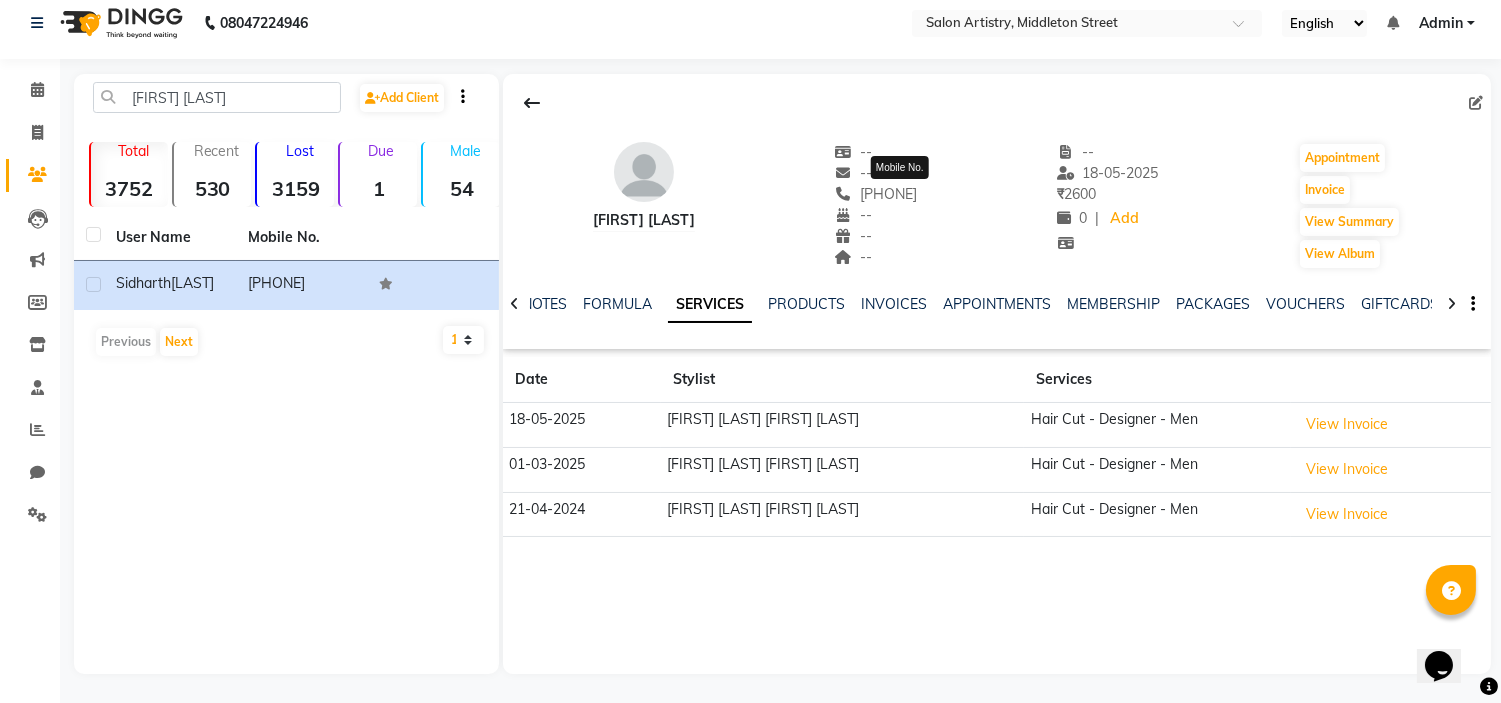 drag, startPoint x: 875, startPoint y: 190, endPoint x: 968, endPoint y: 194, distance: 93.08598 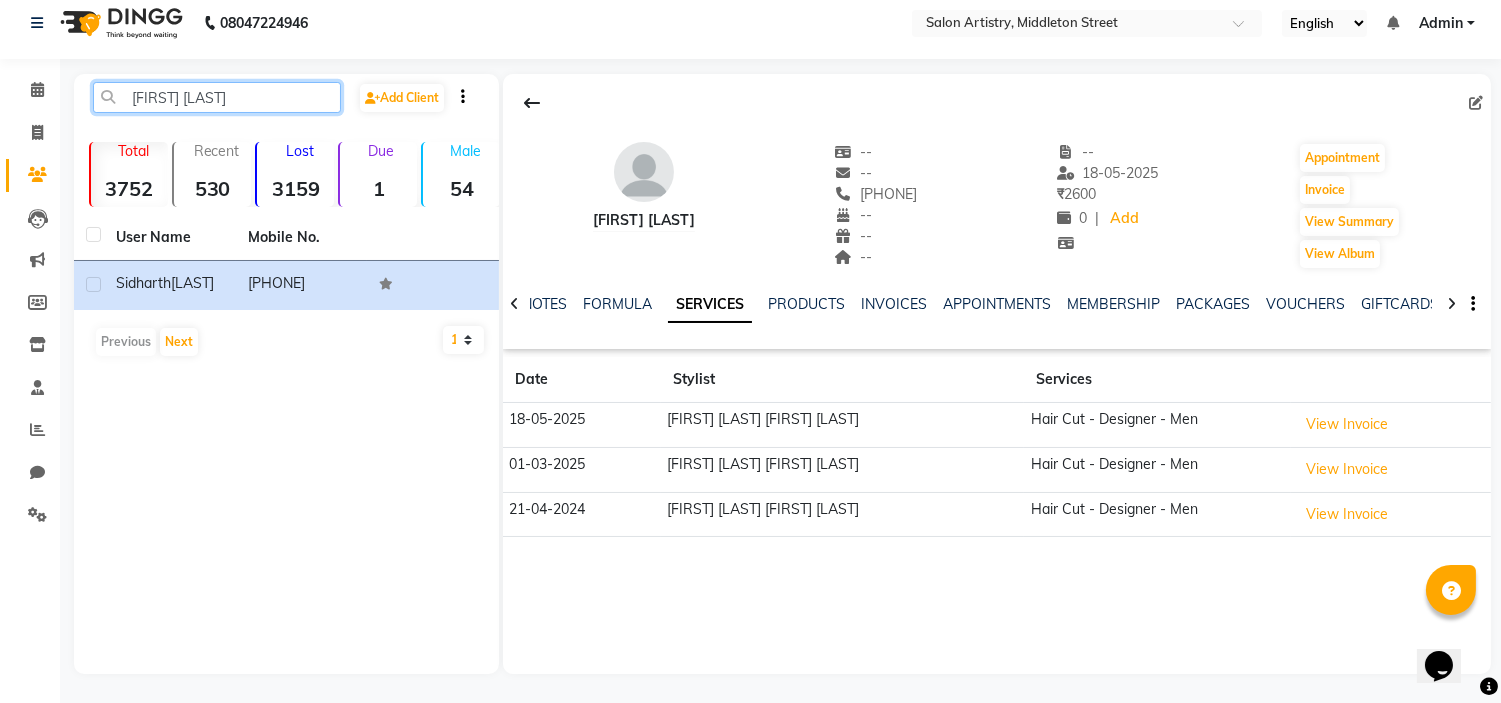 click on "[FIRST] [LAST]" 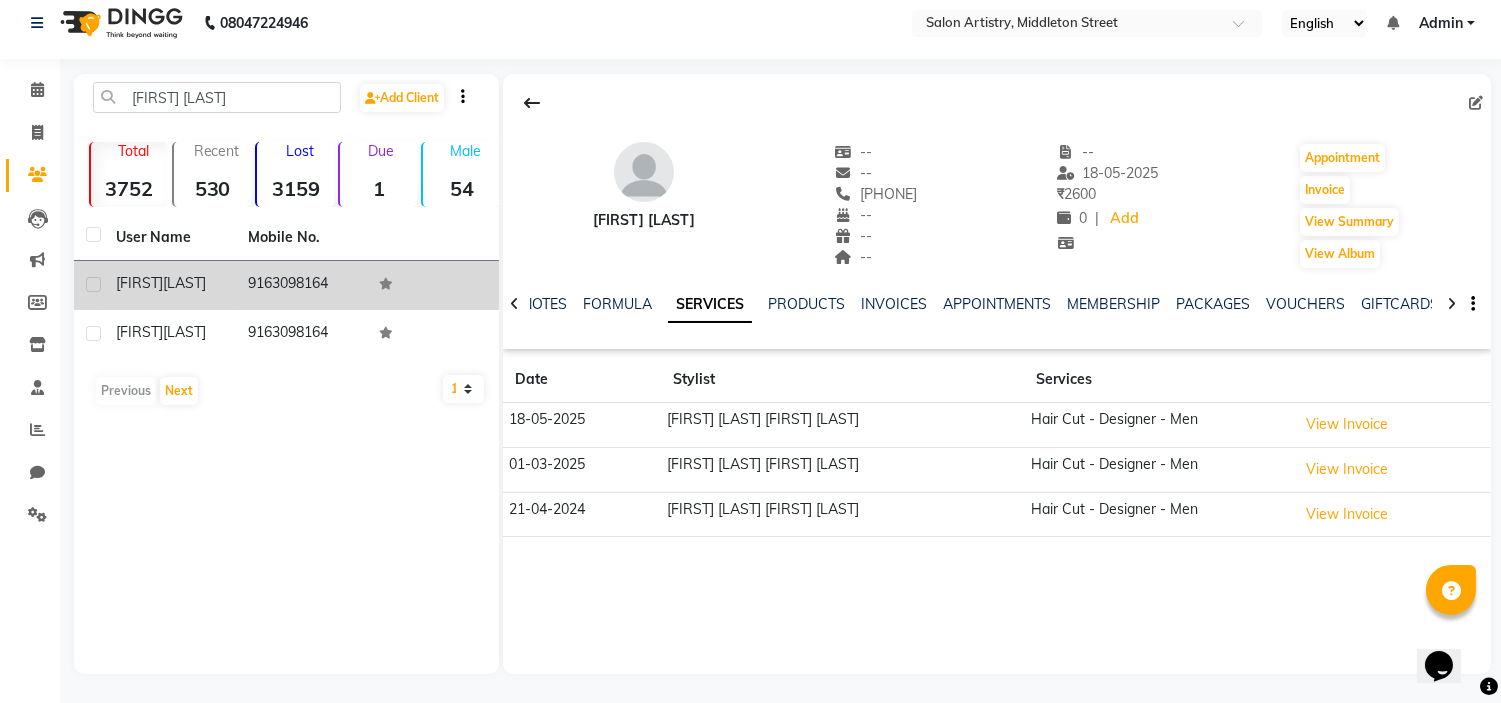 click on "[LAST]" 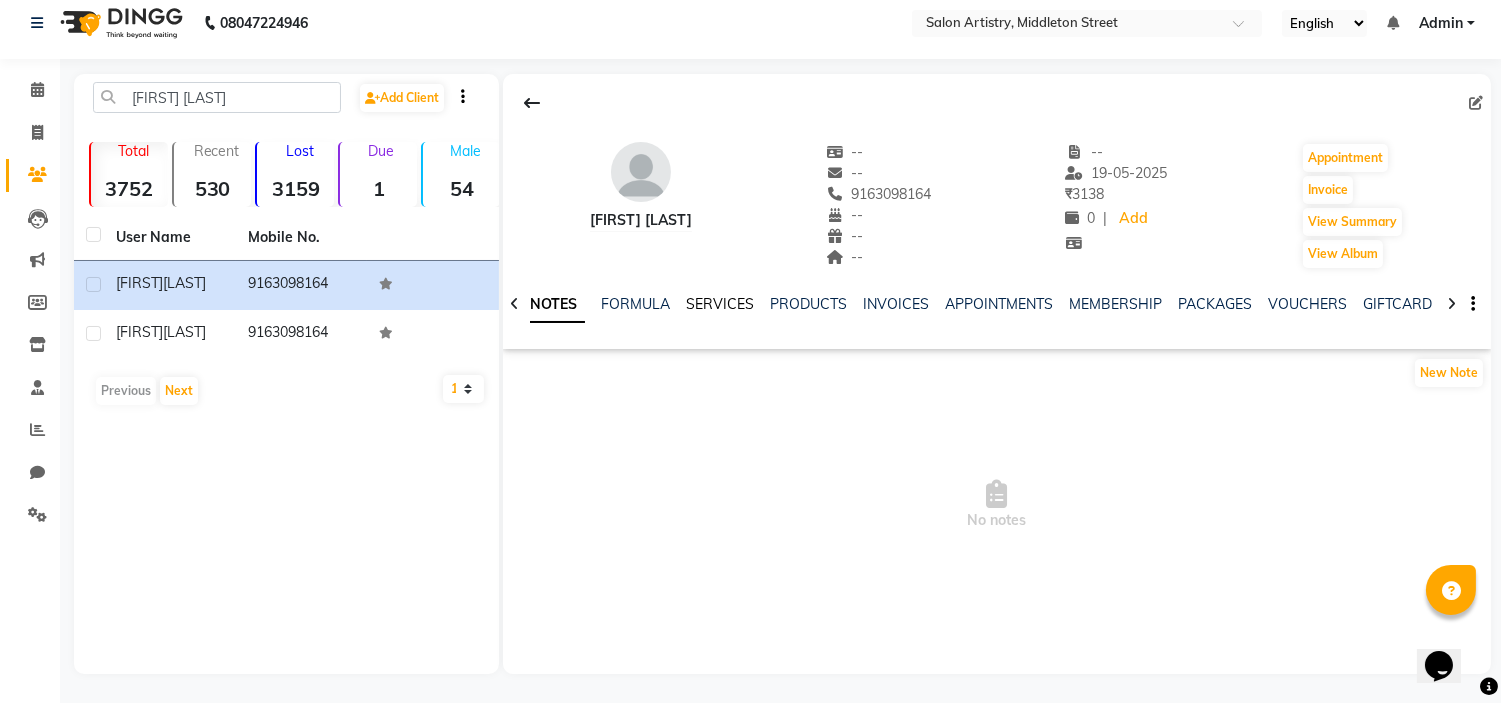 click on "SERVICES" 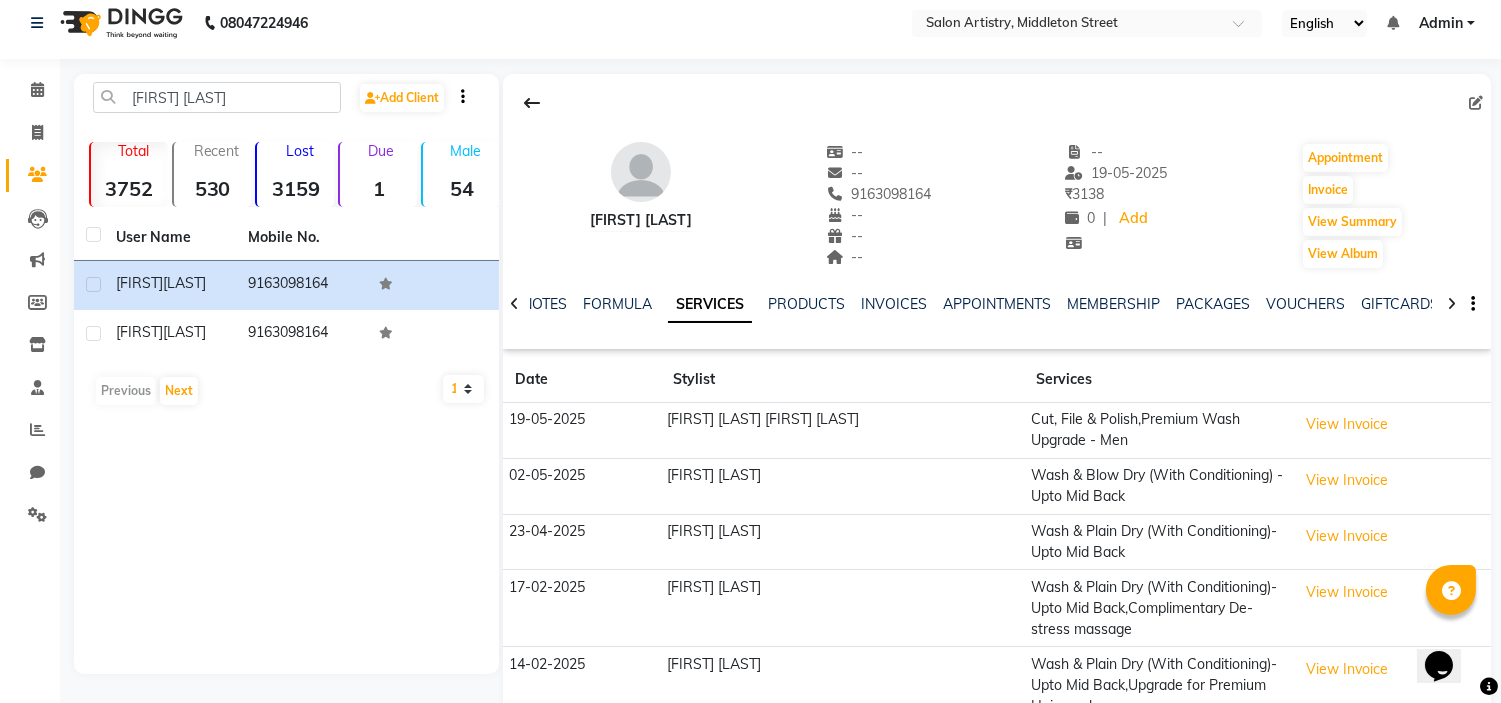 drag, startPoint x: 875, startPoint y: 193, endPoint x: 997, endPoint y: 191, distance: 122.016396 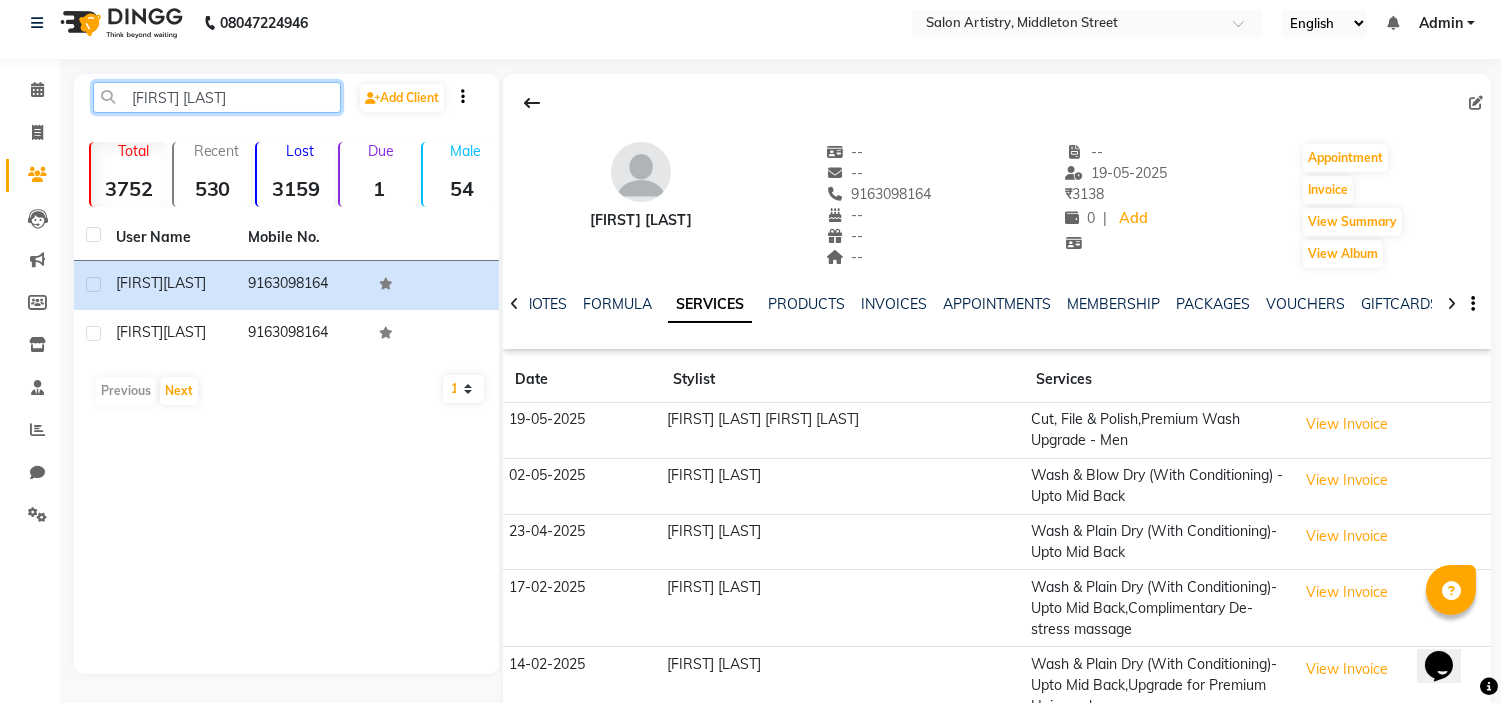 click on "[FIRST] [LAST]" 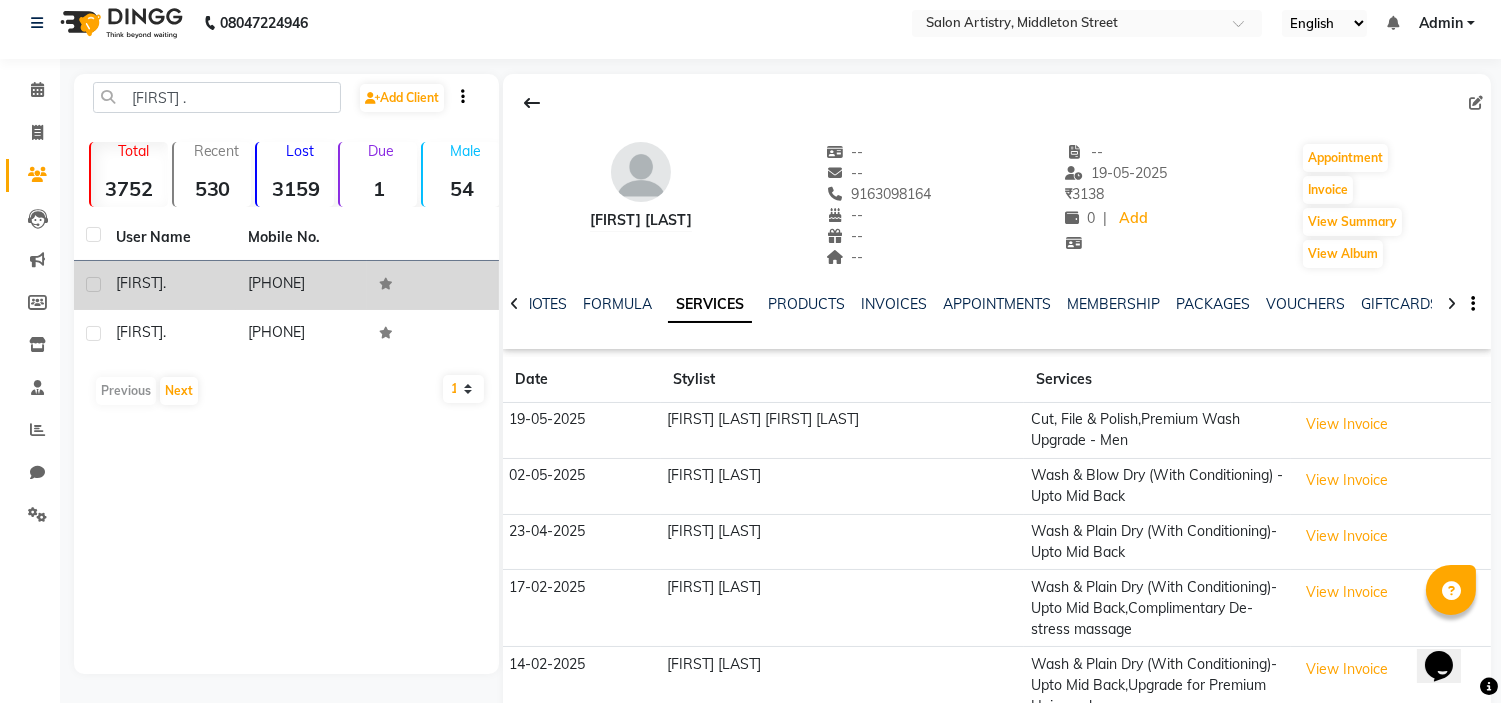 click on "[FIRST]  ." 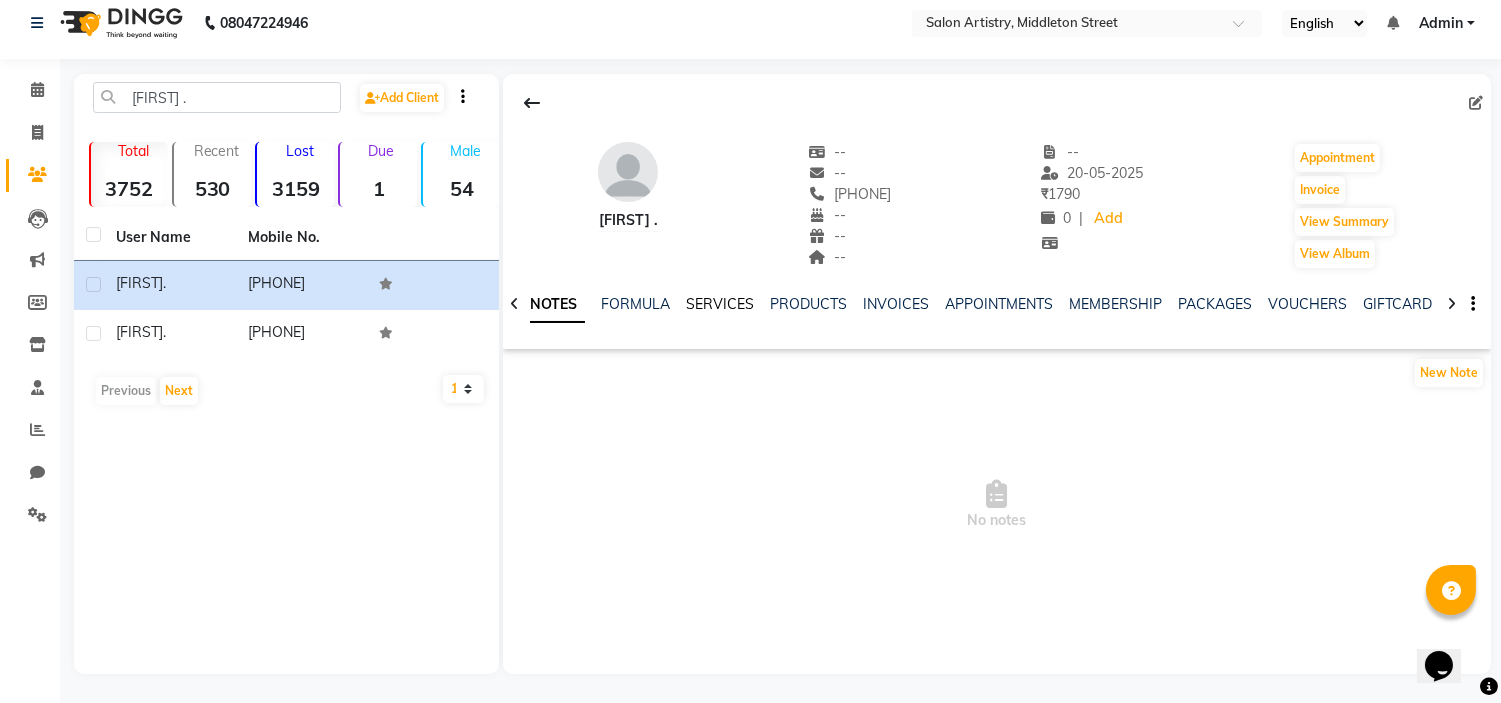 click on "SERVICES" 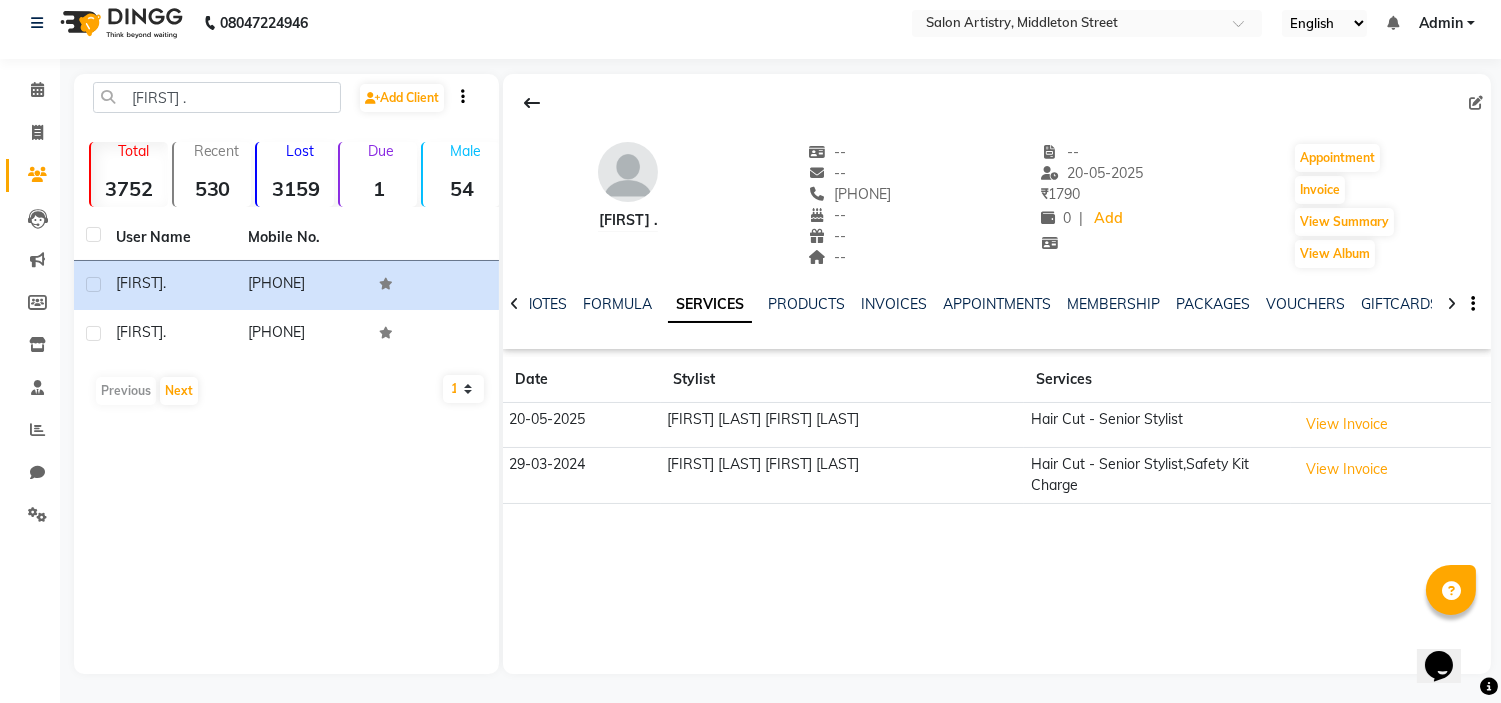 drag, startPoint x: 827, startPoint y: 191, endPoint x: 947, endPoint y: 193, distance: 120.01666 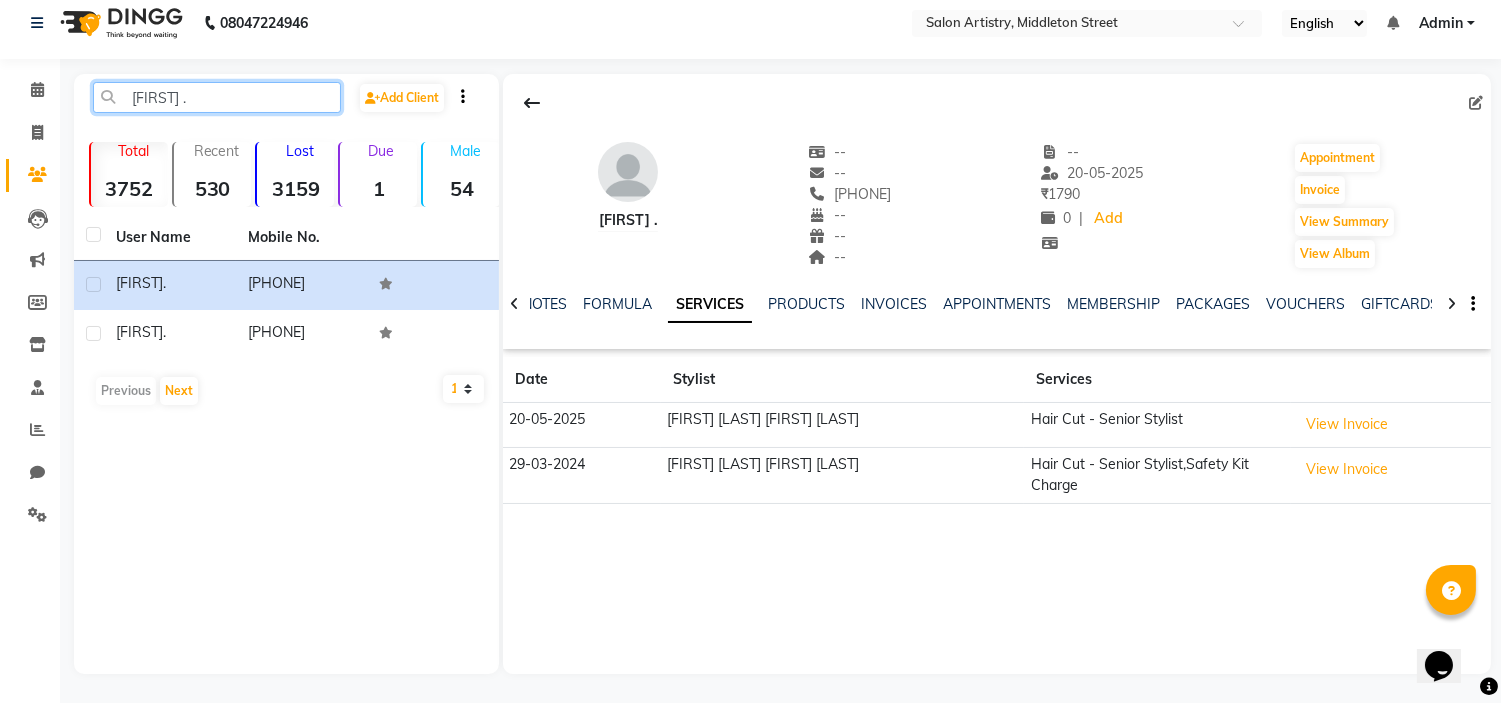 click on "[FIRST] ." 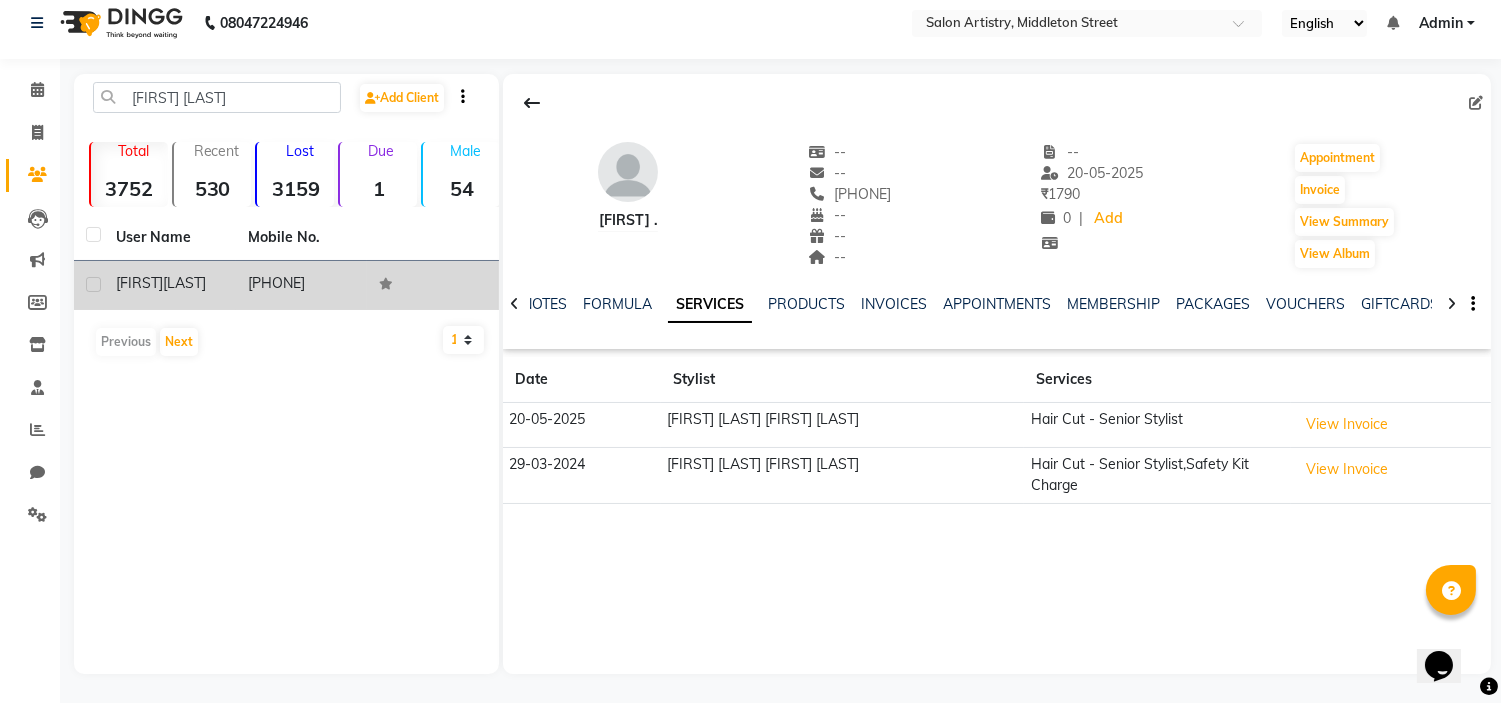 click on "[FIRST]" 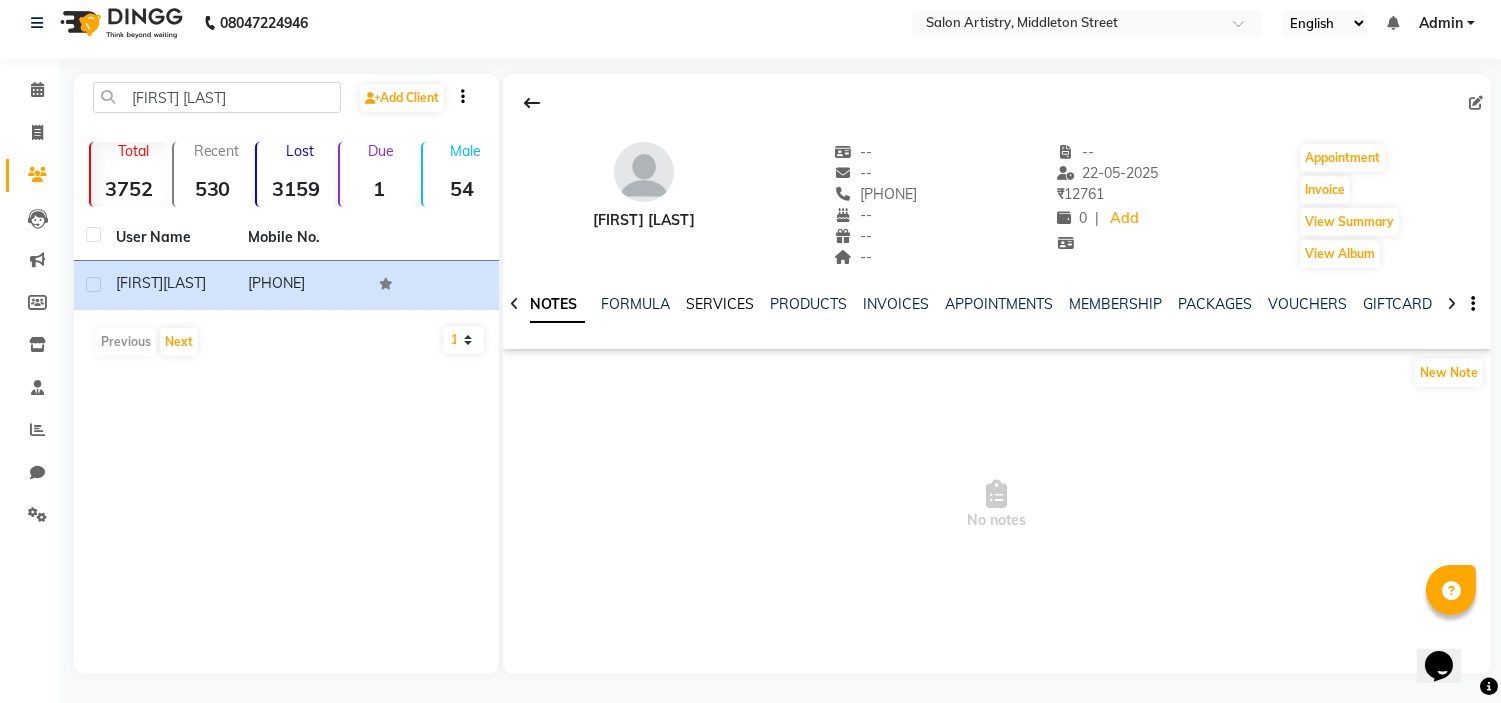click on "SERVICES" 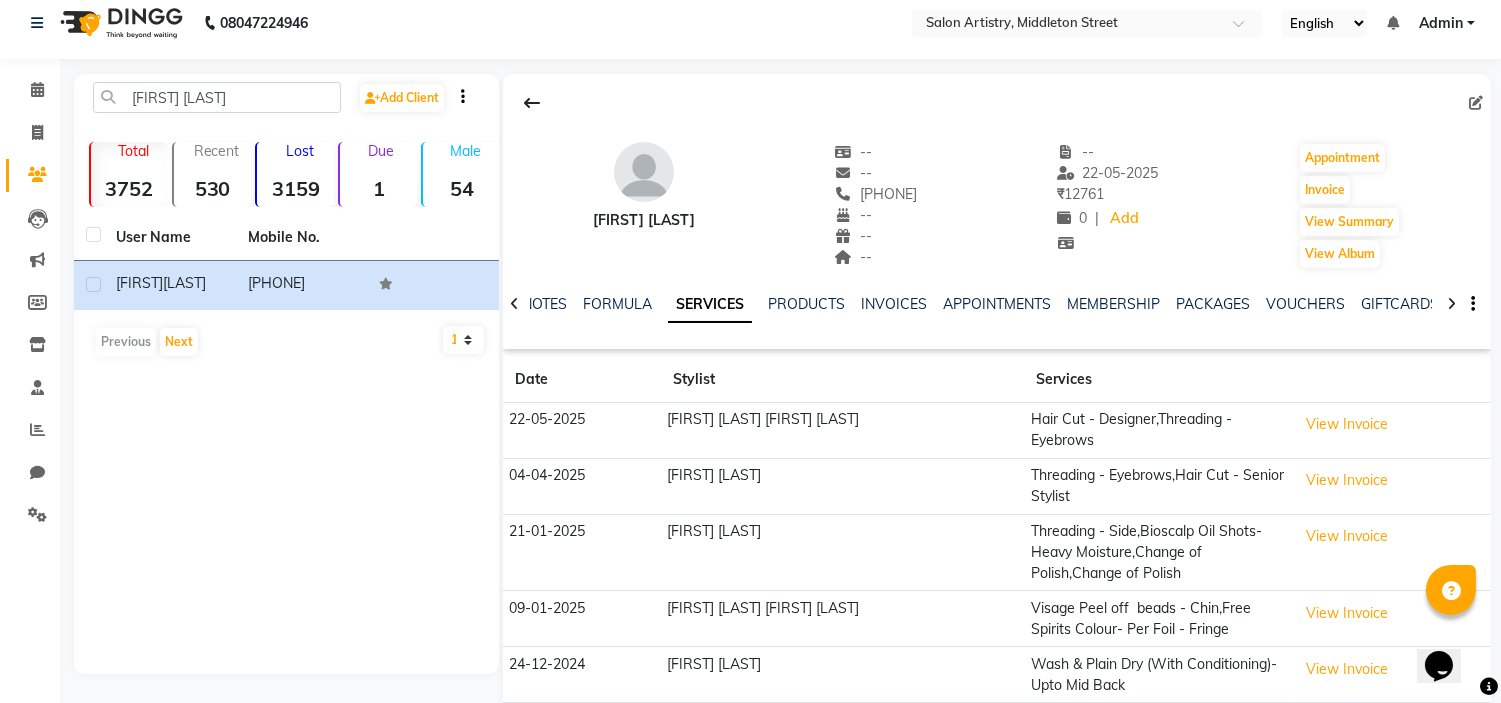 drag, startPoint x: 875, startPoint y: 191, endPoint x: 980, endPoint y: 191, distance: 105 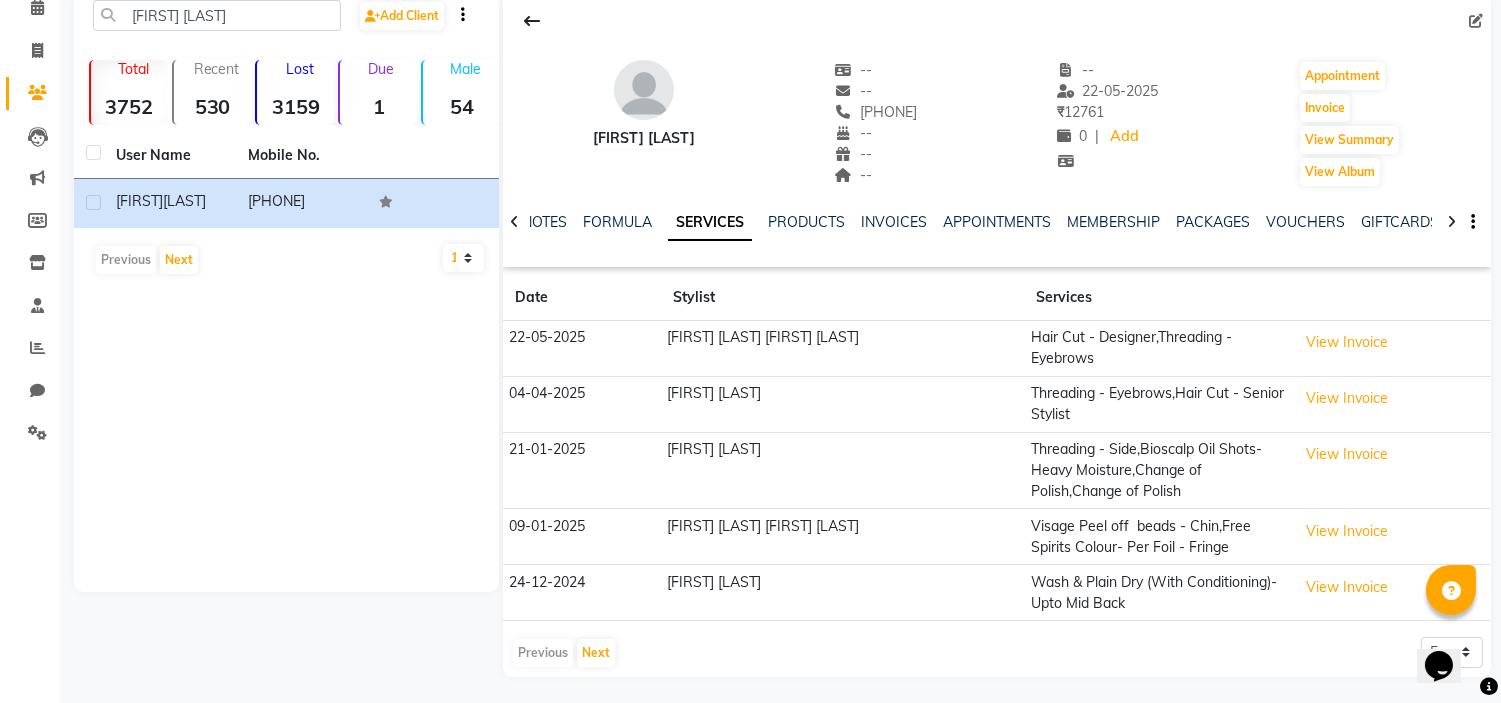 scroll, scrollTop: 98, scrollLeft: 0, axis: vertical 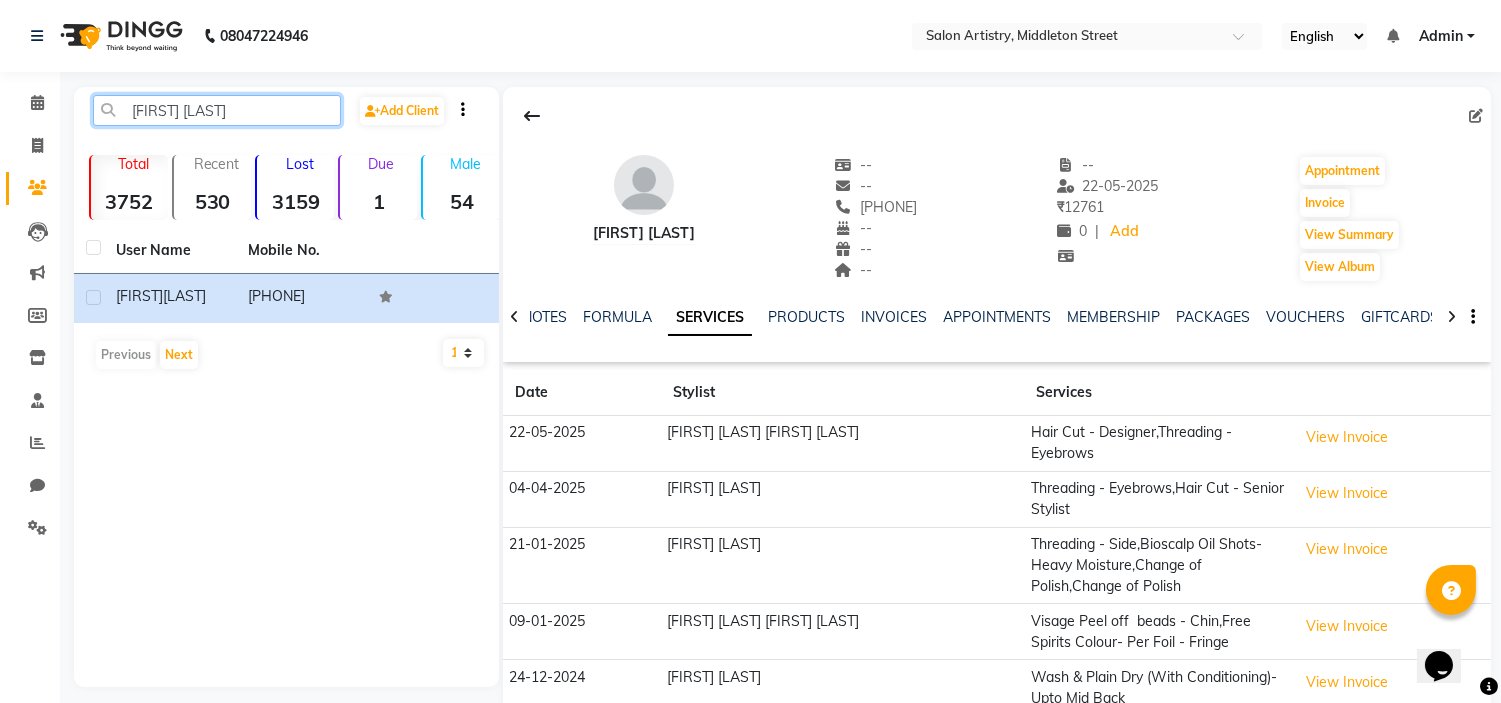 click on "[FIRST] [LAST]" 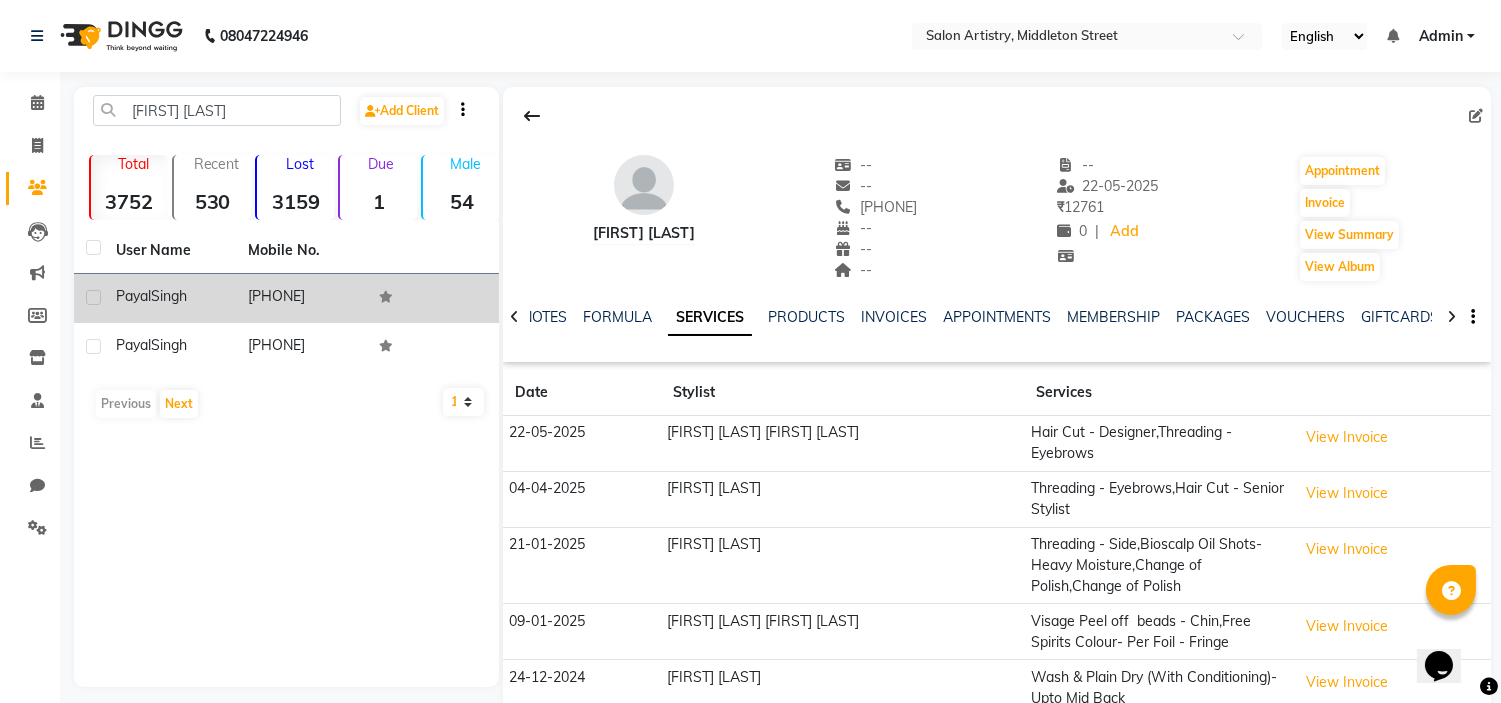 click on "Singh" 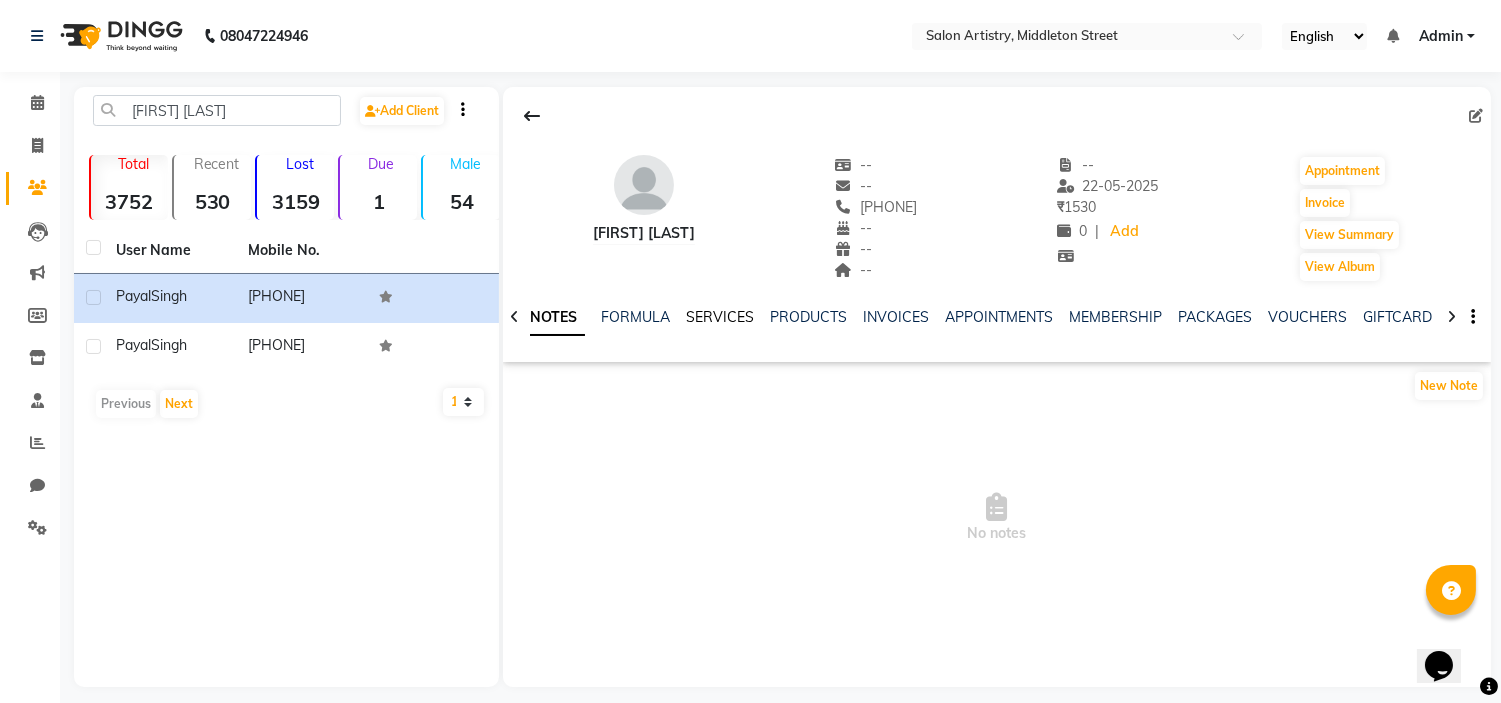 click on "SERVICES" 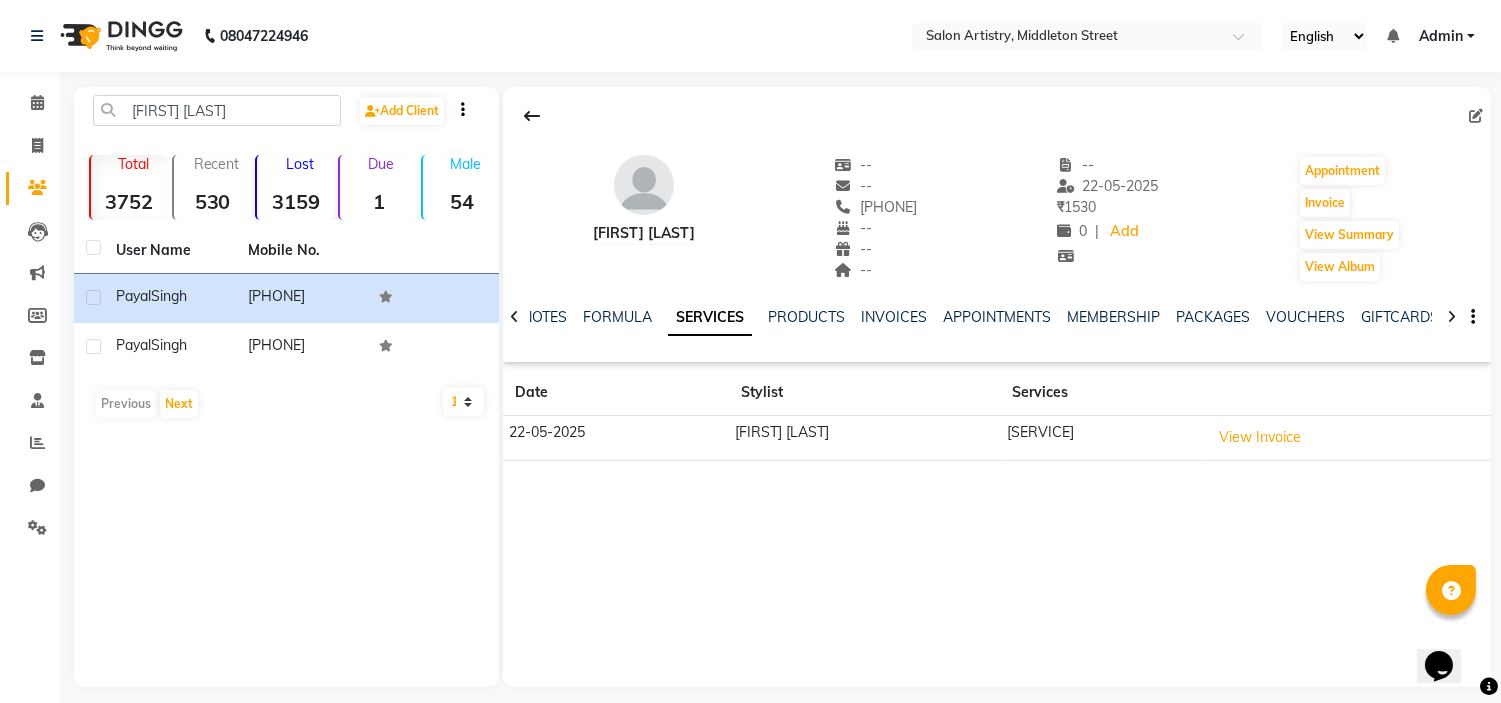 drag, startPoint x: 838, startPoint y: 207, endPoint x: 951, endPoint y: 201, distance: 113.15918 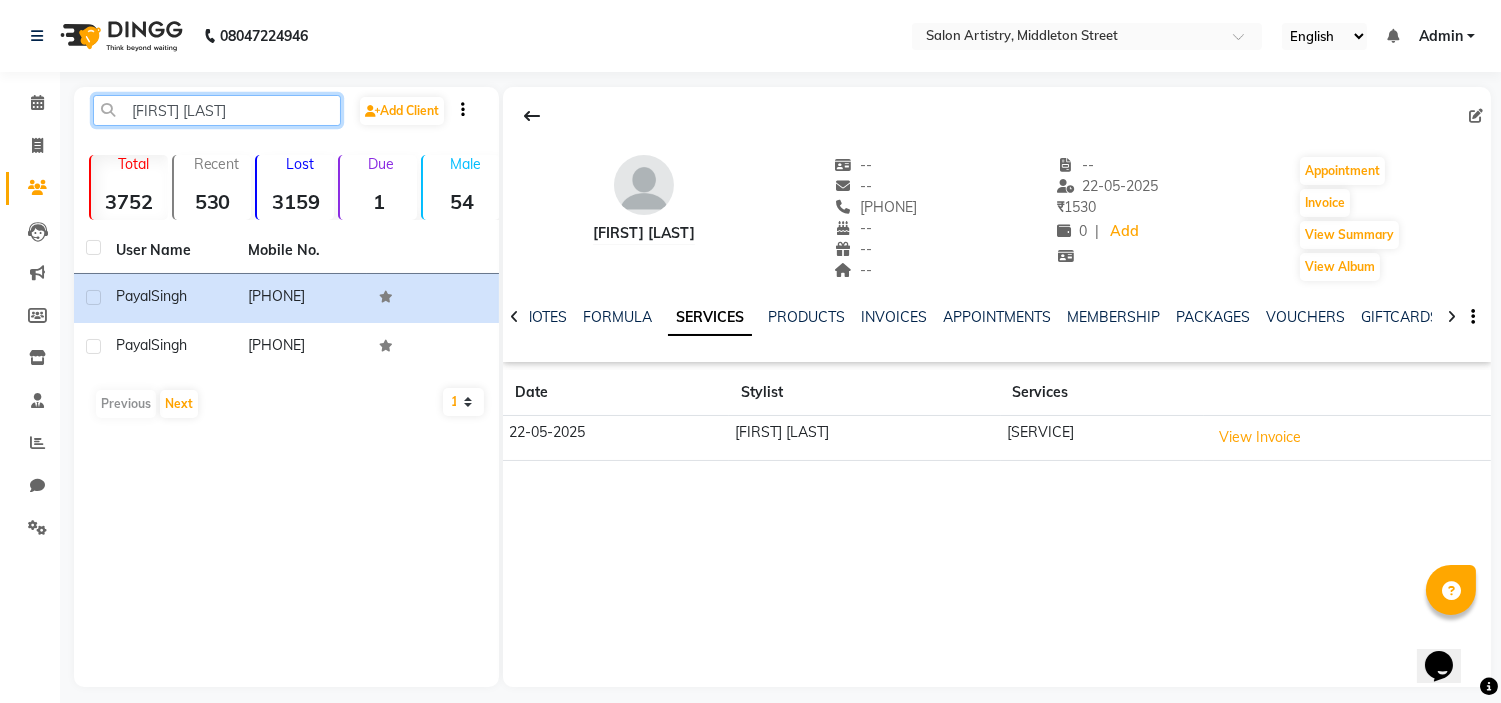 click on "[FIRST] [LAST]" 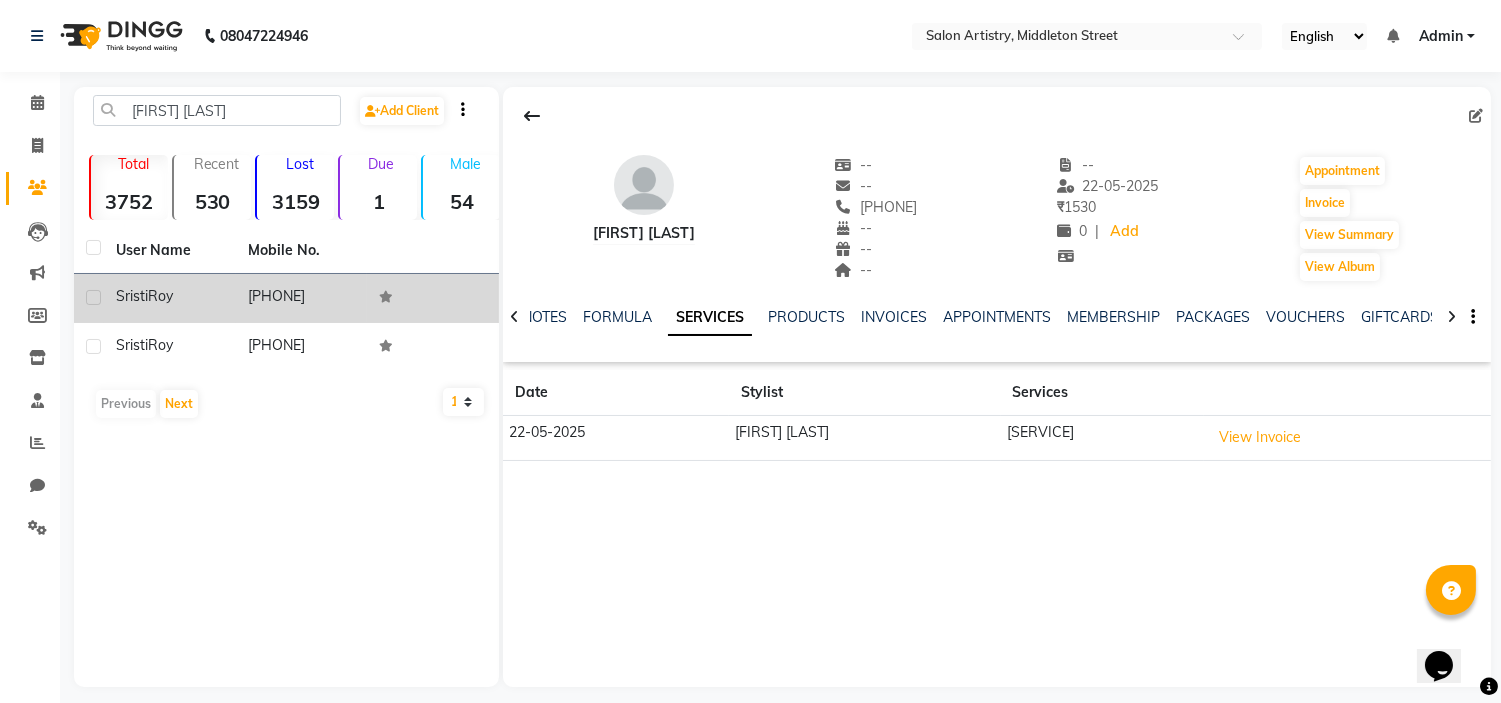 click on "Roy" 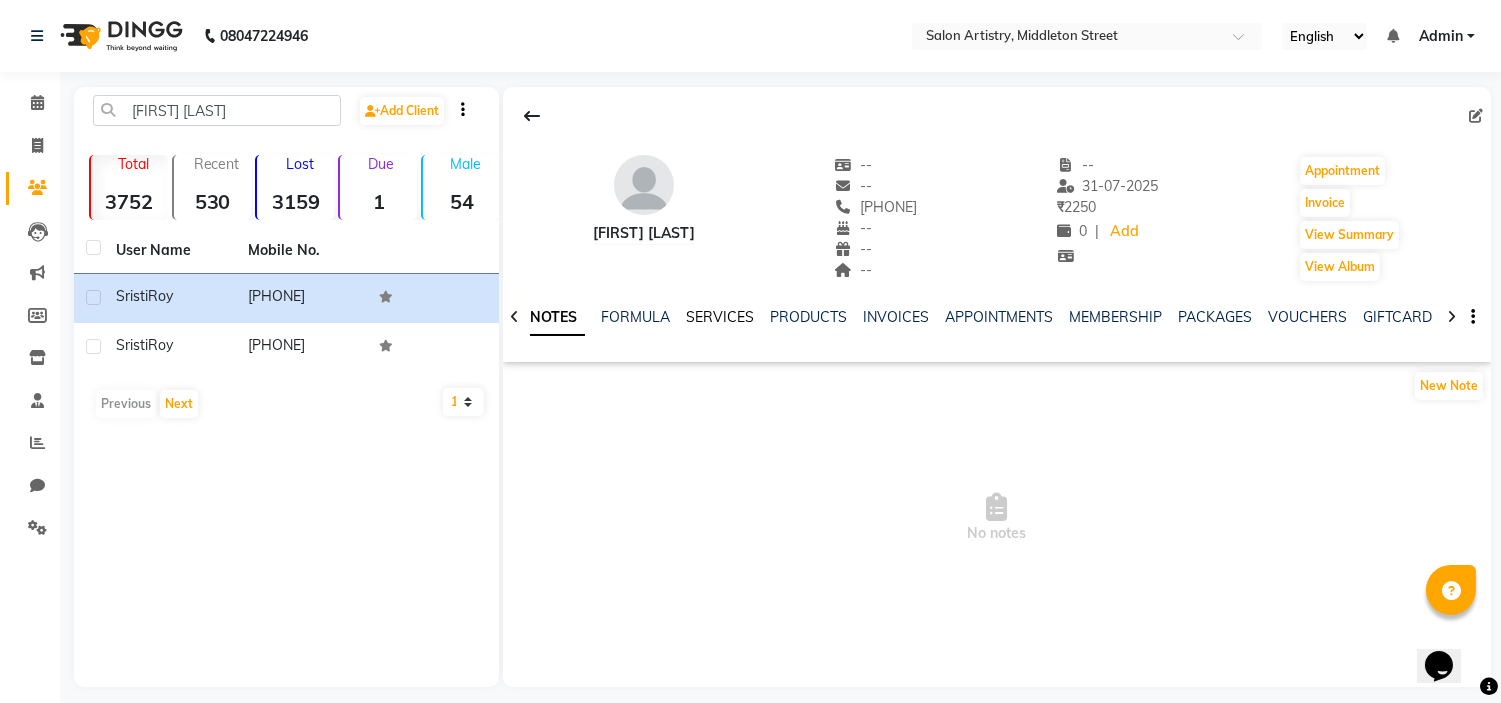 click on "SERVICES" 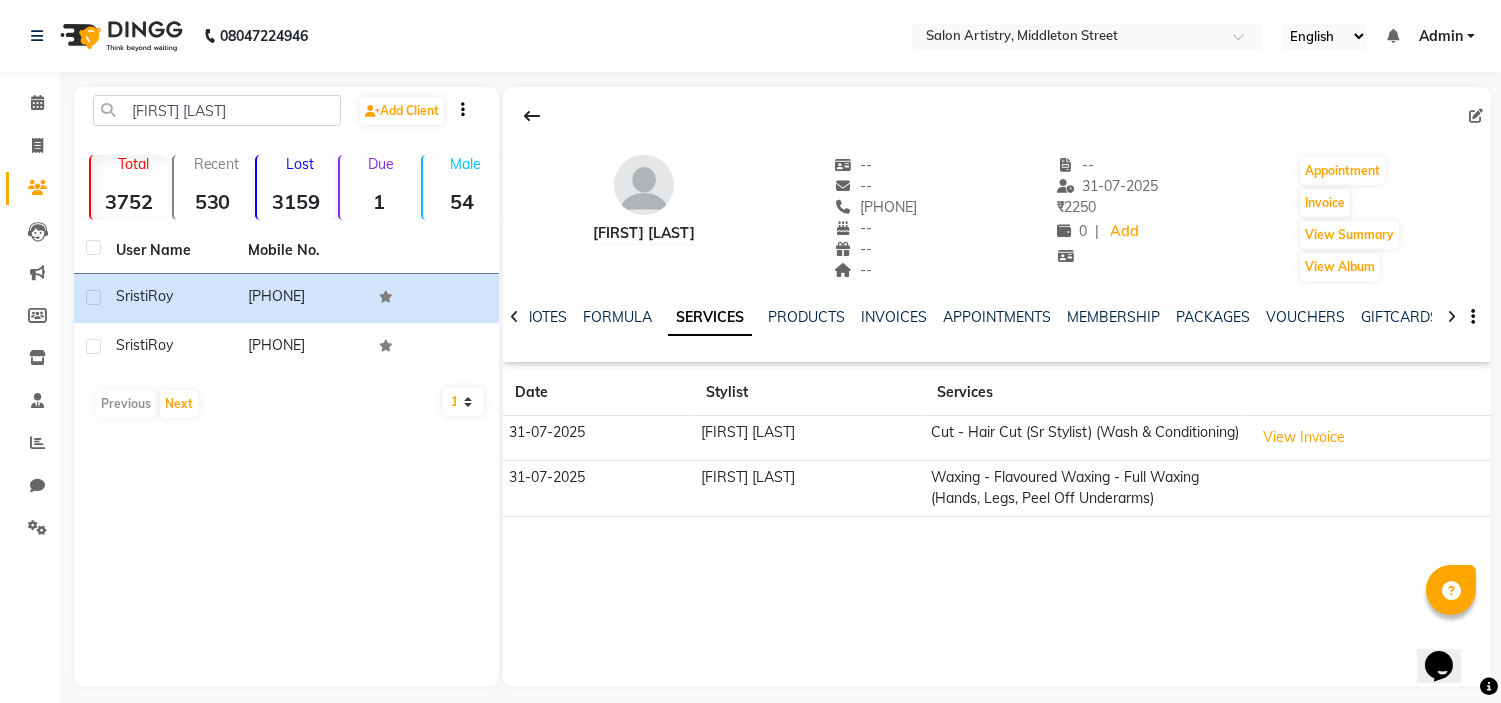 click on "[FIRST] [LAST]   --   --   [PHONE]  --  --  --  -- [DATE] ₹    2250 0 |  Add   Appointment   Invoice  View Summary  View Album  NOTES FORMULA SERVICES PRODUCTS INVOICES APPOINTMENTS MEMBERSHIP PACKAGES VOUCHERS GIFTCARDS POINTS FORMS FAMILY CARDS WALLET Date Stylist Services [DATE] [FIRST] [LAST] Cut - Hair Cut (Sr Stylist) (Wash & Conditioning)  View Invoice  [DATE] [FIRST] [LAST] Waxing - Flavoured Waxing - Full Waxing (Hands, Legs, Peel Off Underarms)" 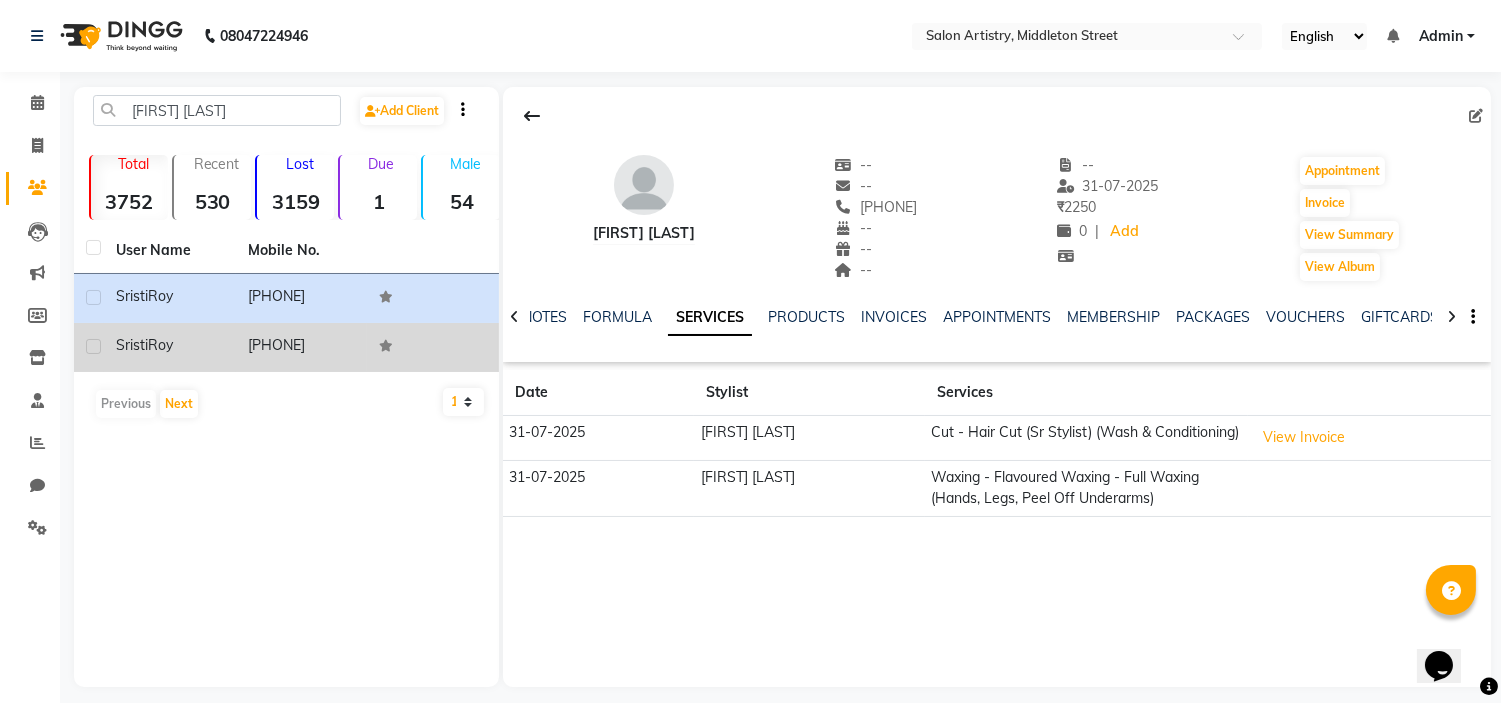 click on "Sristi" 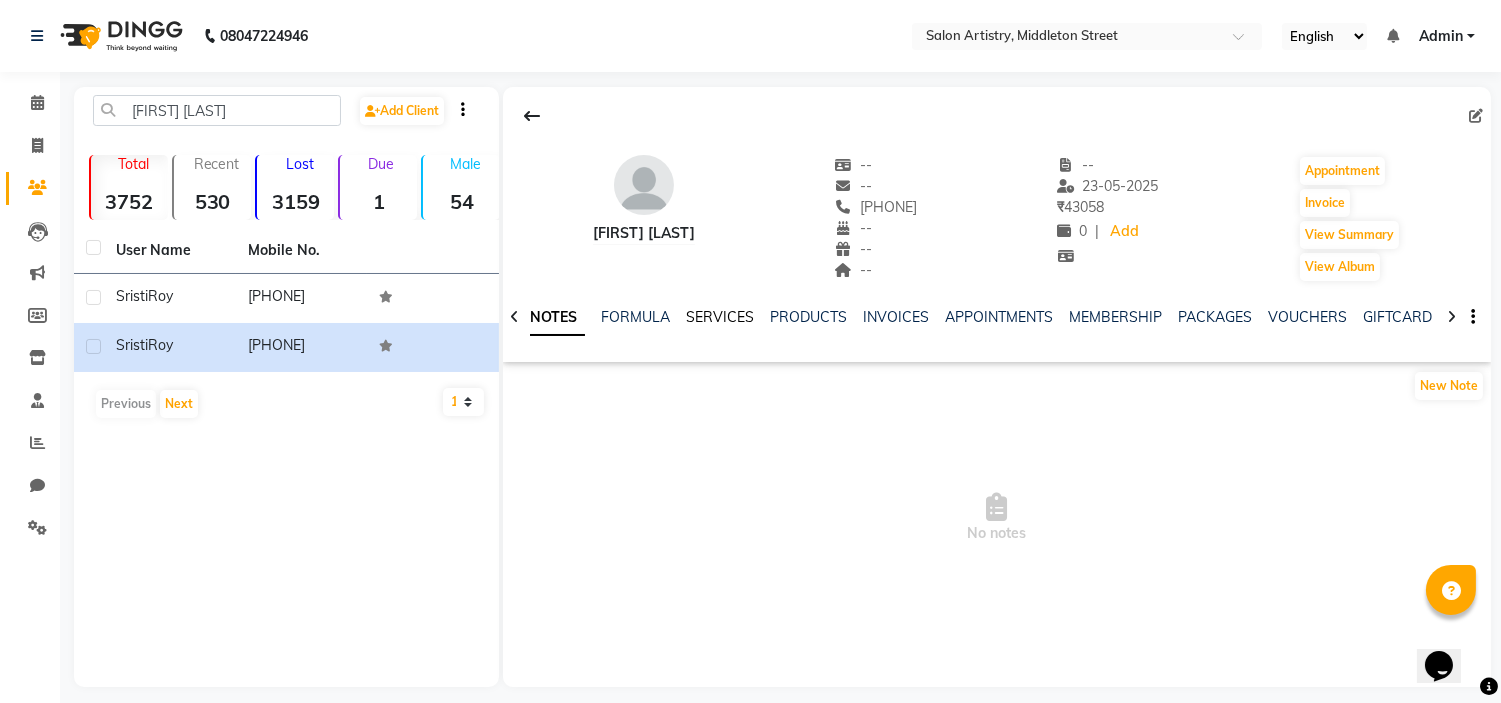 click on "SERVICES" 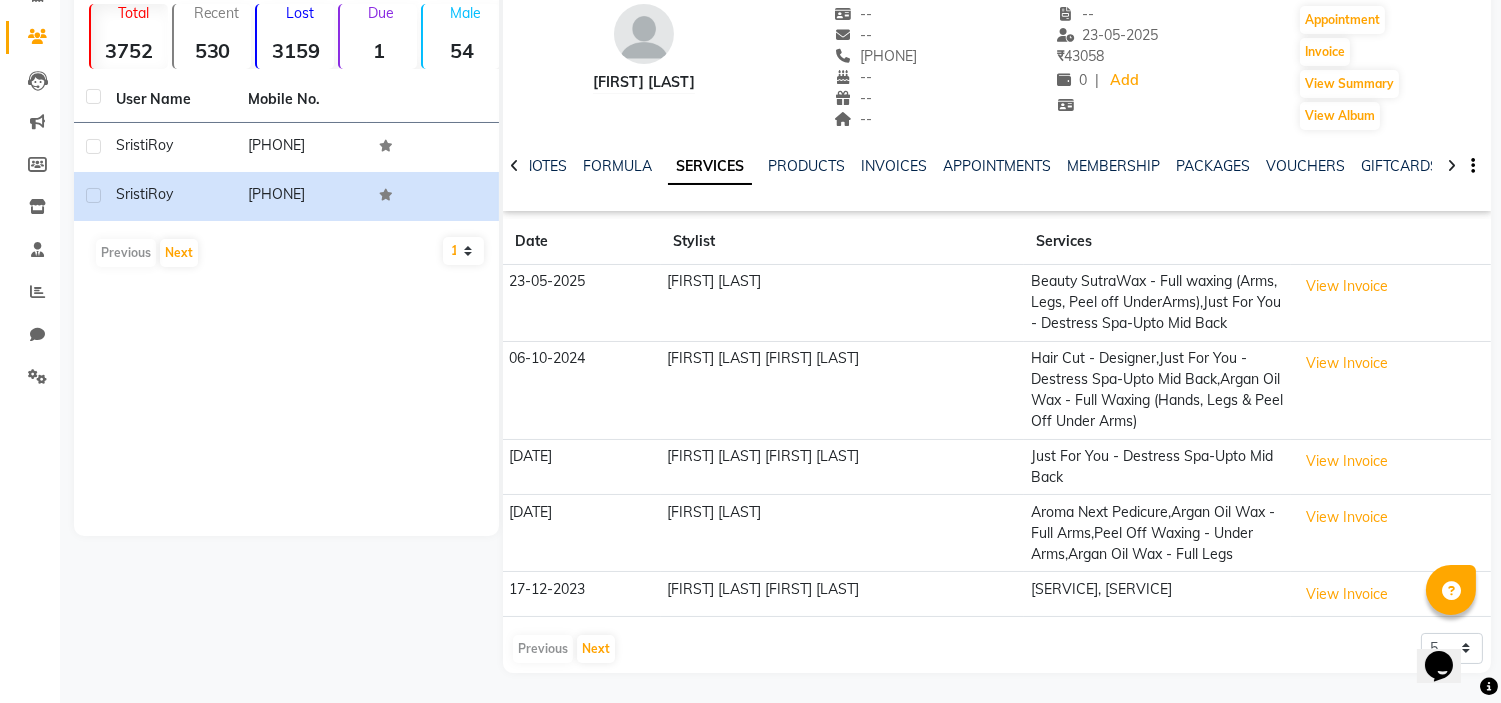 scroll, scrollTop: 245, scrollLeft: 0, axis: vertical 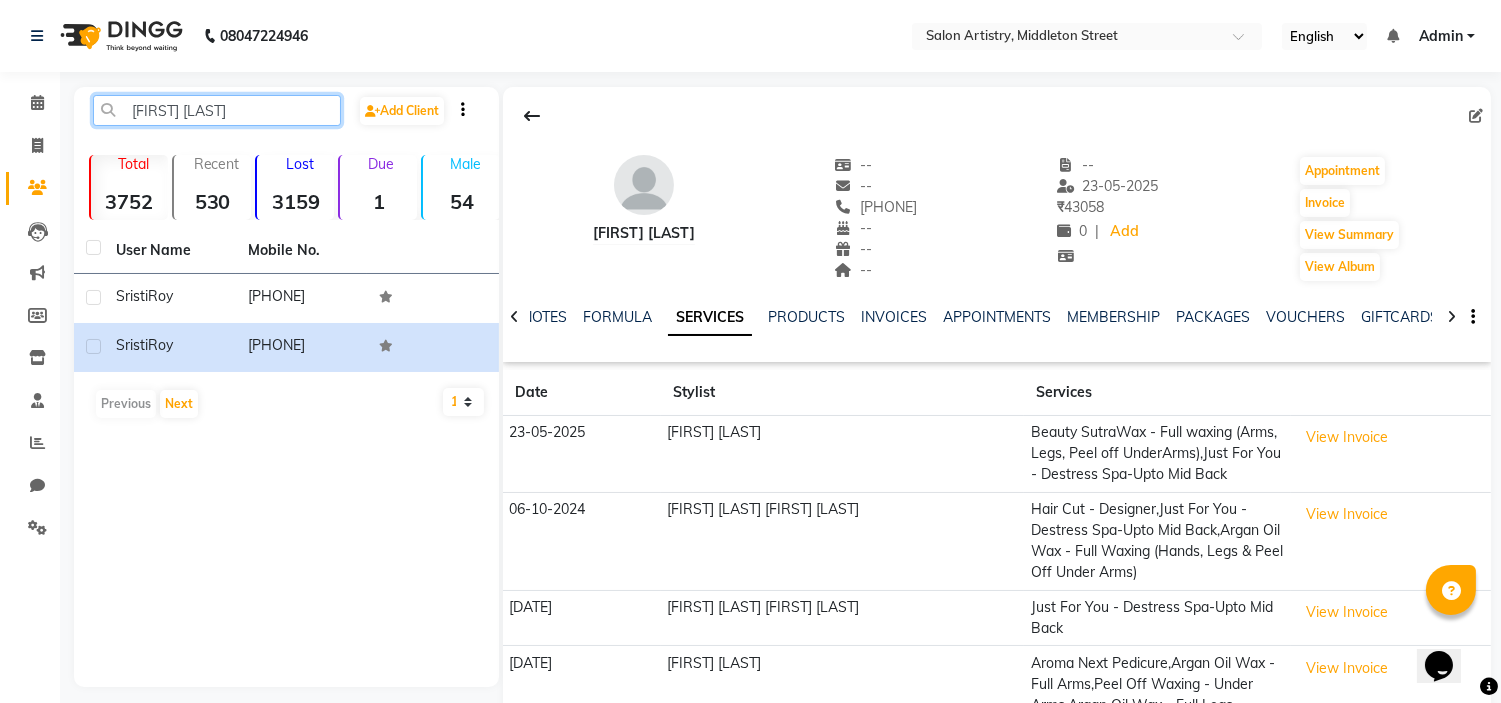 click on "[FIRST] [LAST]" 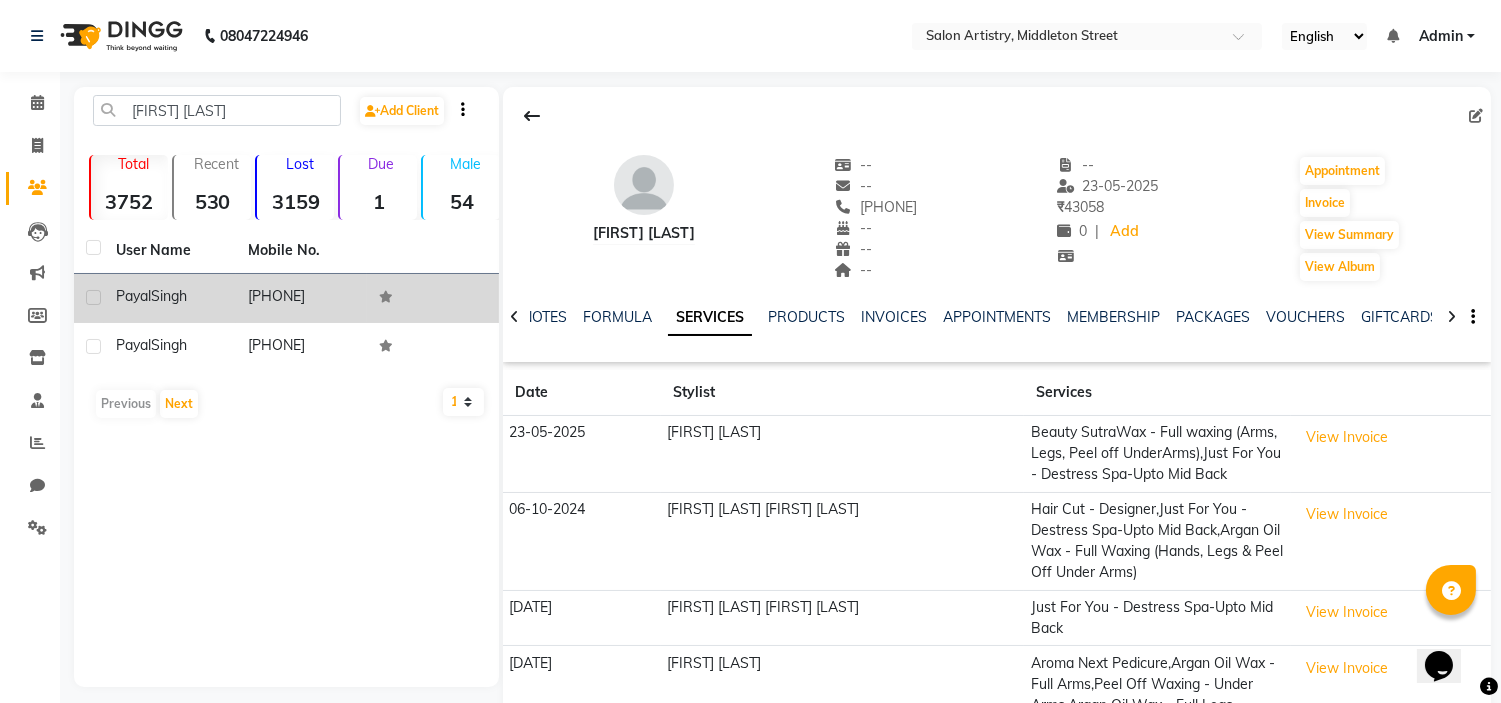 click on "Singh" 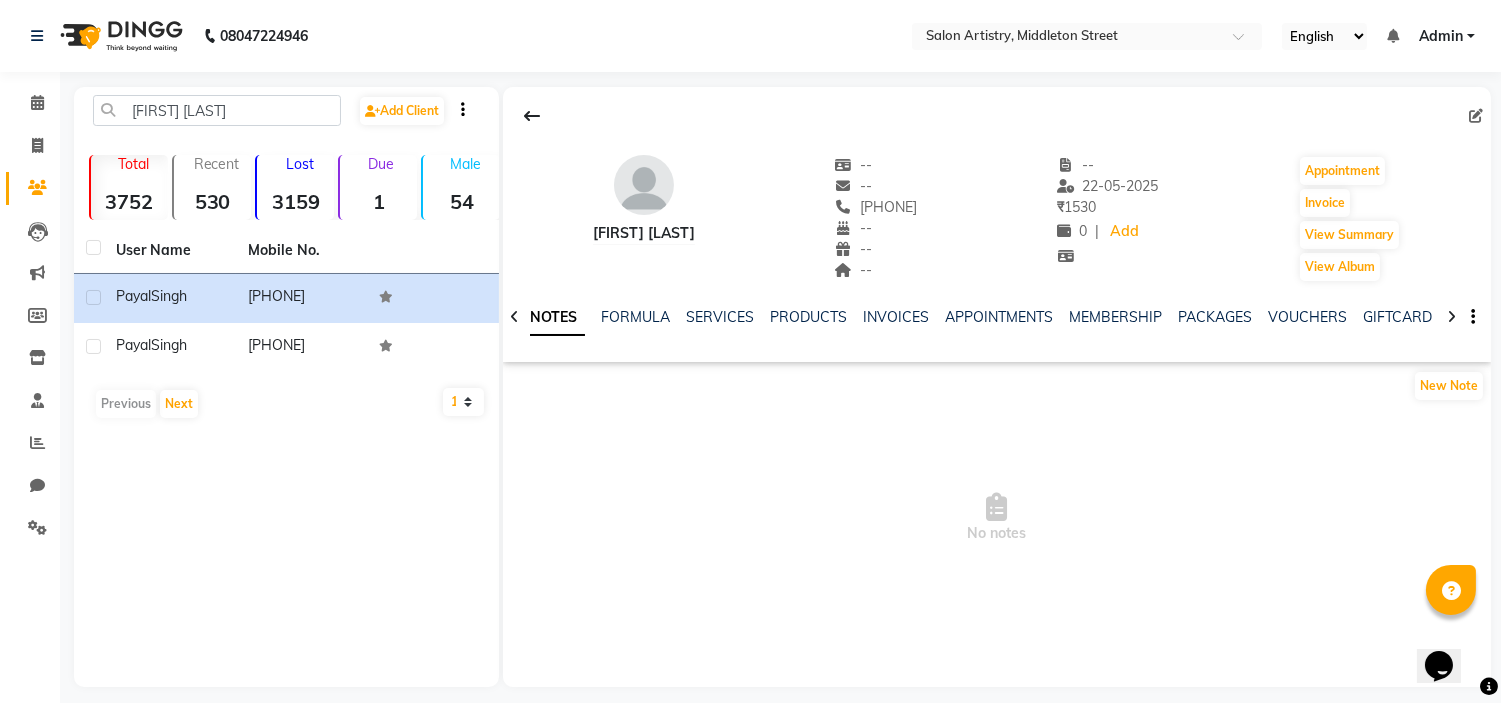 drag, startPoint x: 841, startPoint y: 204, endPoint x: 935, endPoint y: 216, distance: 94.76286 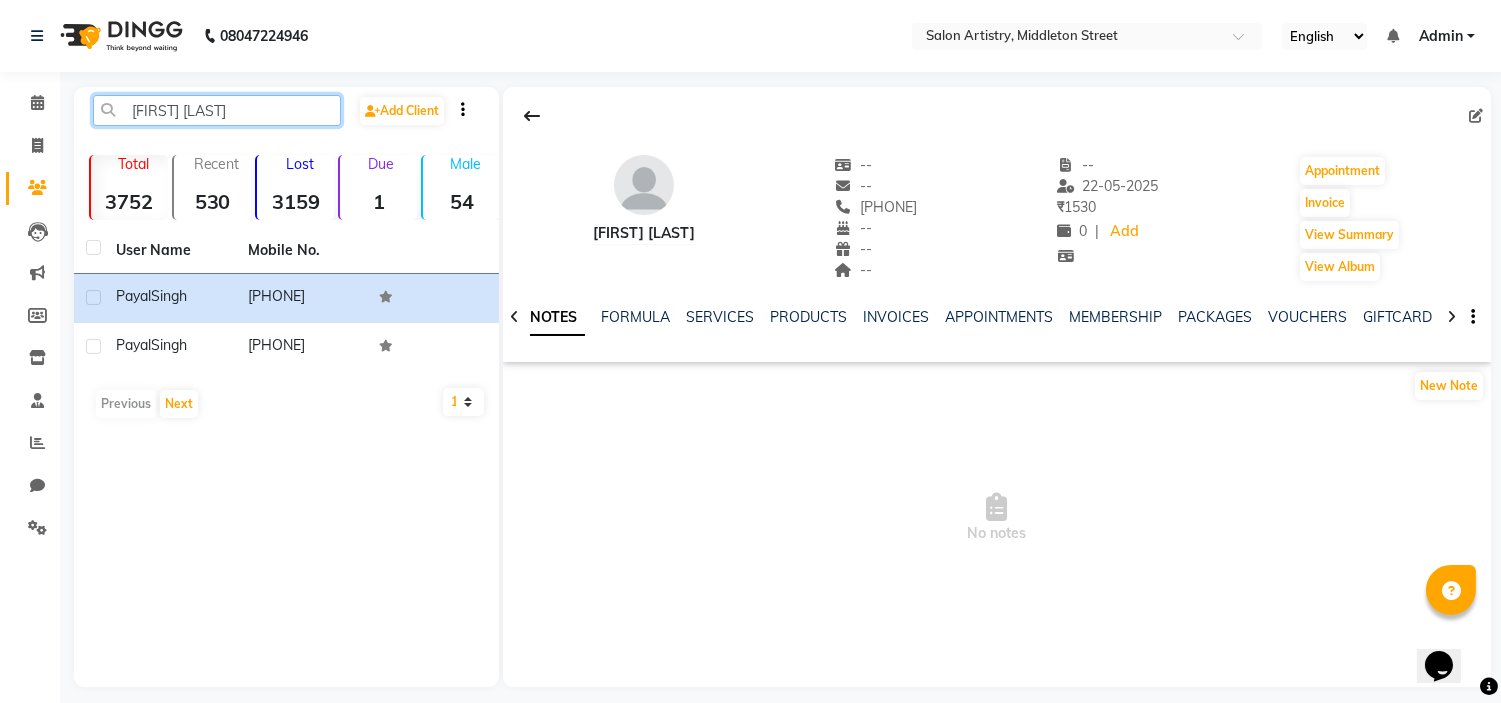 click on "[FIRST] [LAST]" 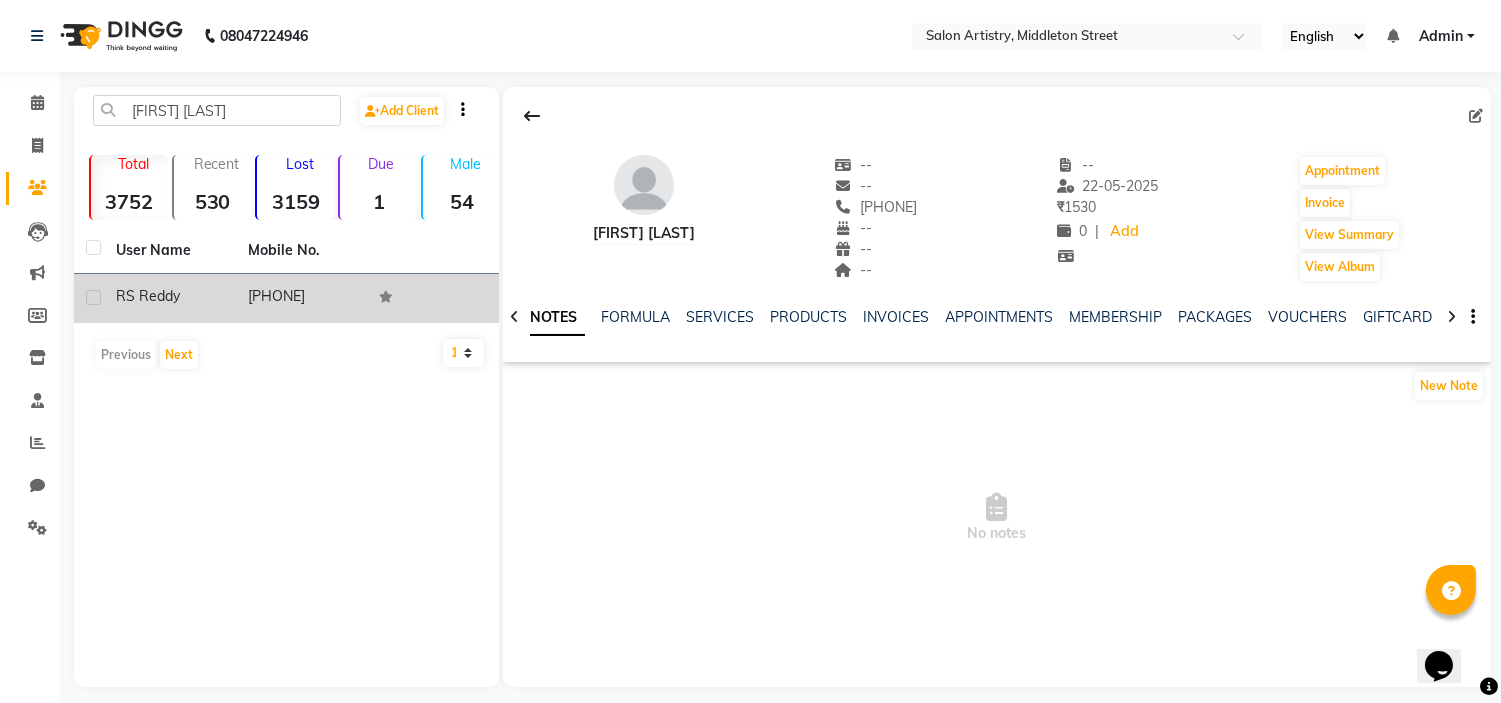 click on "S Reddy" 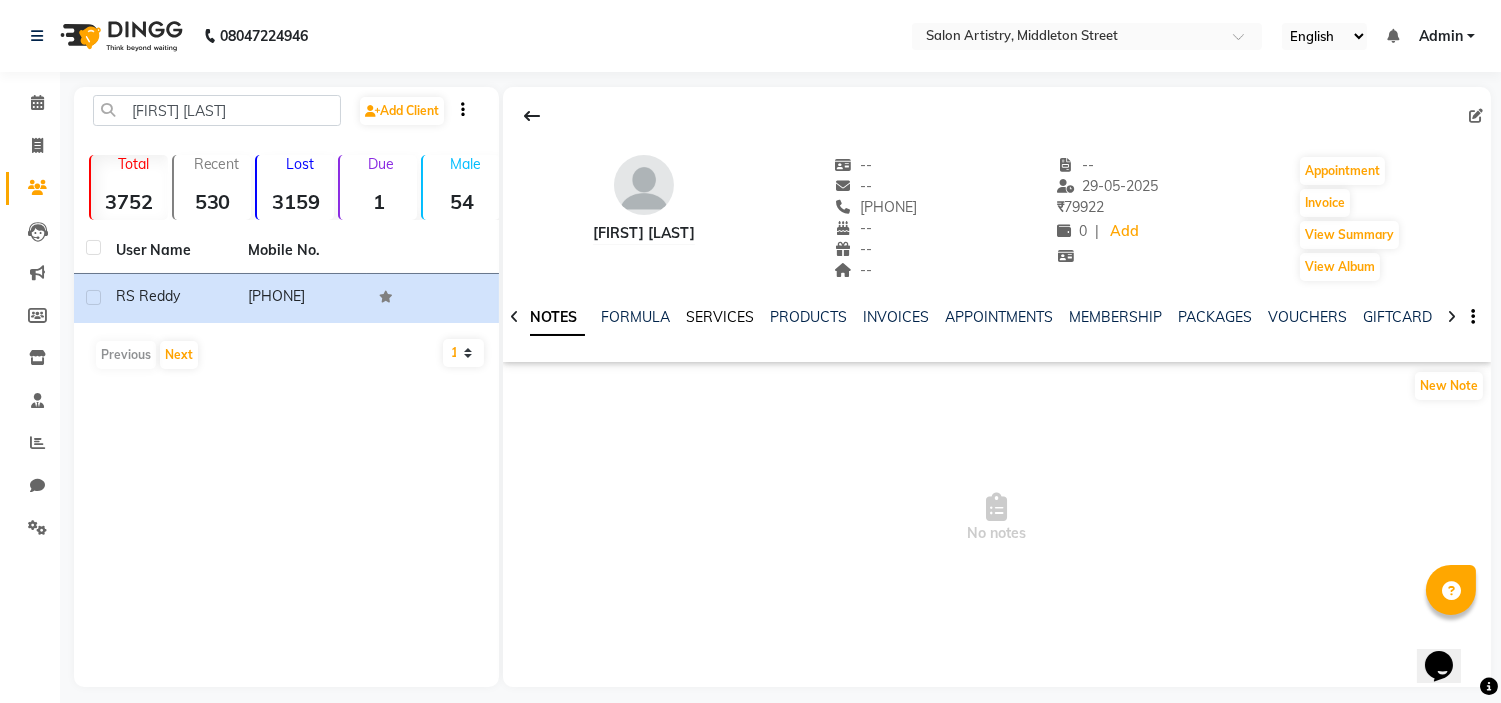 click on "SERVICES" 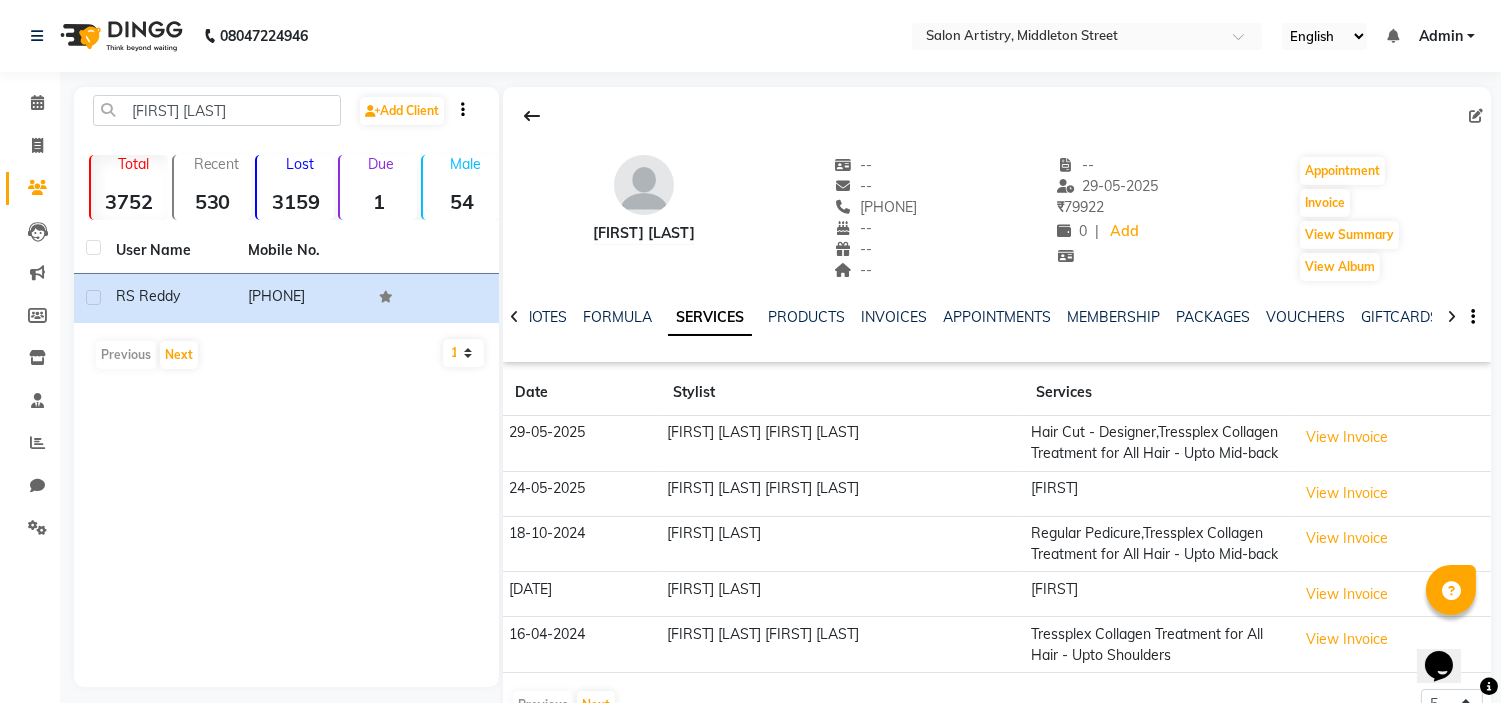 drag, startPoint x: 834, startPoint y: 205, endPoint x: 975, endPoint y: 205, distance: 141 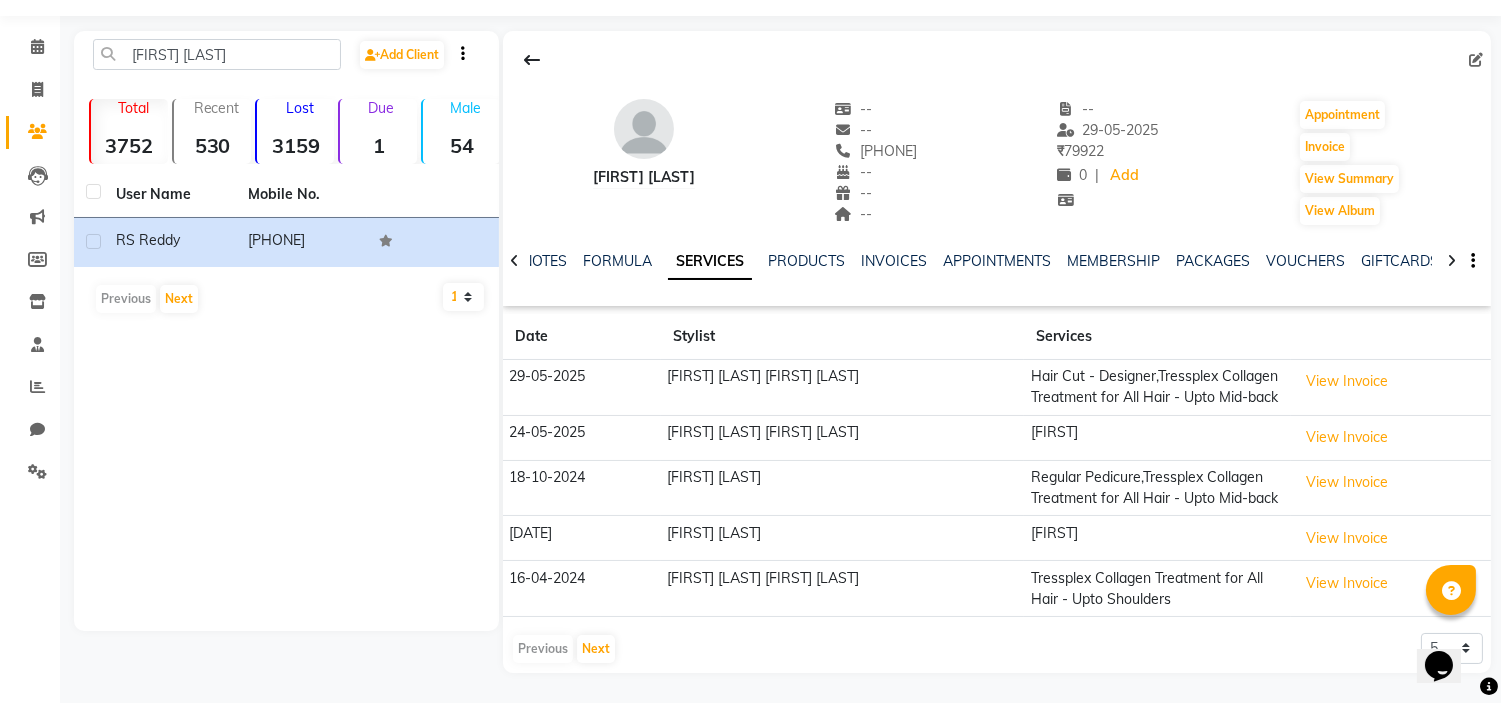 scroll, scrollTop: 44, scrollLeft: 0, axis: vertical 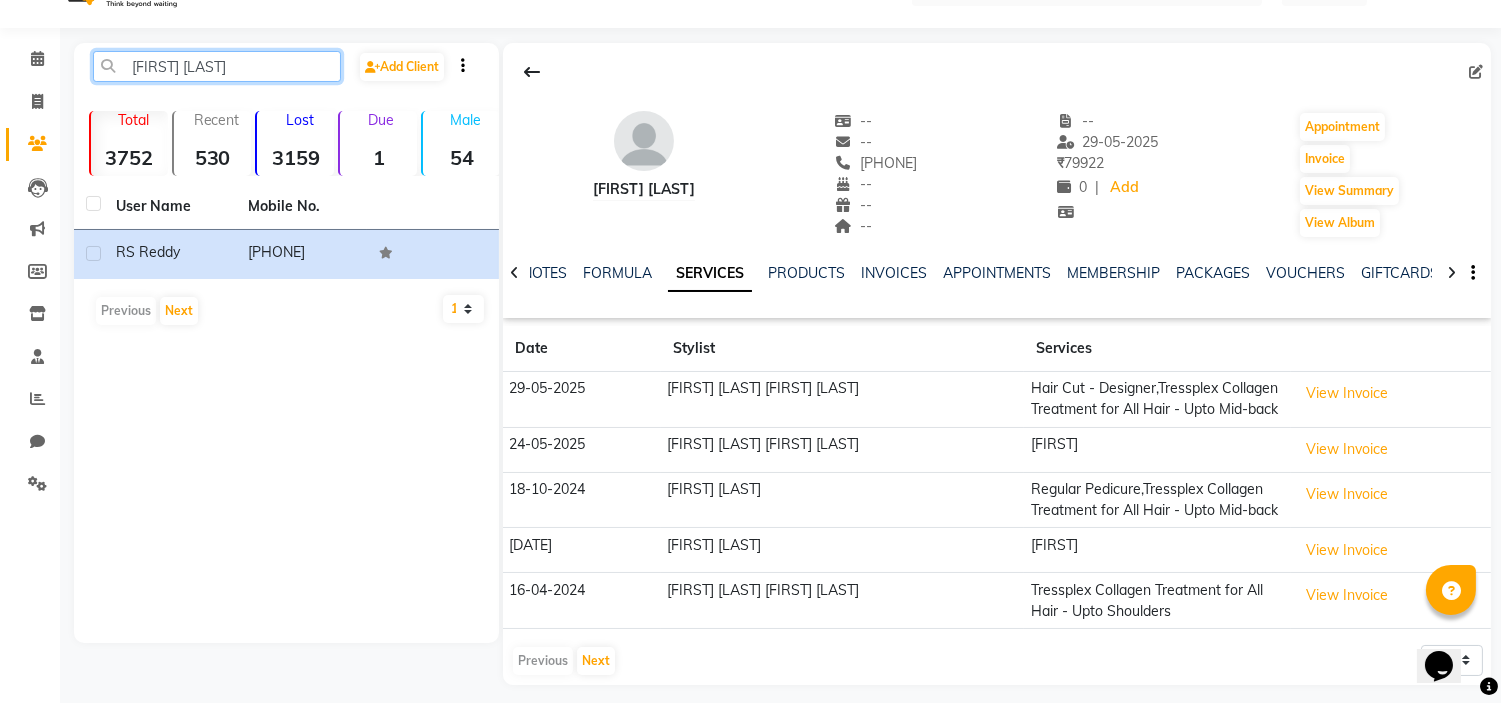 click on "[FIRST] [LAST]" 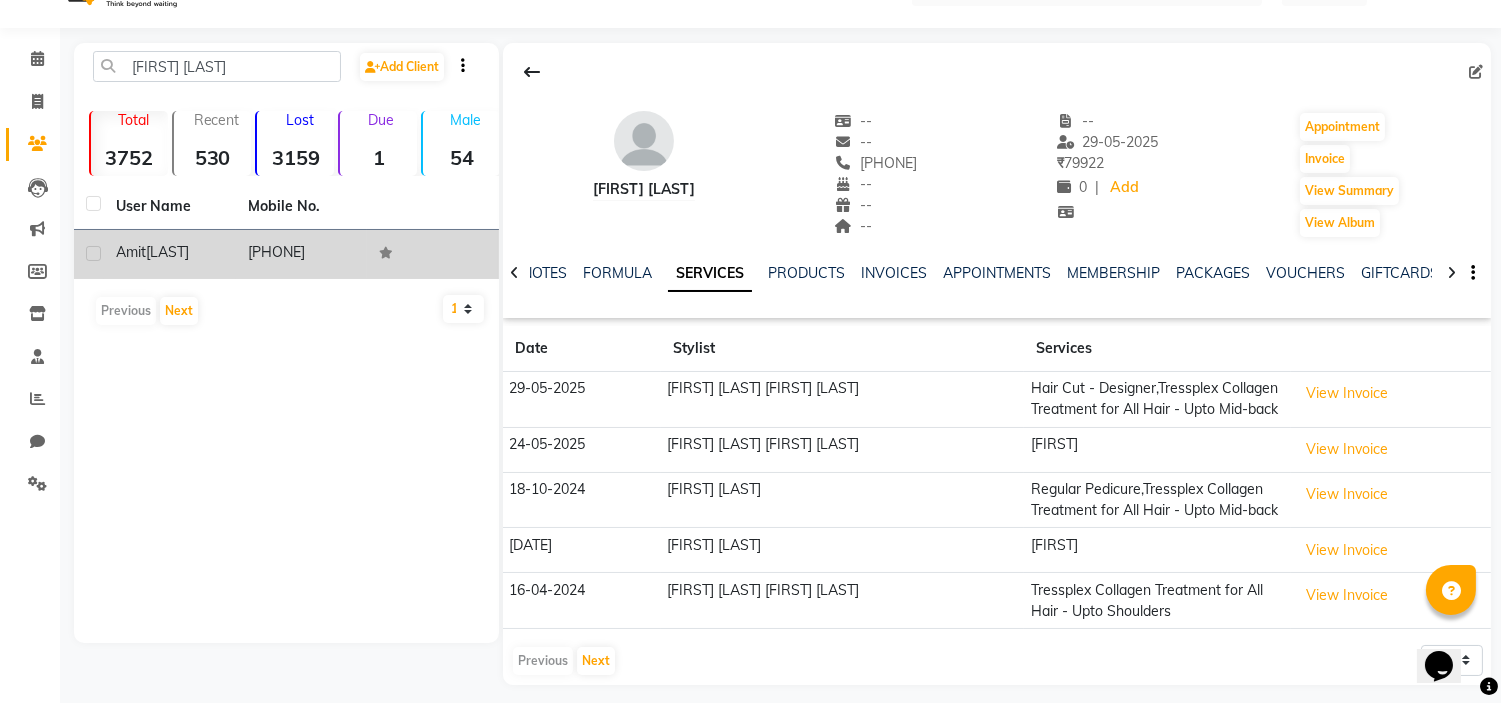 click on "[LAST]" 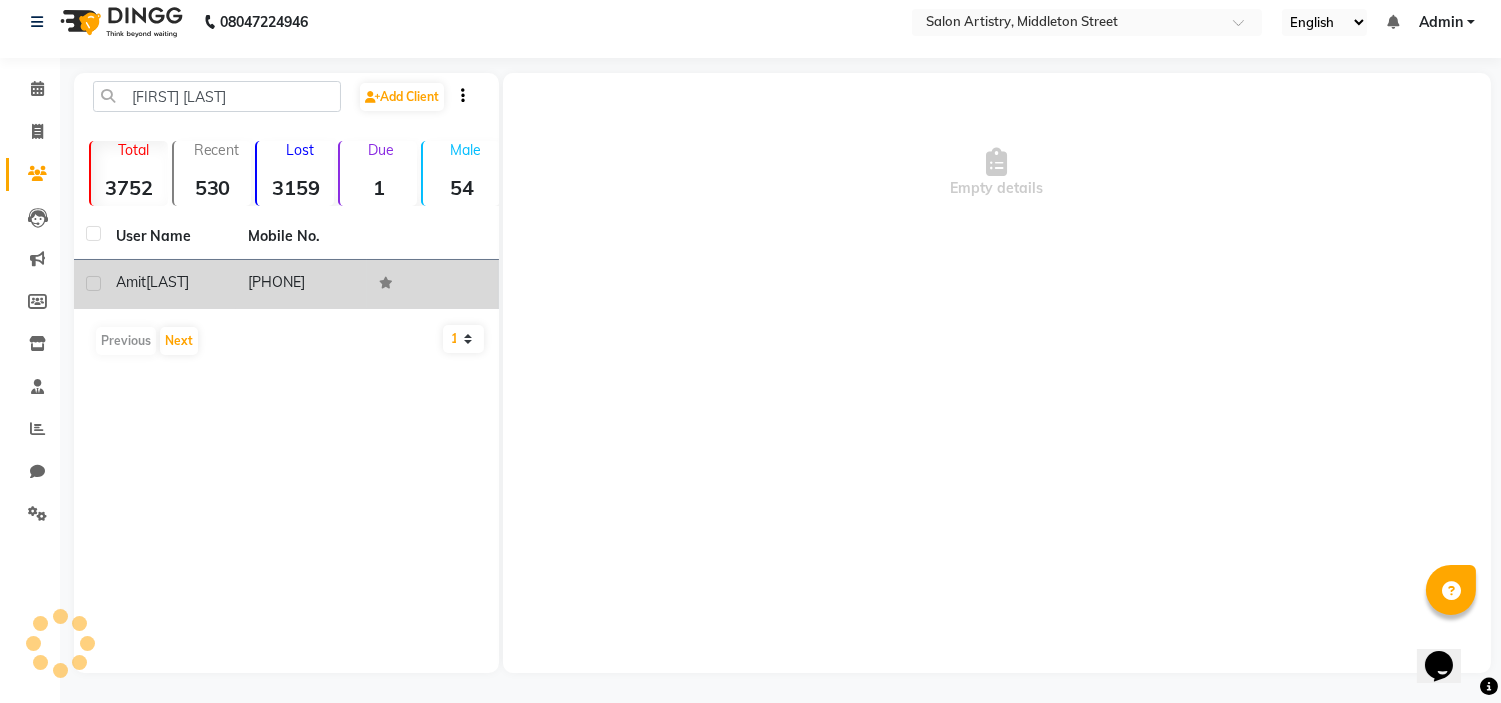 scroll, scrollTop: 13, scrollLeft: 0, axis: vertical 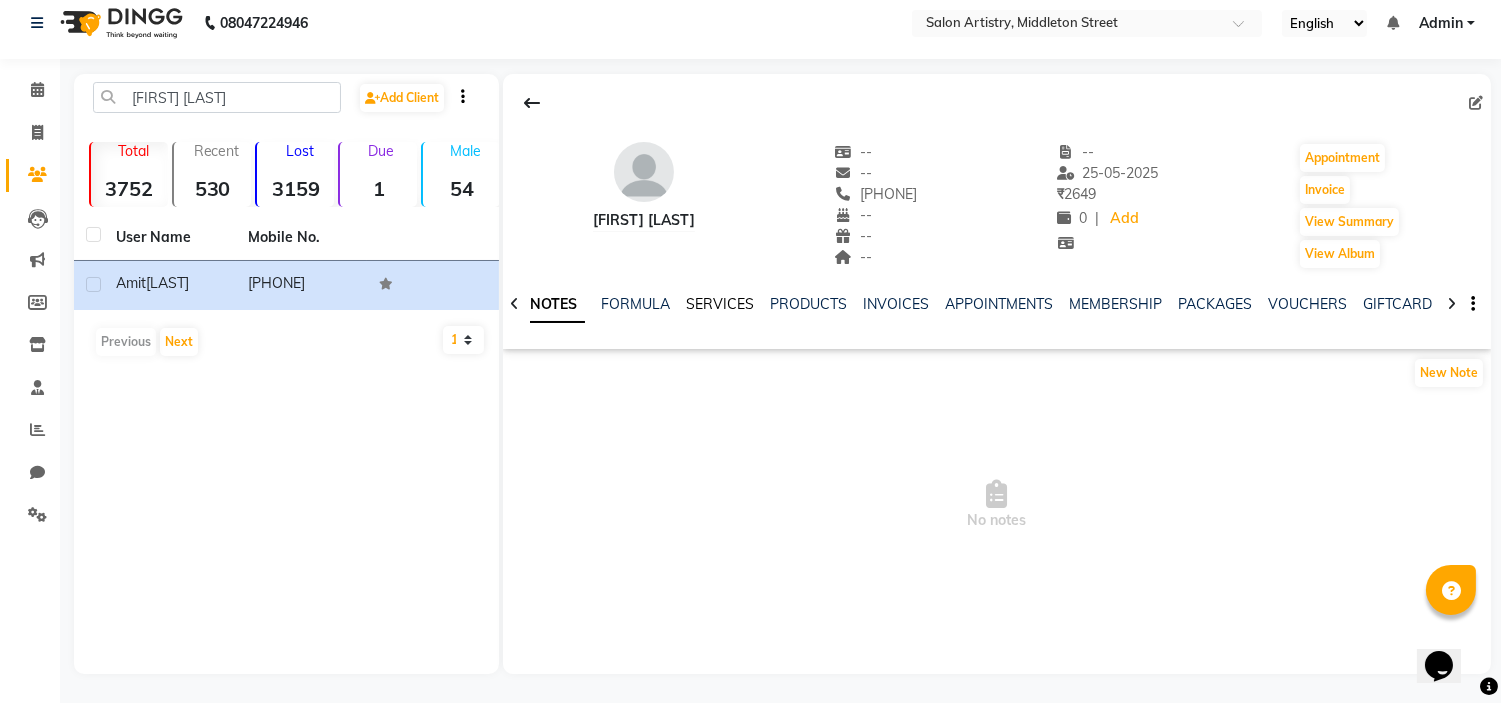 click on "SERVICES" 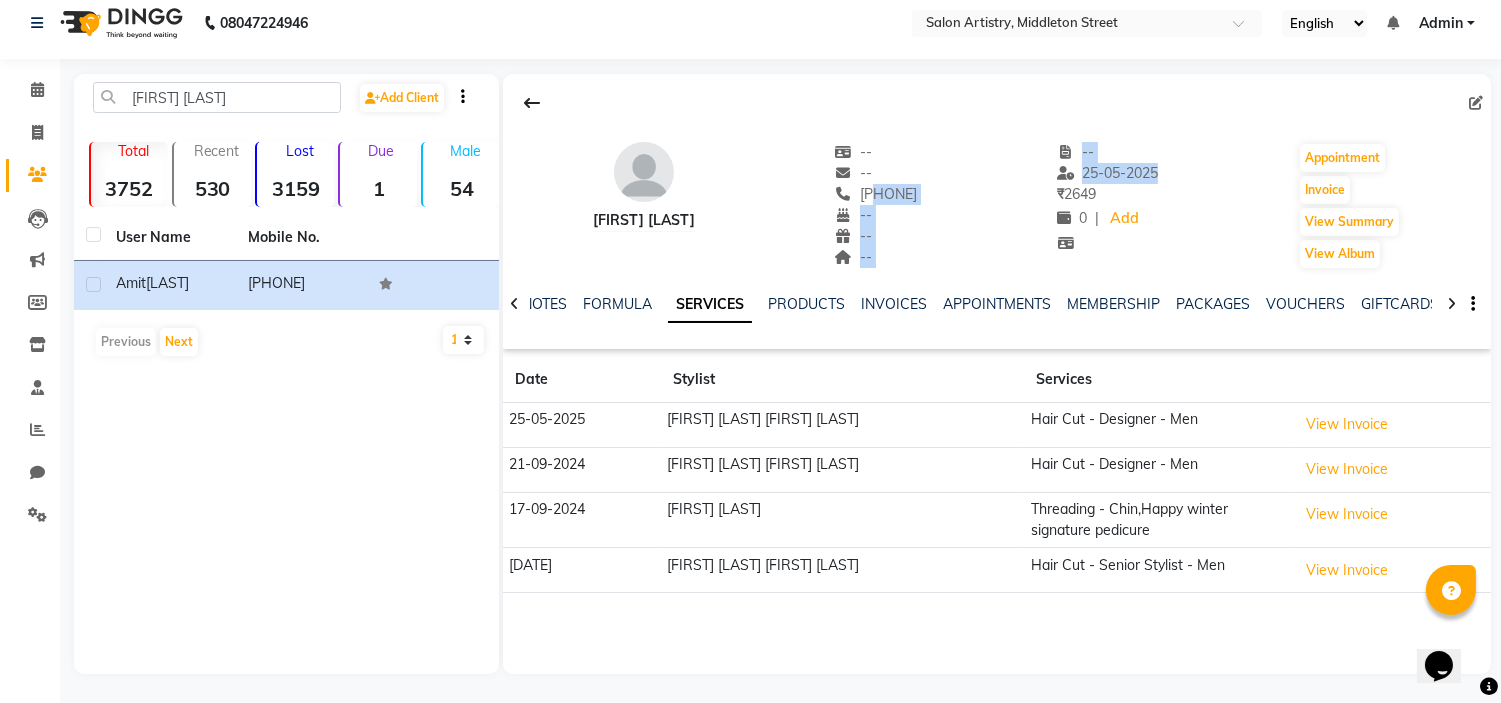drag, startPoint x: 844, startPoint y: 193, endPoint x: 998, endPoint y: 186, distance: 154.15901 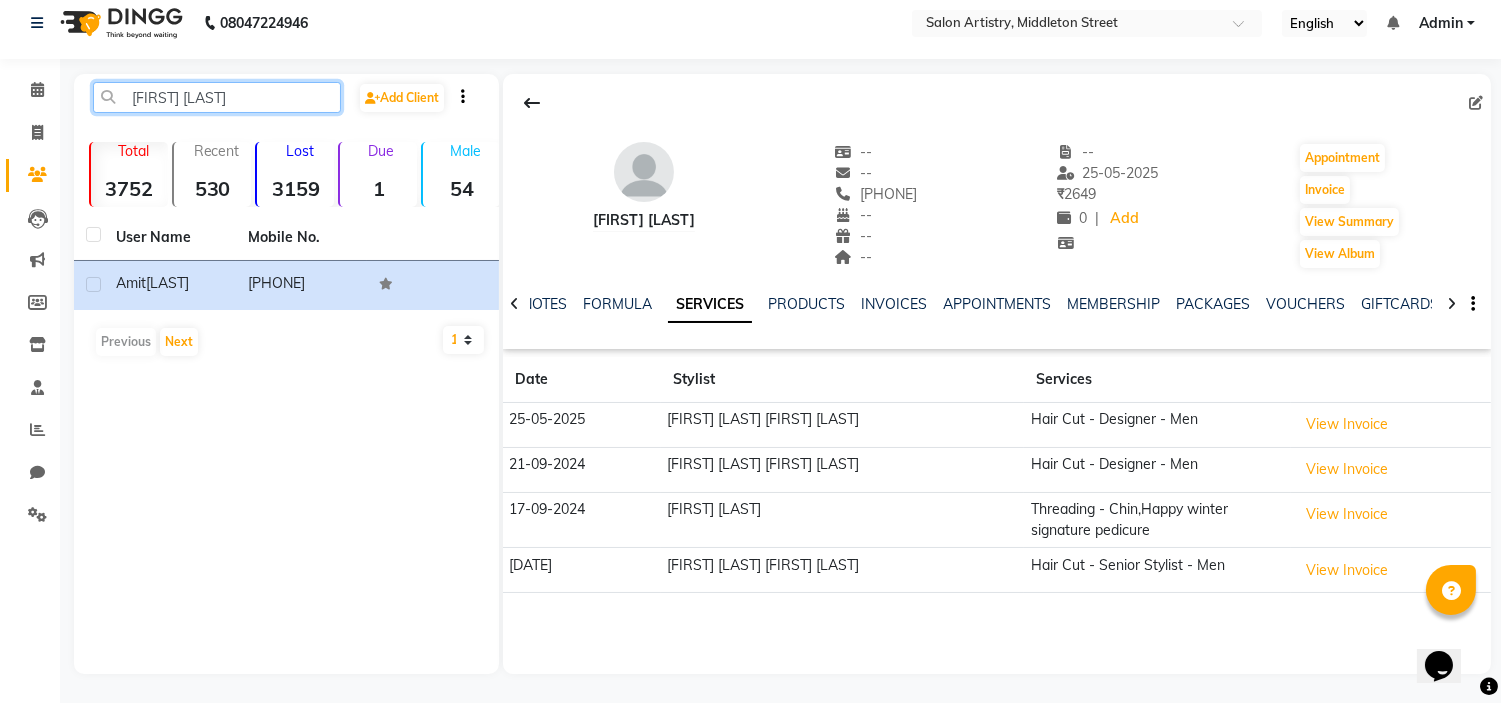 click on "[FIRST] [LAST]" 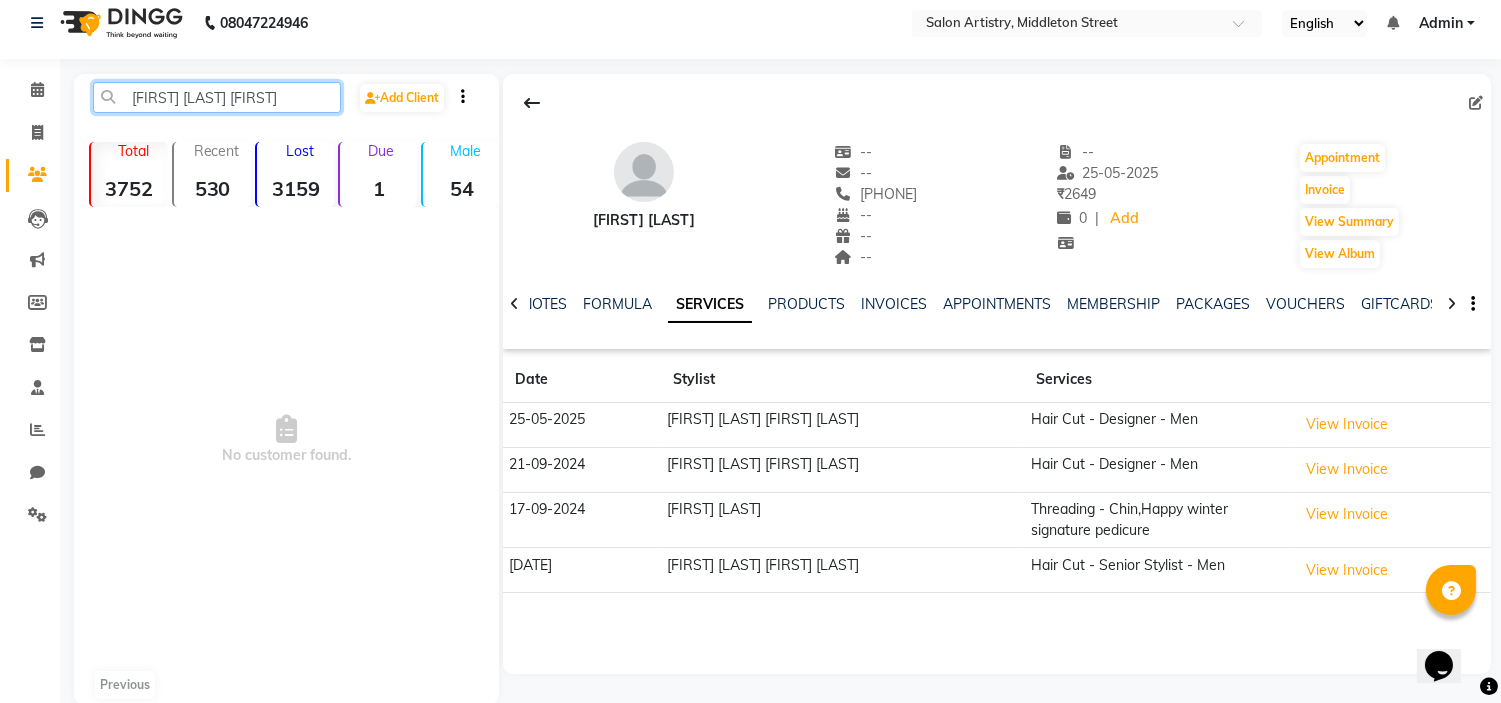 click on "[FIRST] [LAST] [FIRST]" 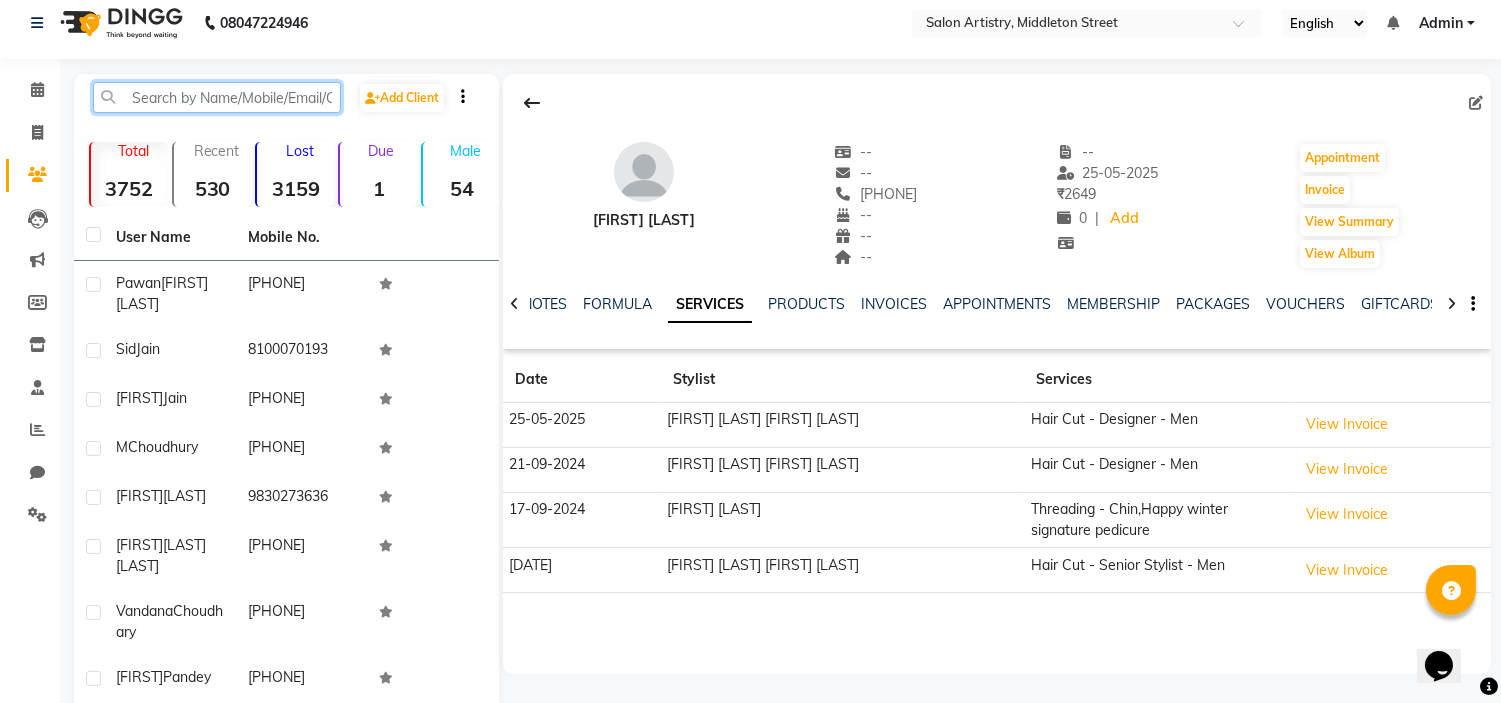 paste on "[FIRST] [LAST]" 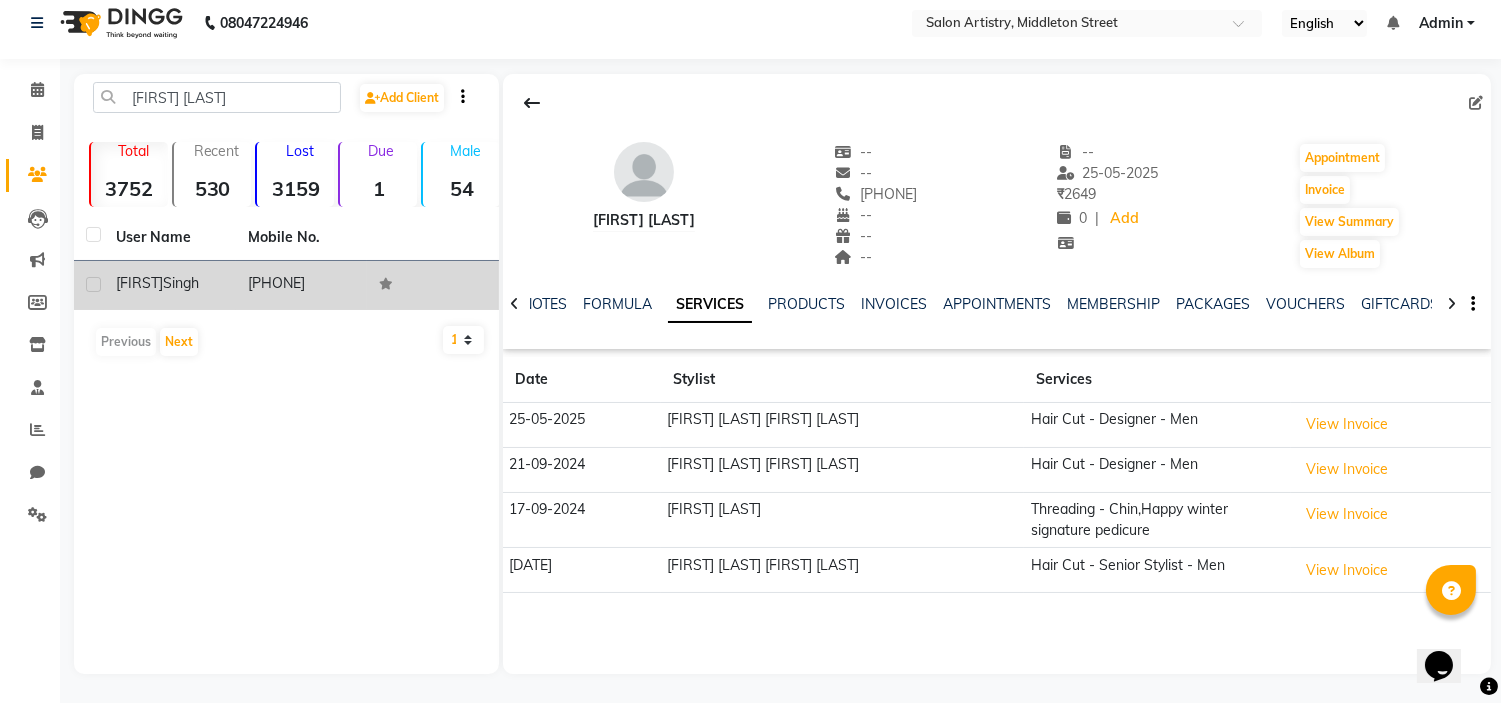 click on "Singh" 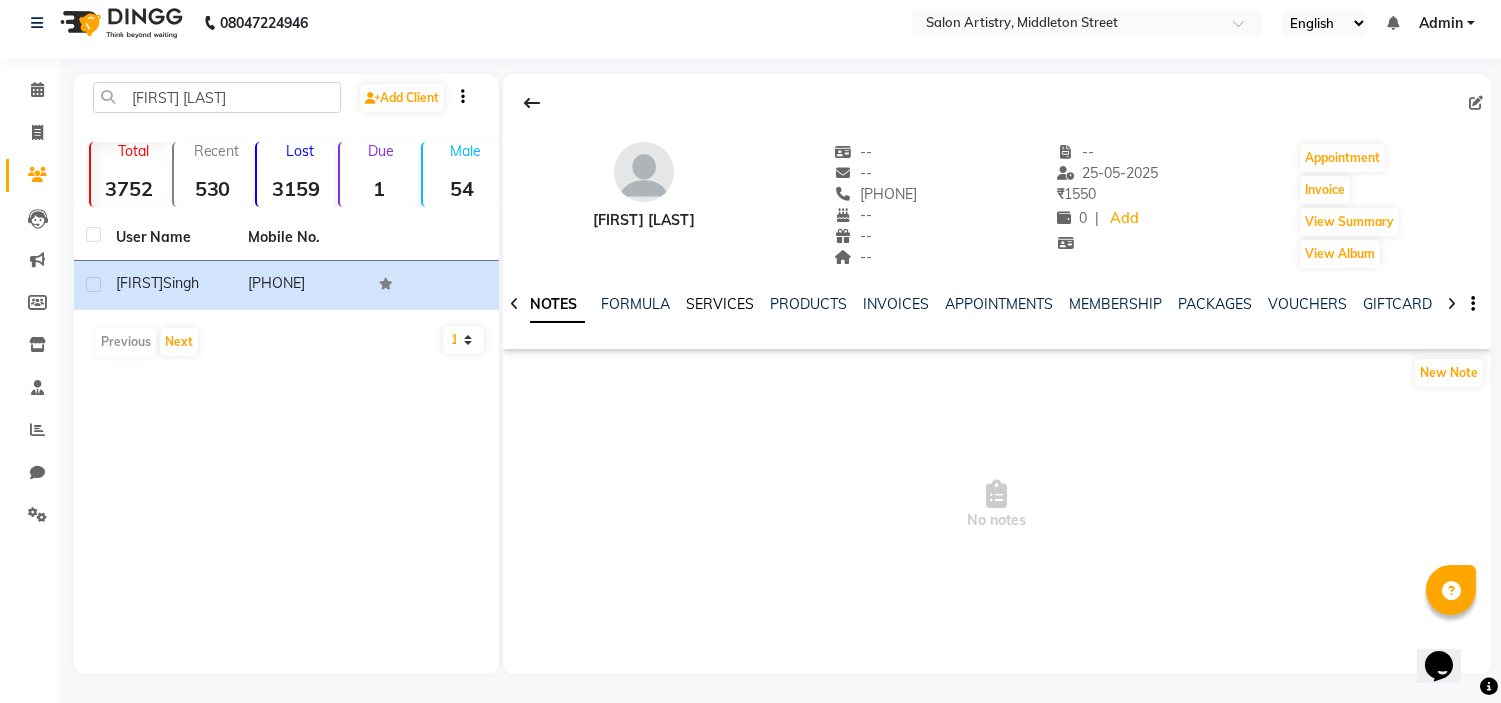 click on "SERVICES" 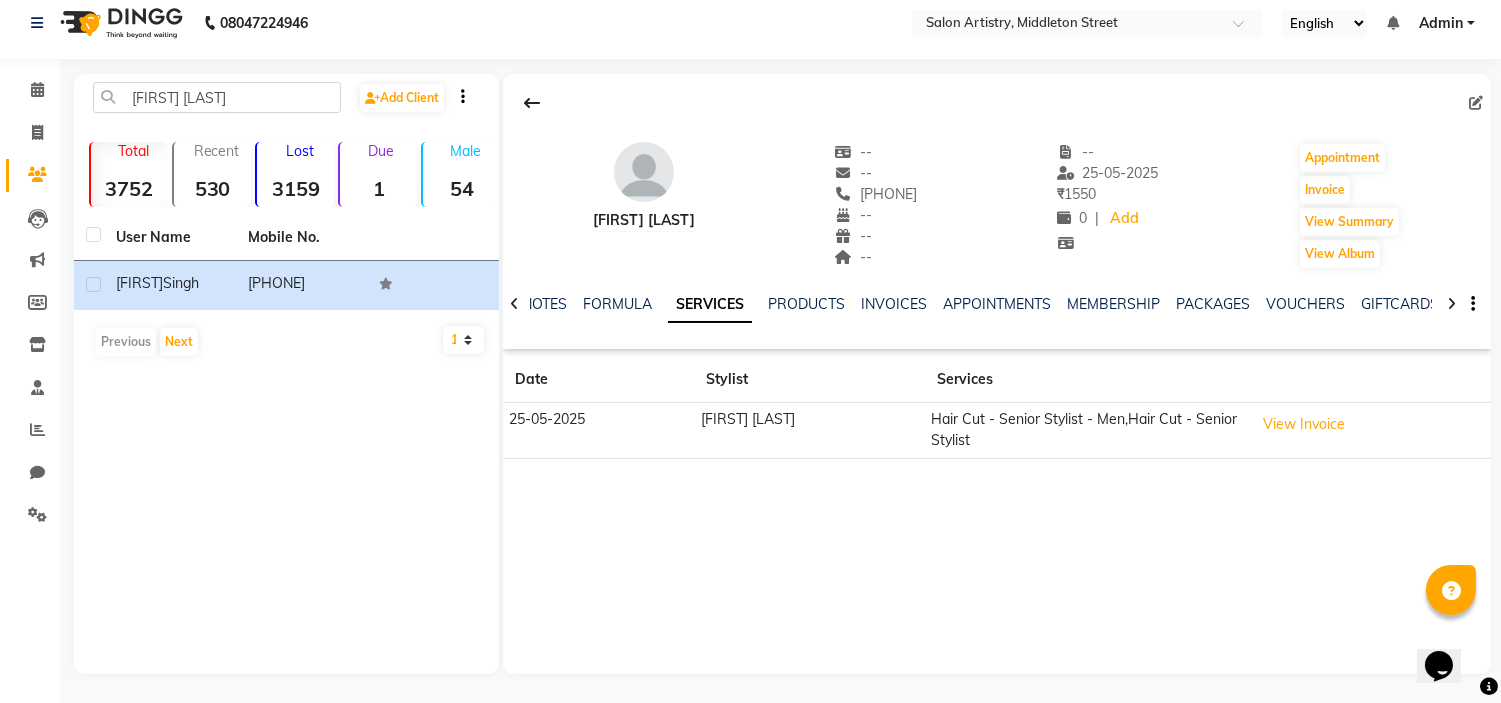 drag, startPoint x: 856, startPoint y: 191, endPoint x: 947, endPoint y: 191, distance: 91 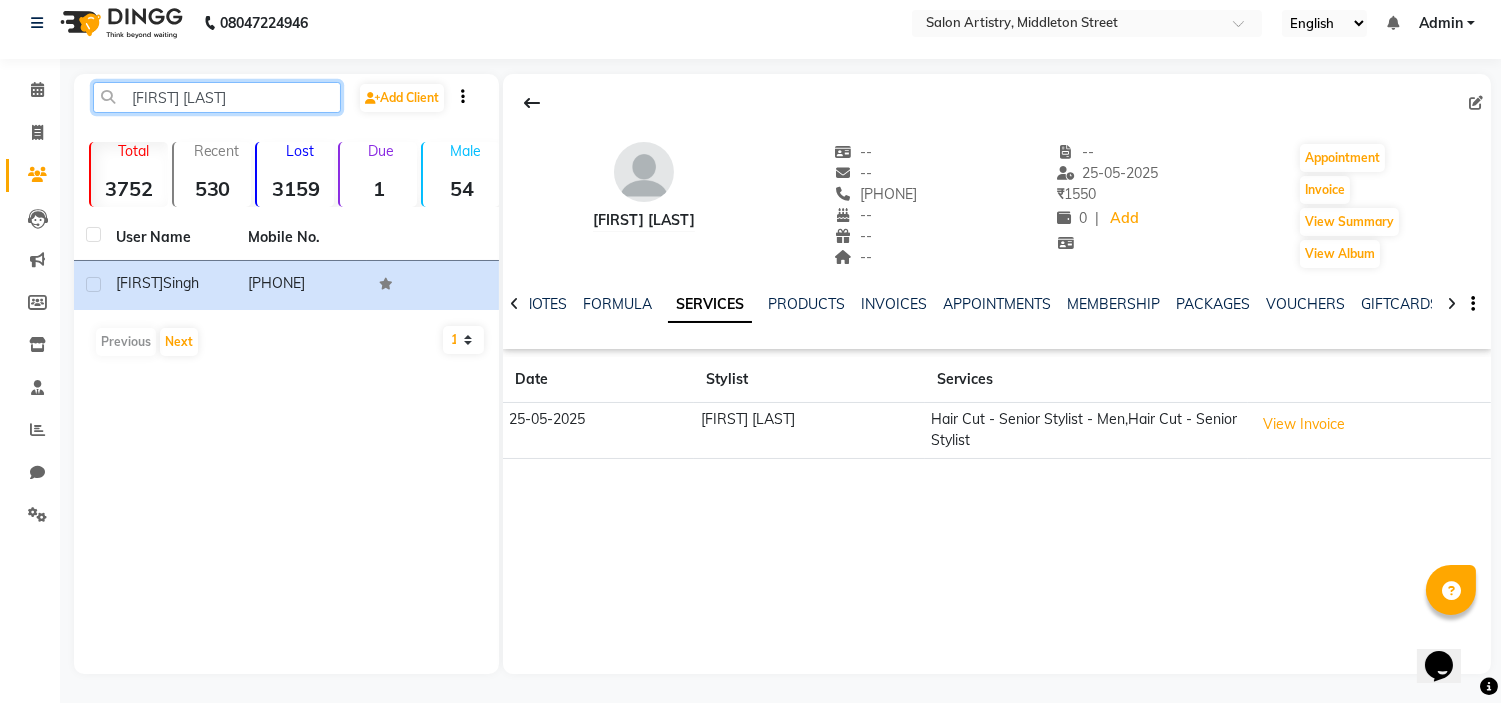 click on "[FIRST] [LAST]" 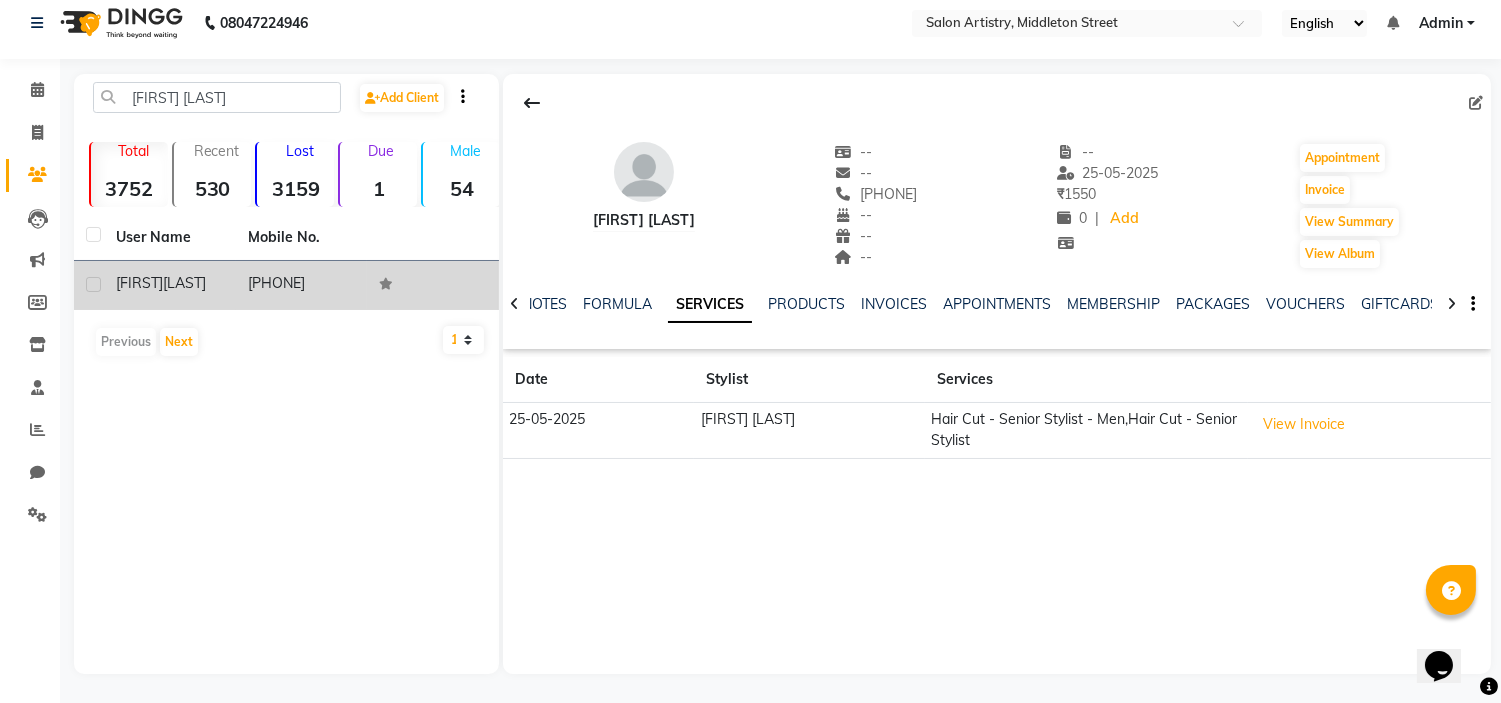 click on "[LAST]" 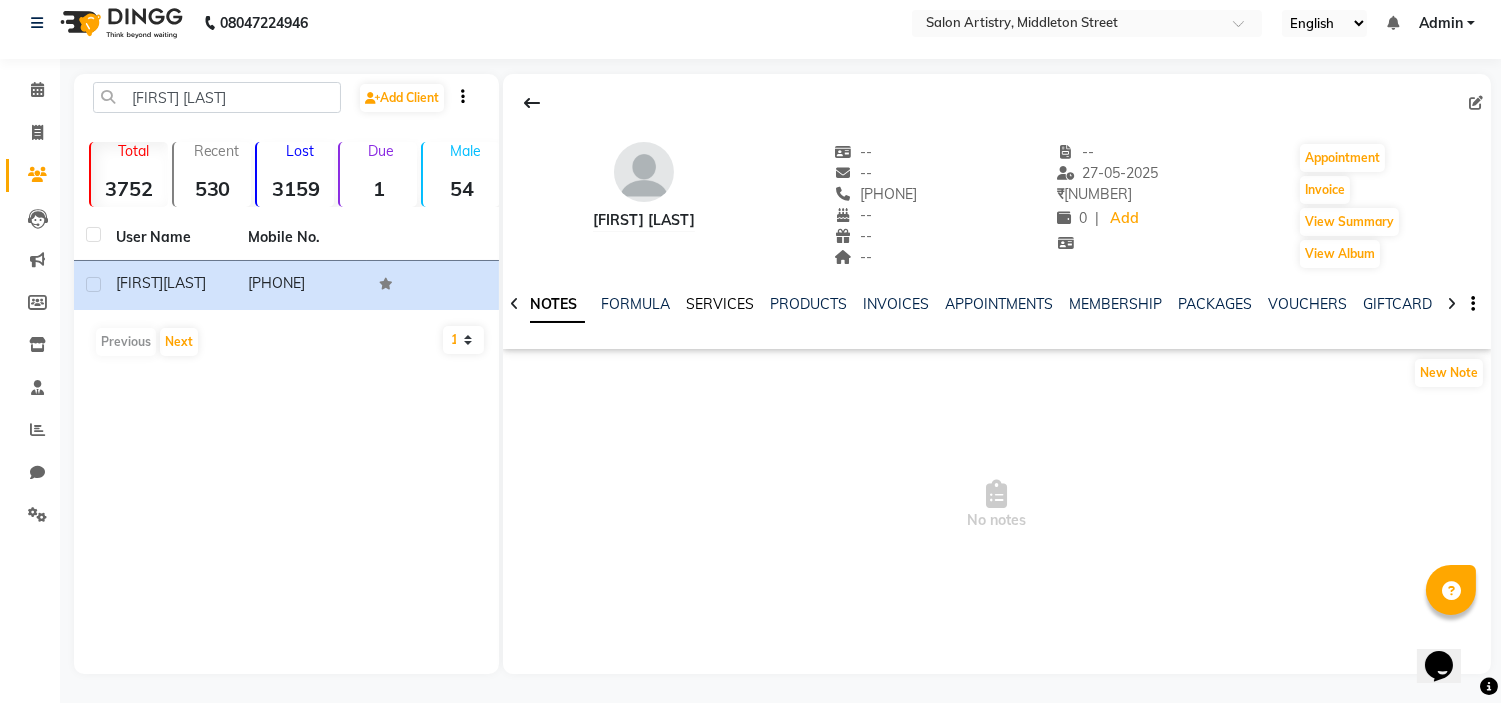 click on "SERVICES" 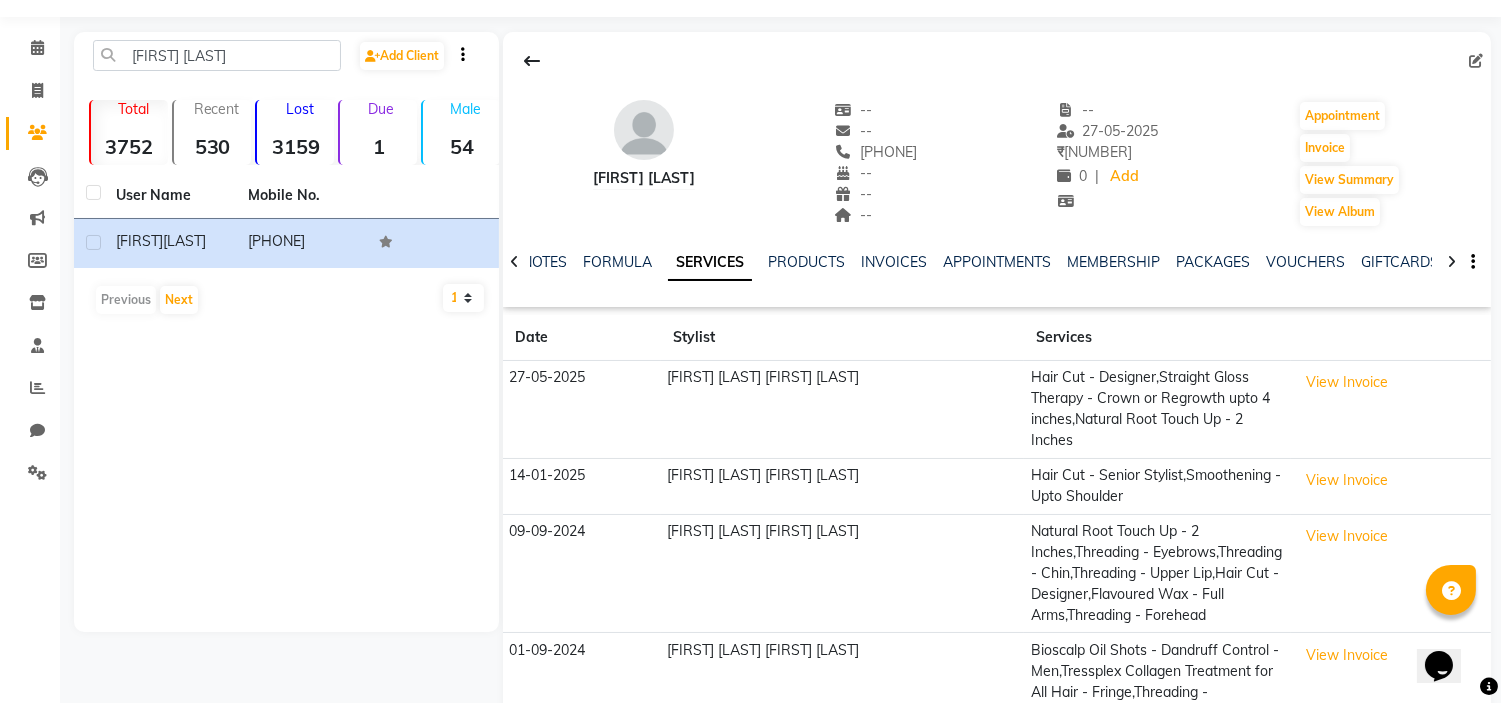 scroll, scrollTop: 57, scrollLeft: 0, axis: vertical 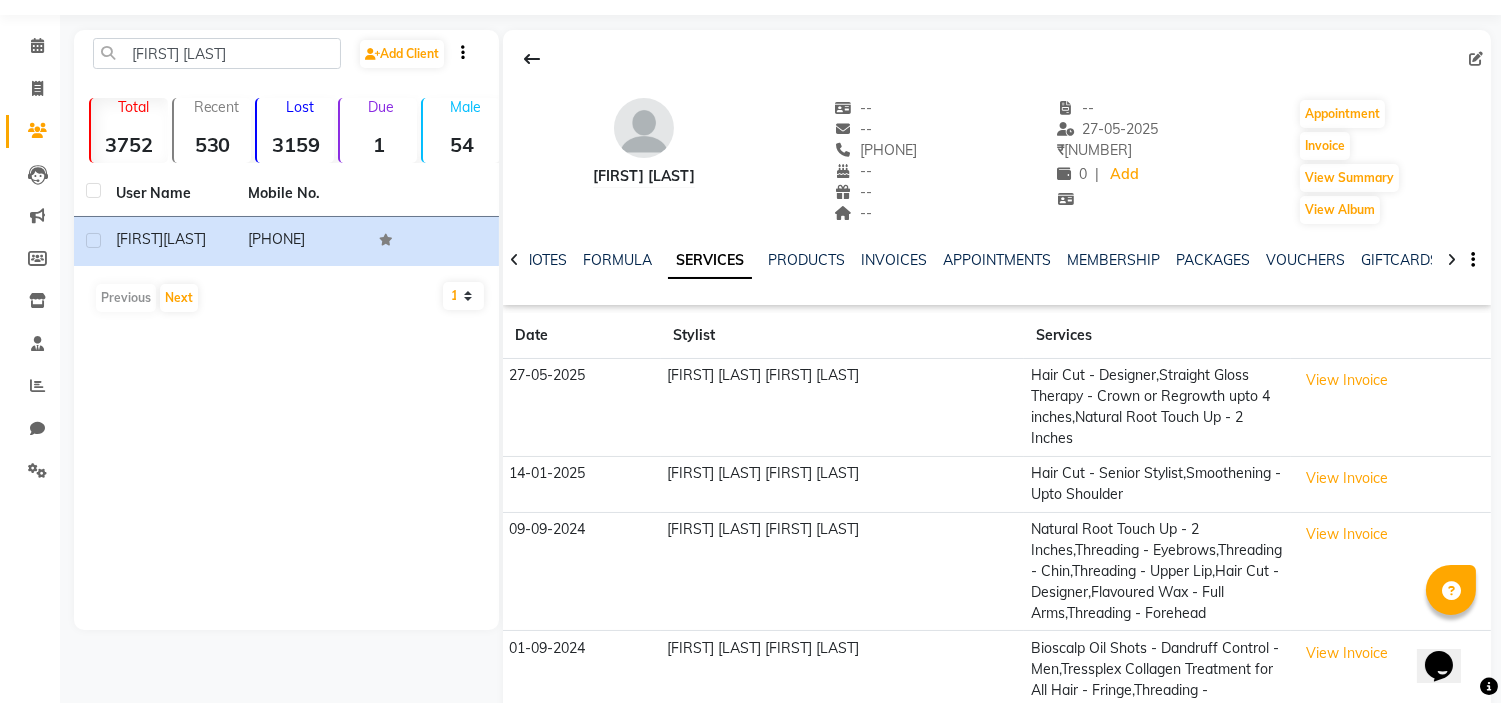 drag, startPoint x: 906, startPoint y: 146, endPoint x: 997, endPoint y: 147, distance: 91.00549 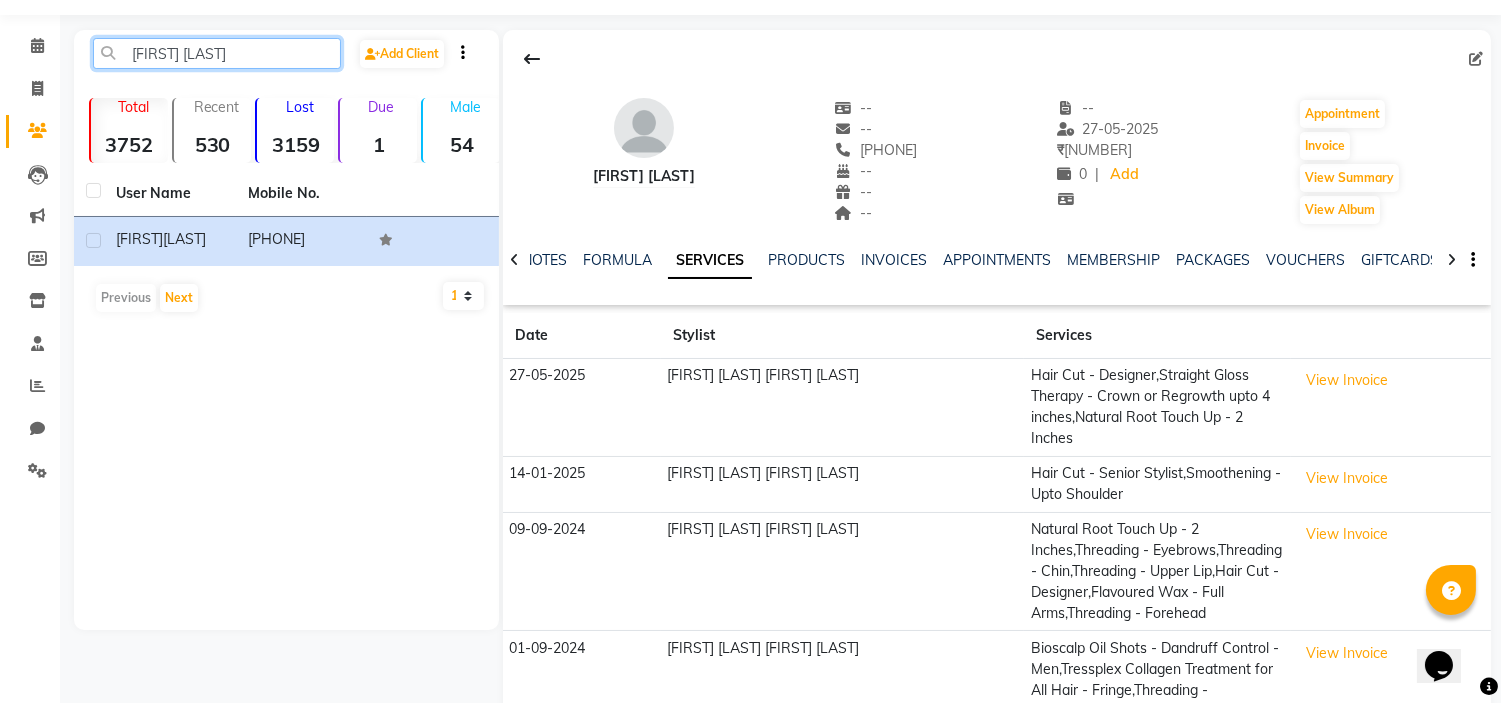 click on "[FIRST] [LAST]" 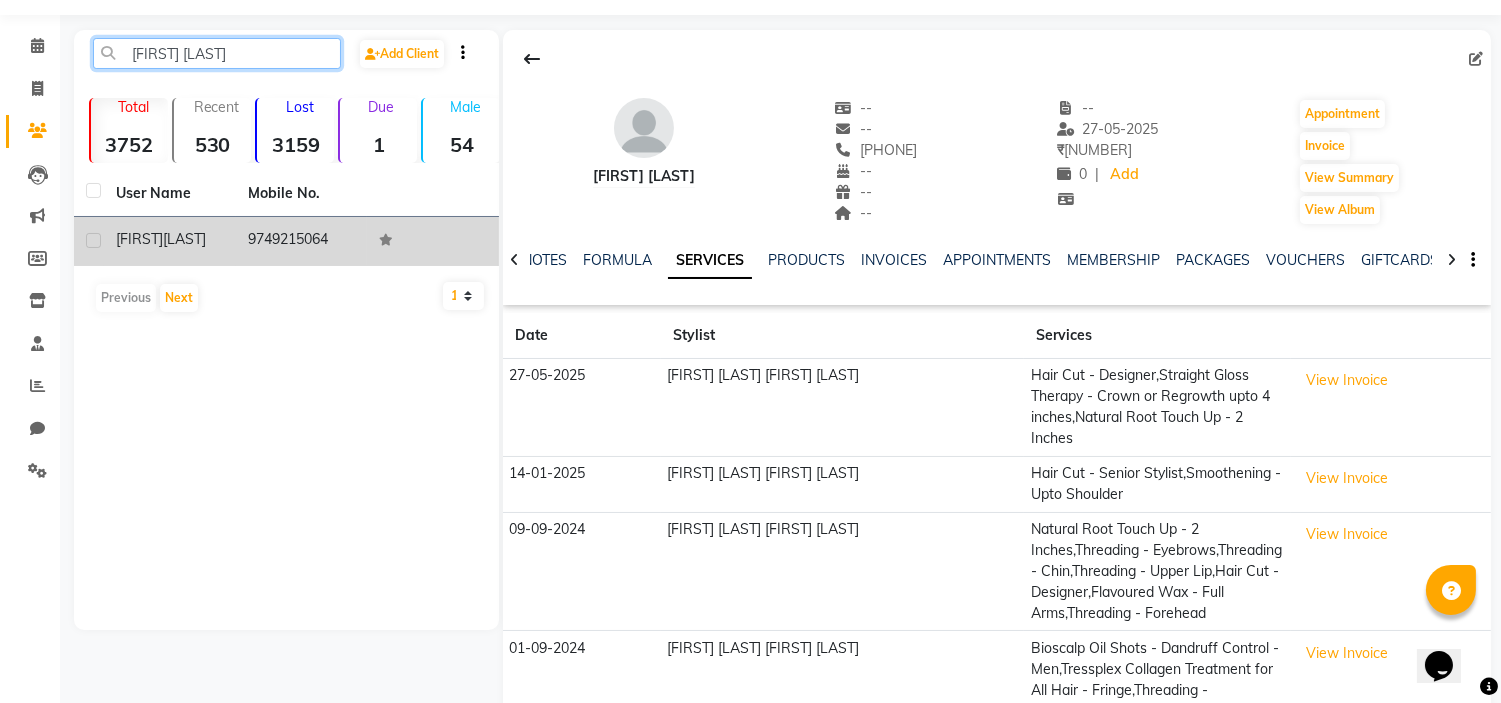 type on "[FIRST] [LAST]" 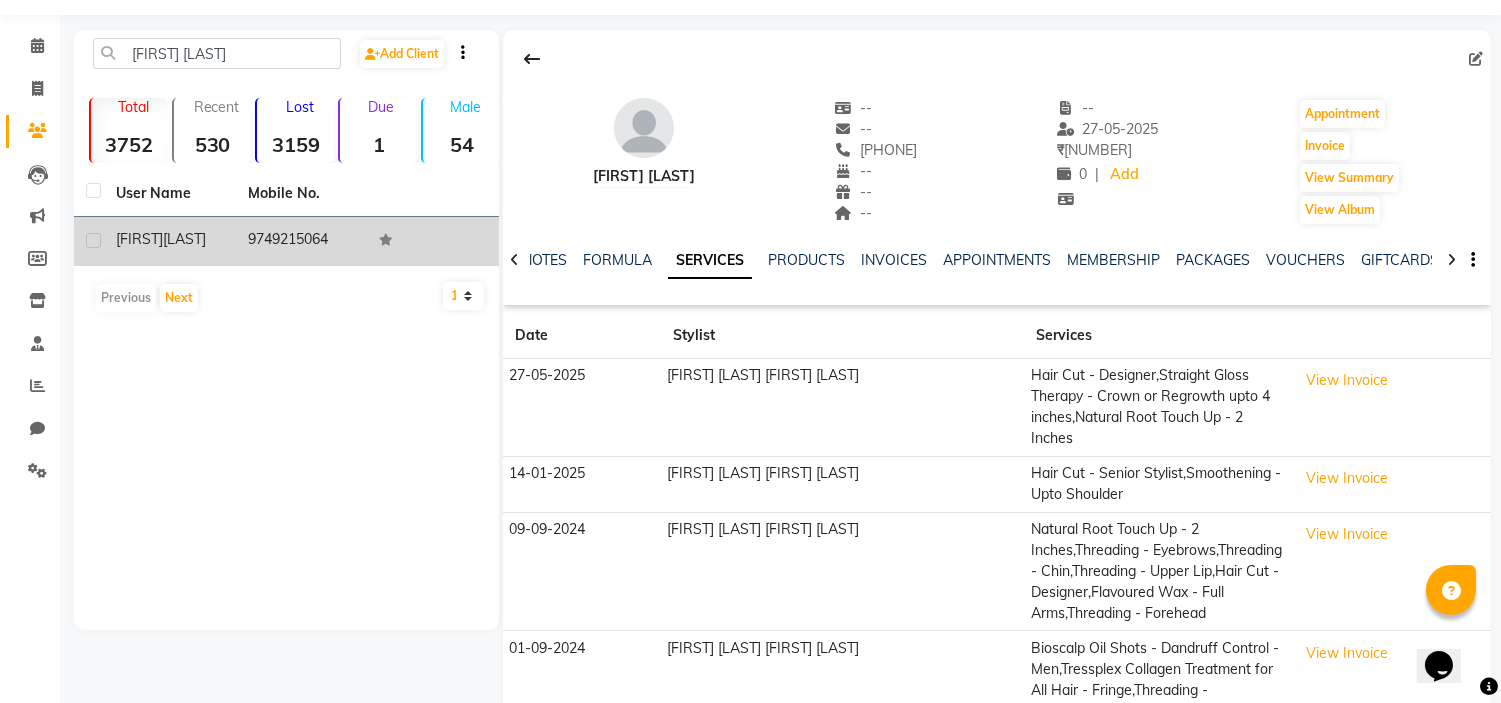 click on "[FIRST] [LAST]" 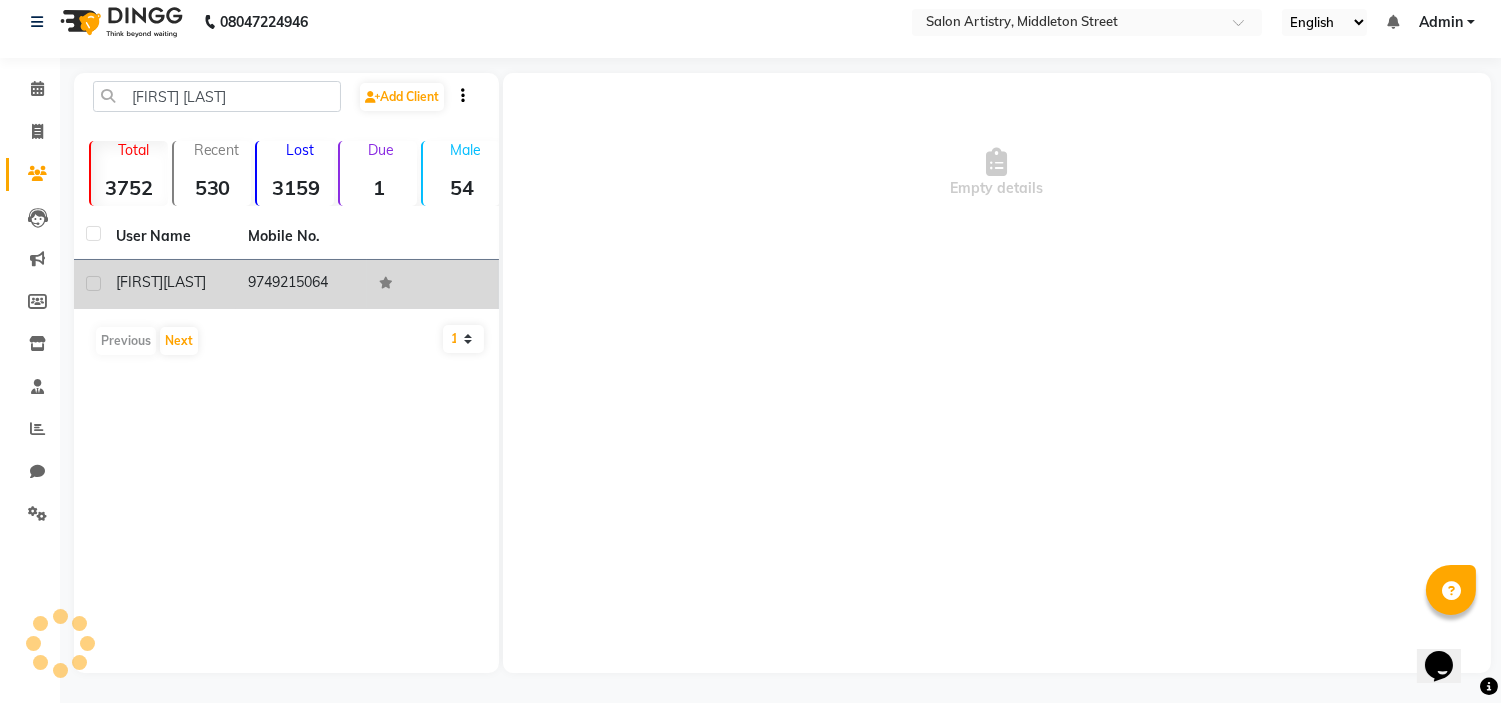 scroll, scrollTop: 13, scrollLeft: 0, axis: vertical 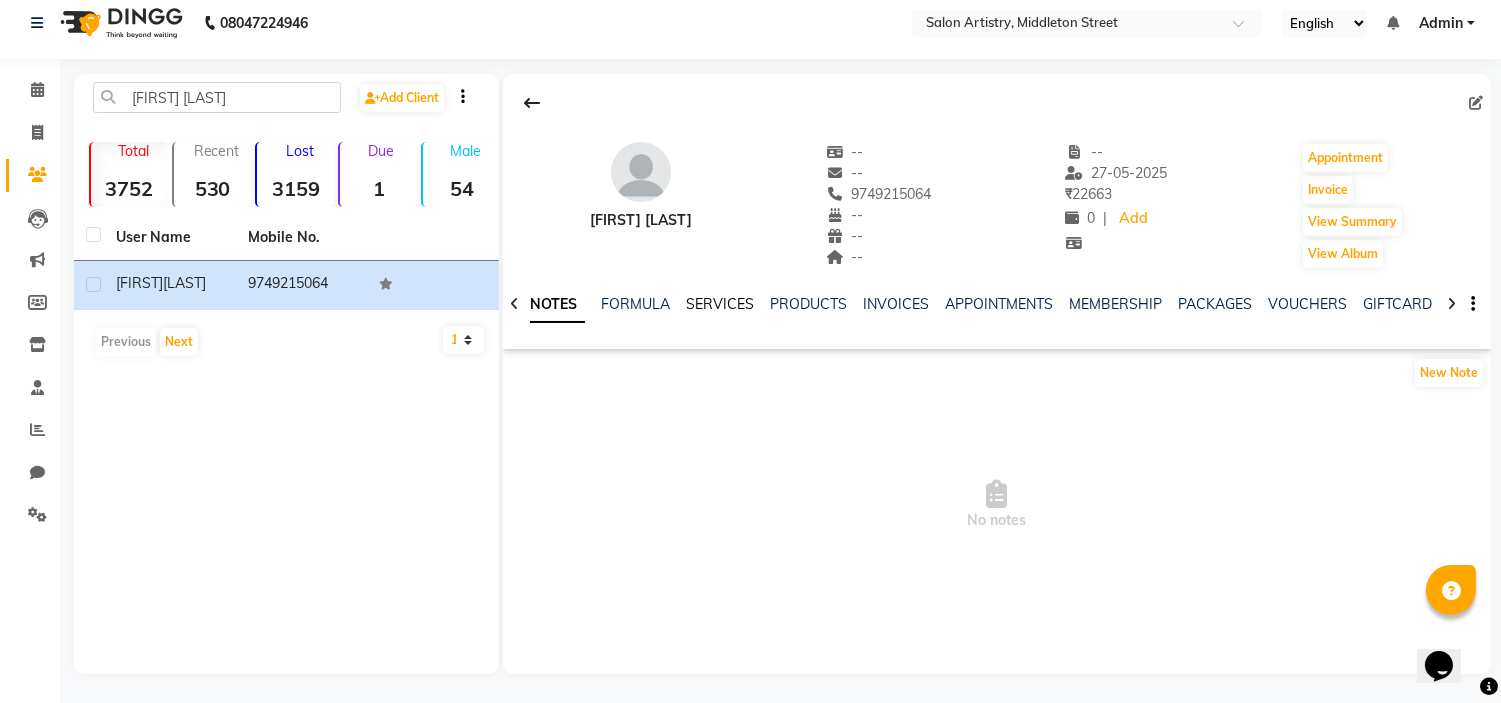 click on "SERVICES" 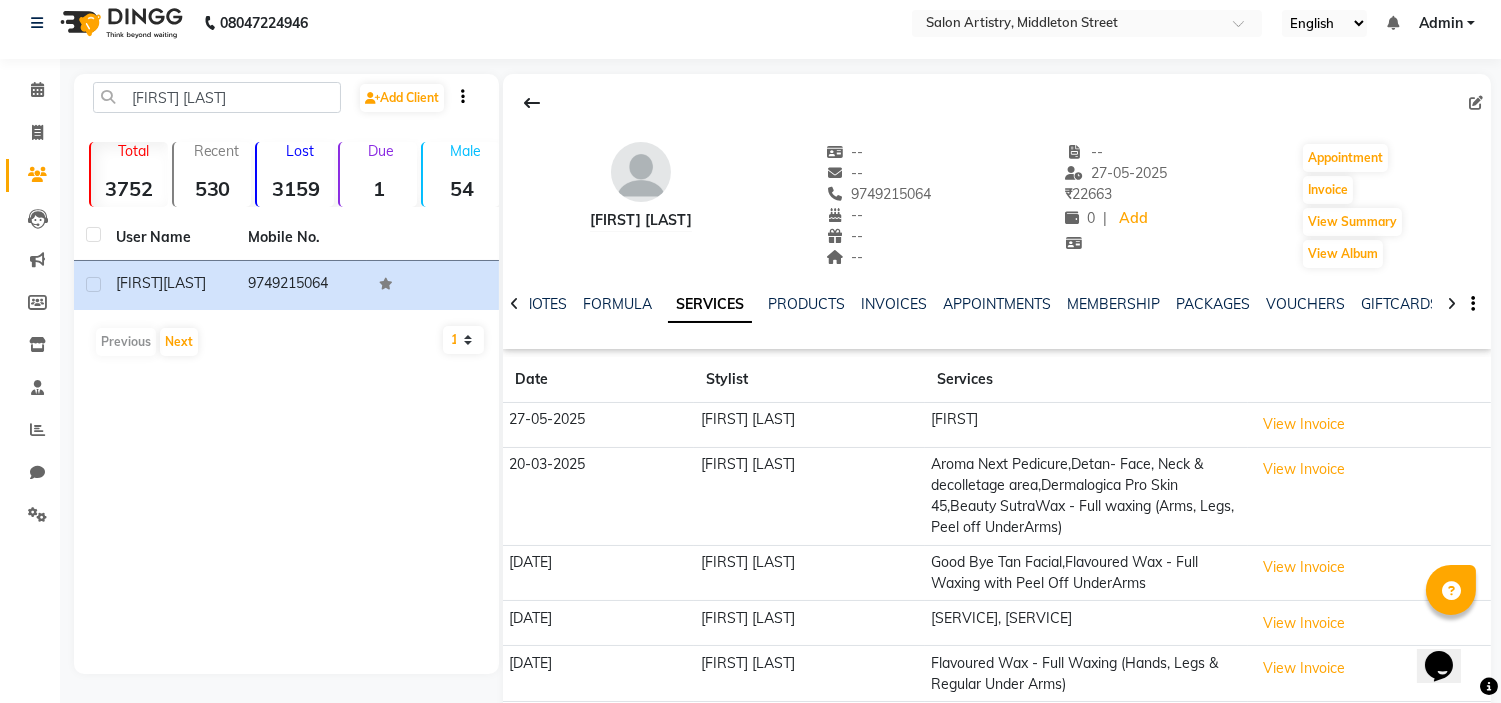 drag, startPoint x: 891, startPoint y: 191, endPoint x: 984, endPoint y: 197, distance: 93.193344 